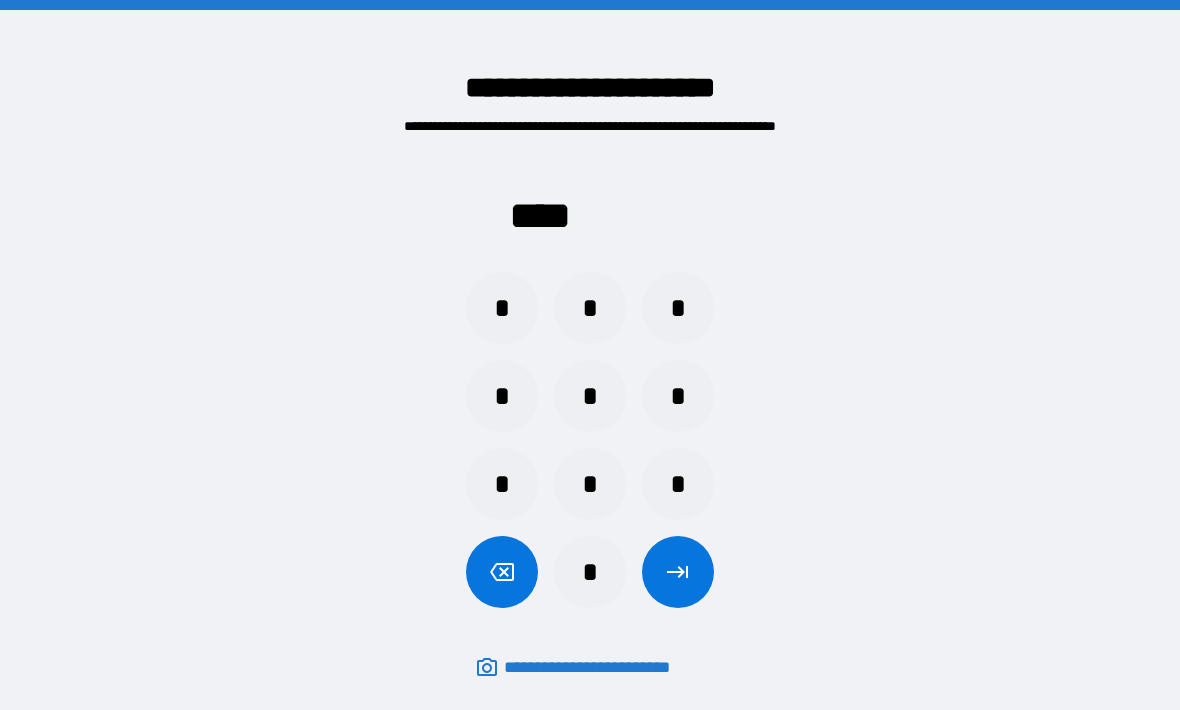 scroll, scrollTop: 67, scrollLeft: 0, axis: vertical 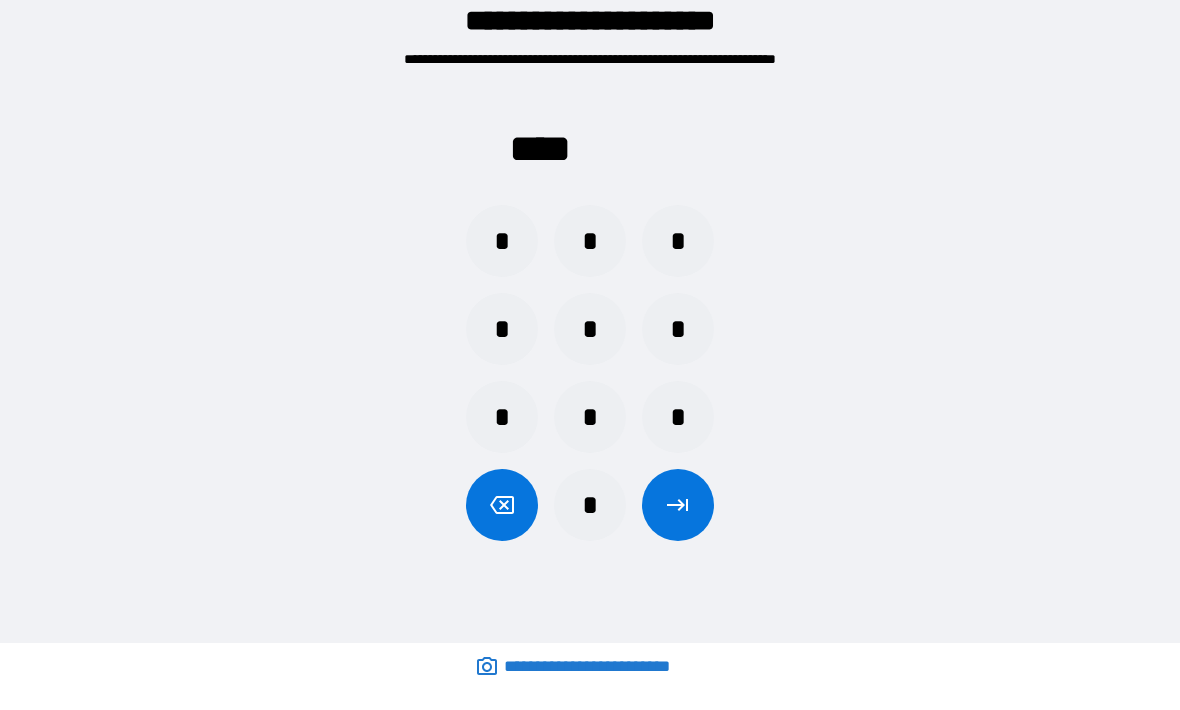 click on "*" at bounding box center [502, 242] 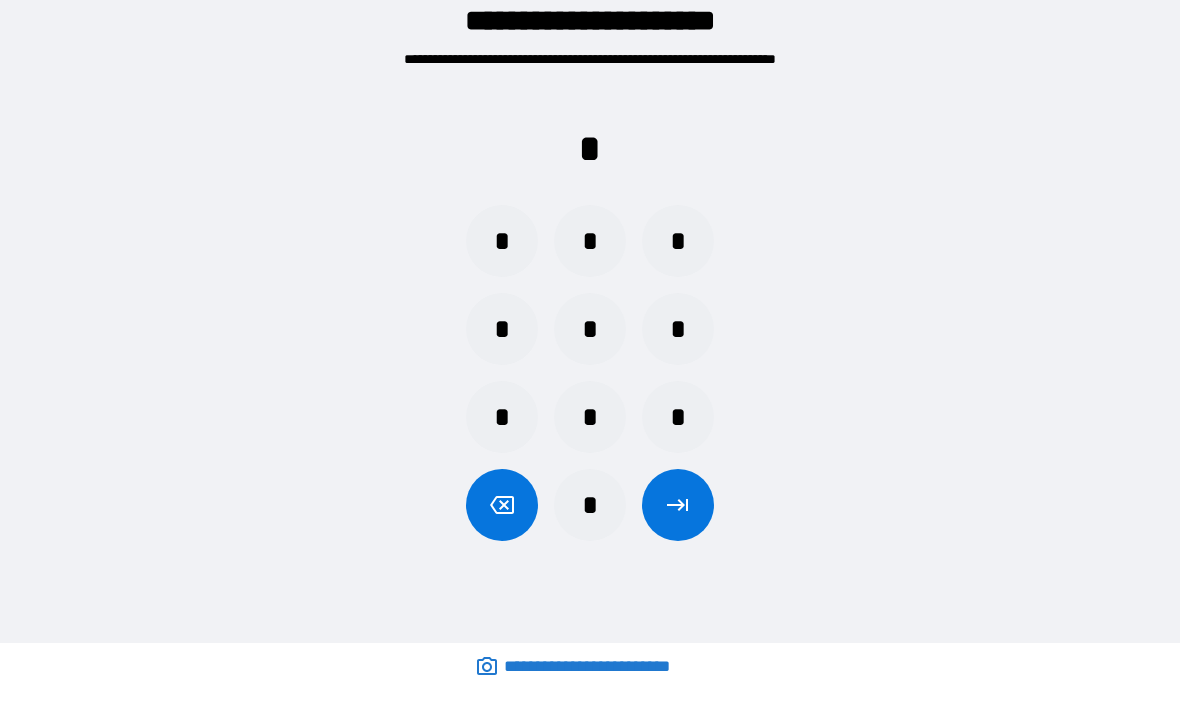 click on "*" at bounding box center (502, 242) 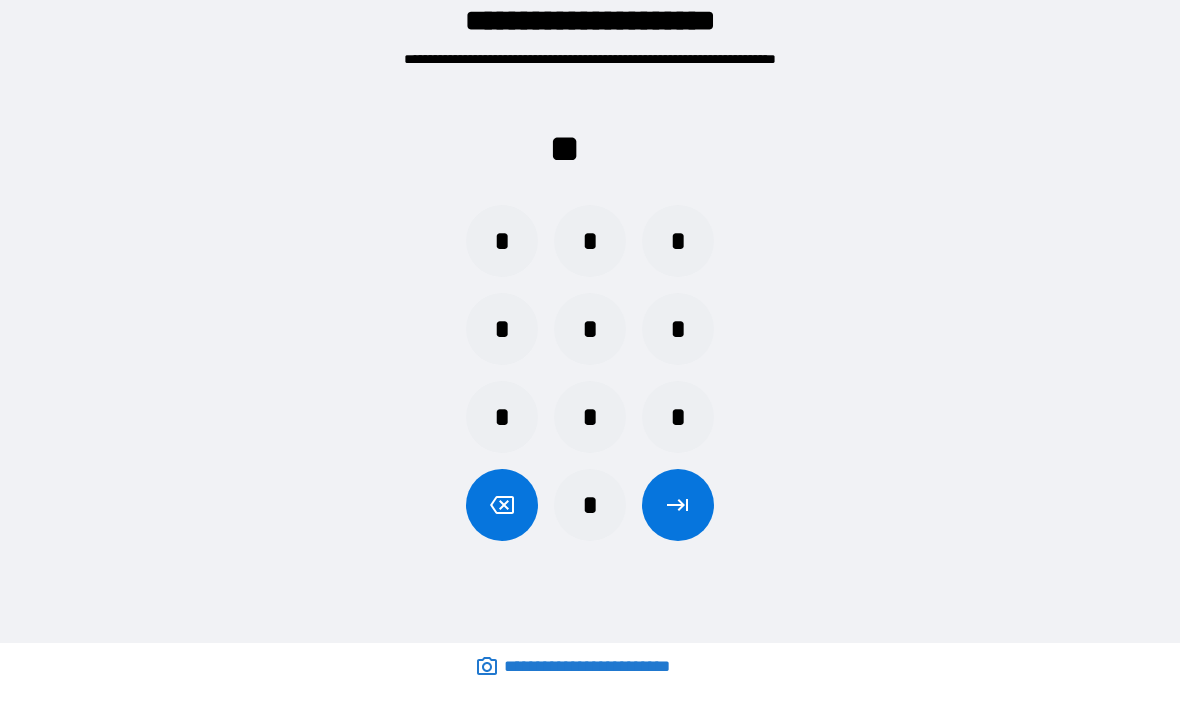 click on "*" at bounding box center (502, 242) 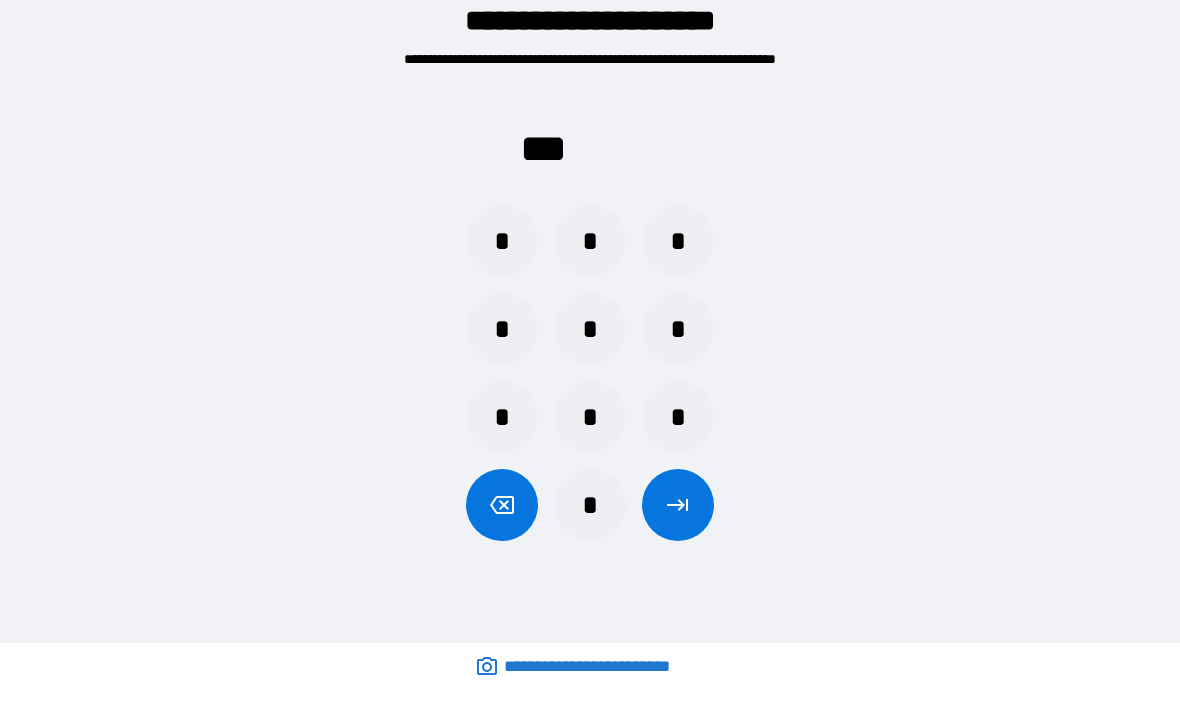 click on "*" at bounding box center (502, 242) 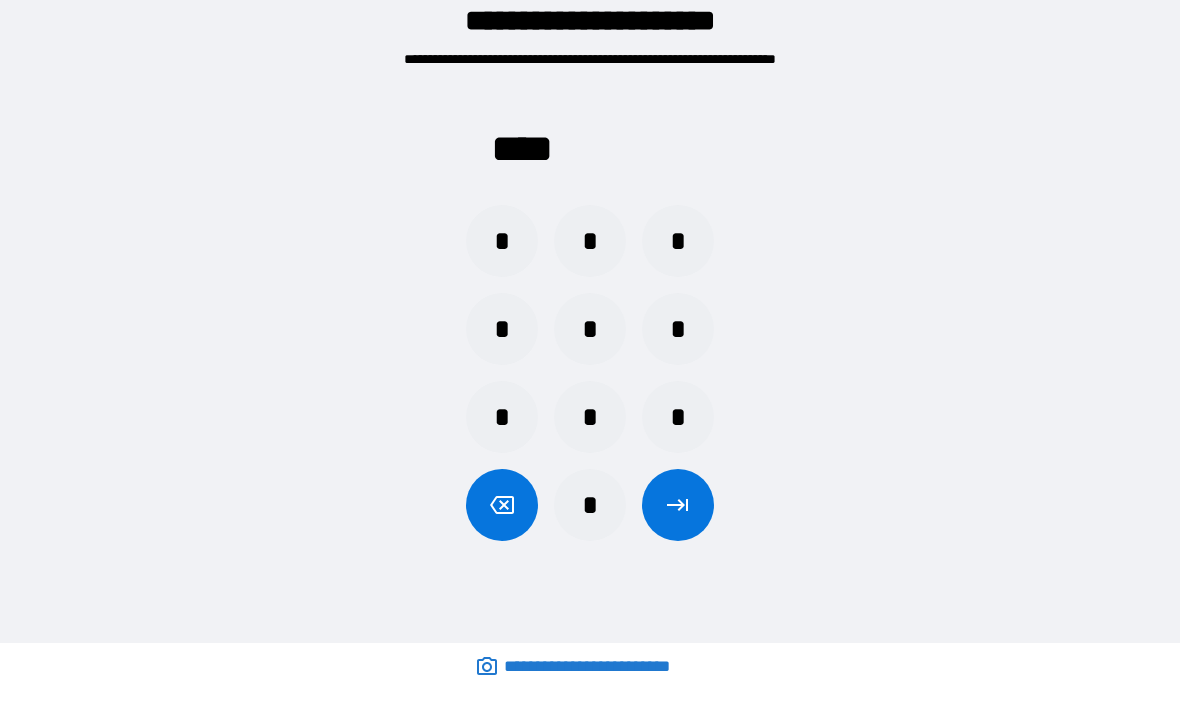 click at bounding box center (678, 506) 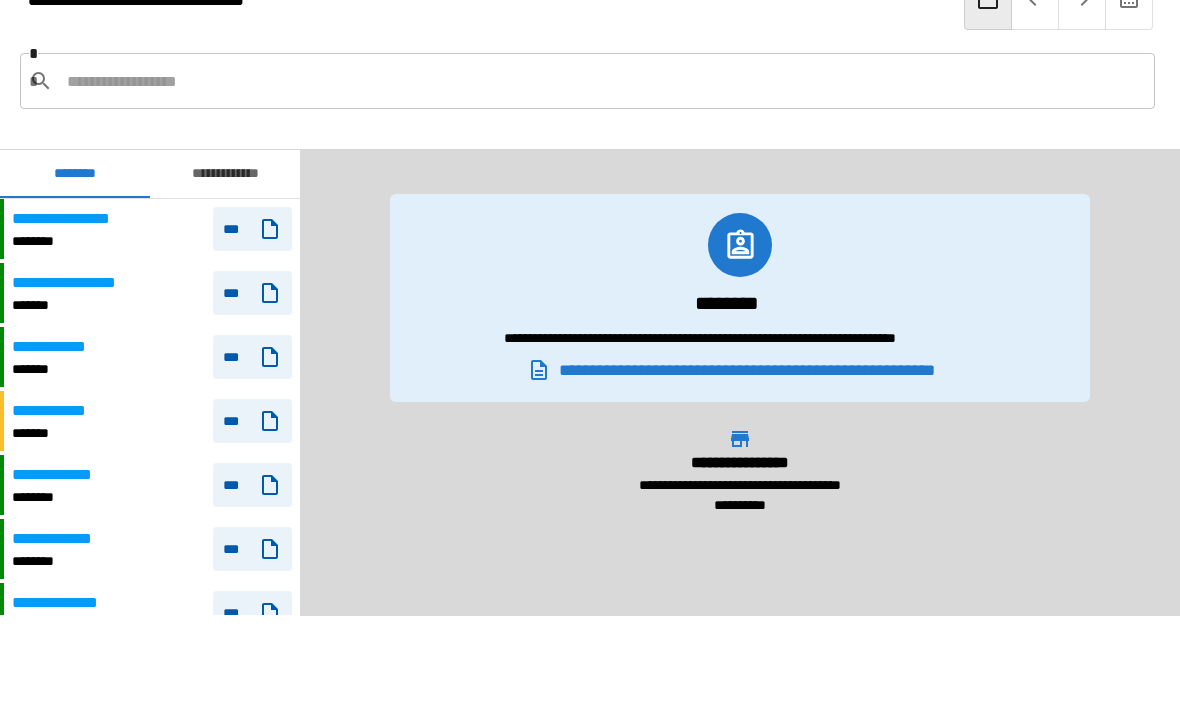 click on "**********" at bounding box center (60, 476) 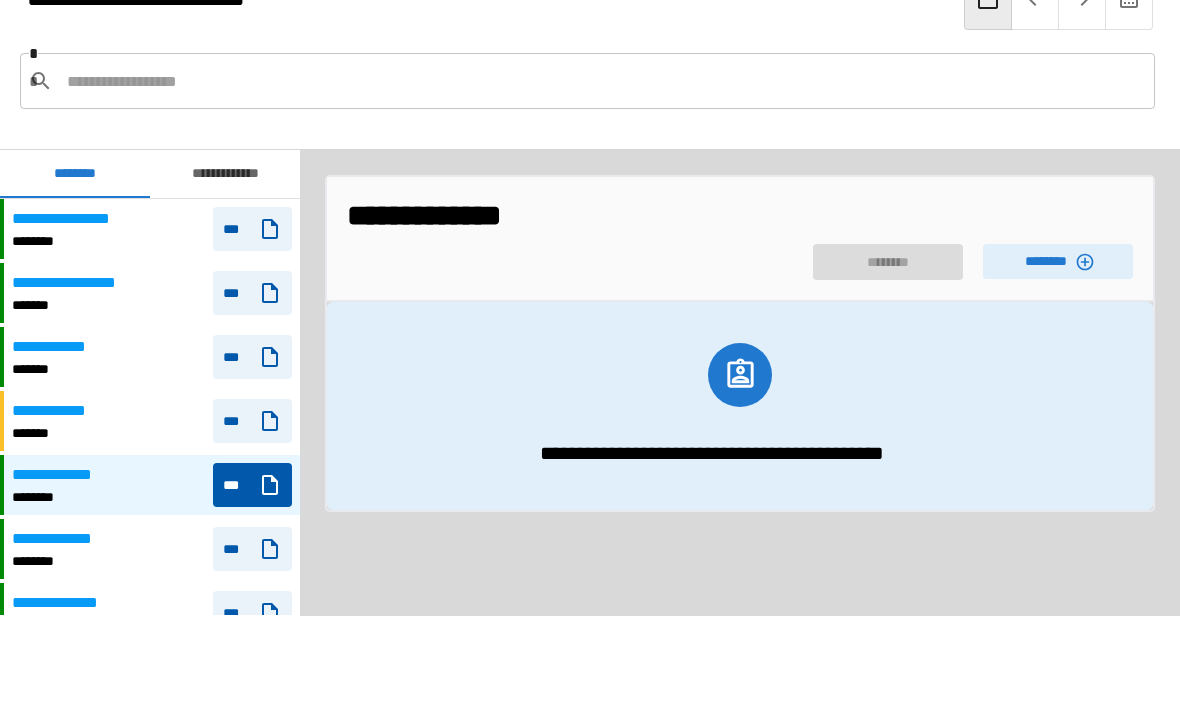 click on "********" at bounding box center [1058, 262] 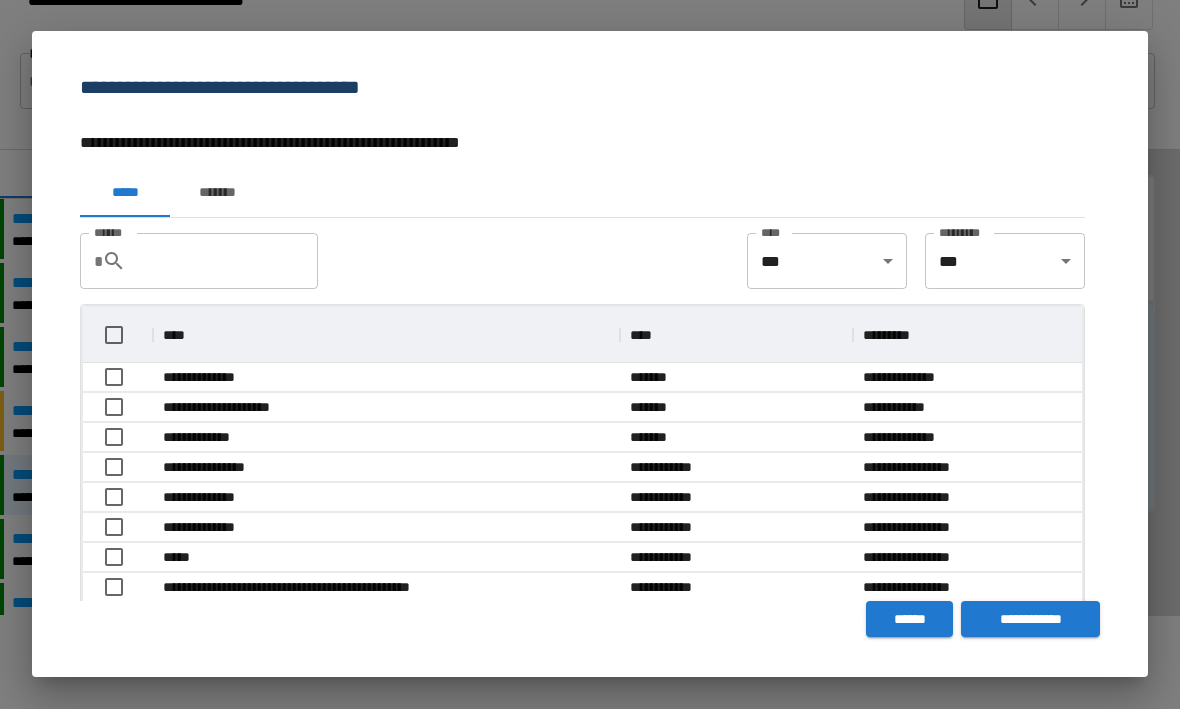 scroll, scrollTop: 1, scrollLeft: 1, axis: both 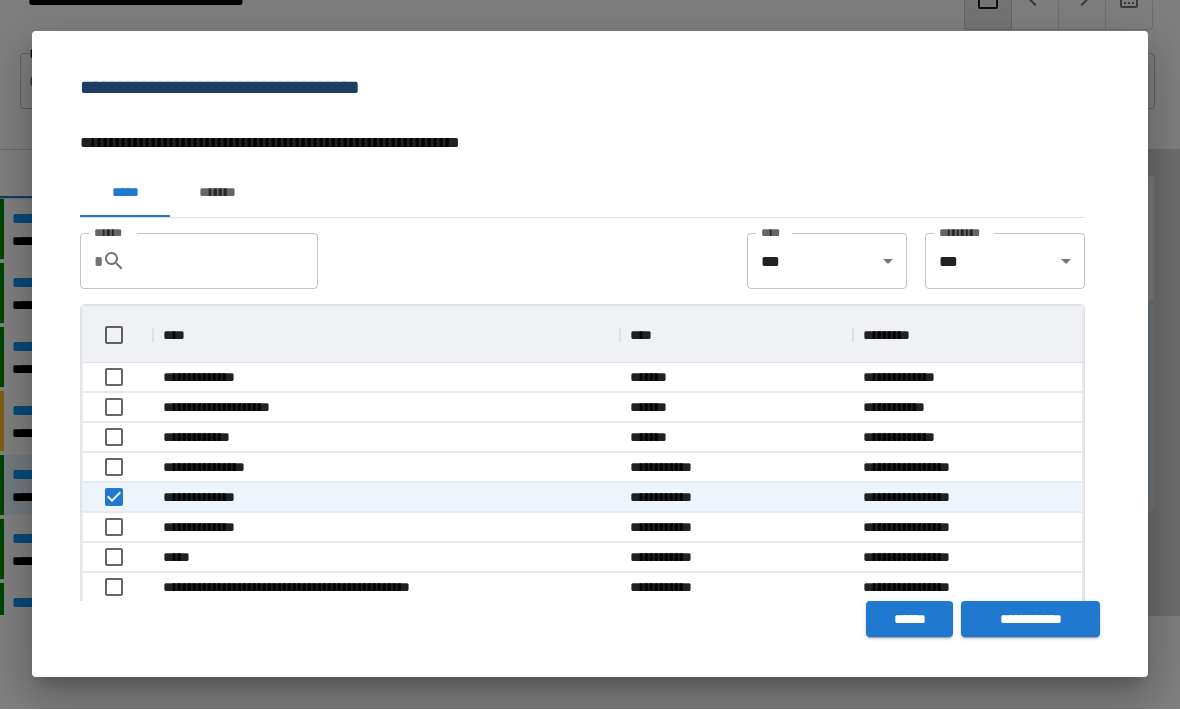 click on "**********" at bounding box center (1030, 620) 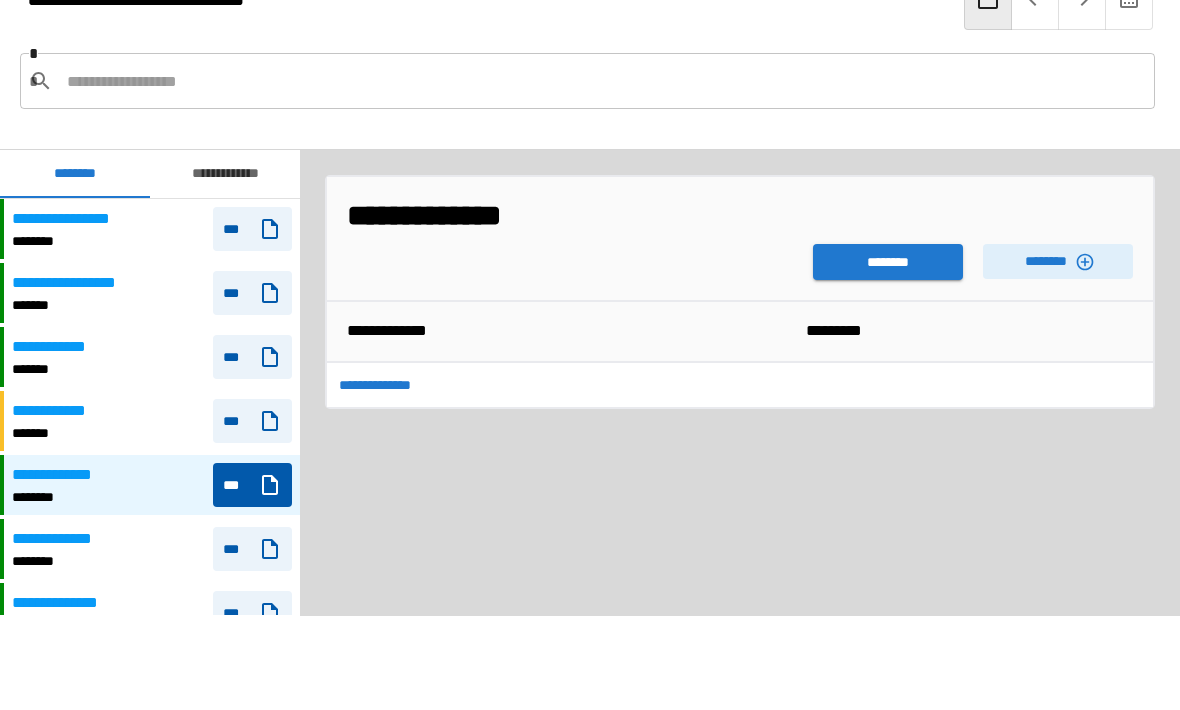 click on "********" at bounding box center (888, 263) 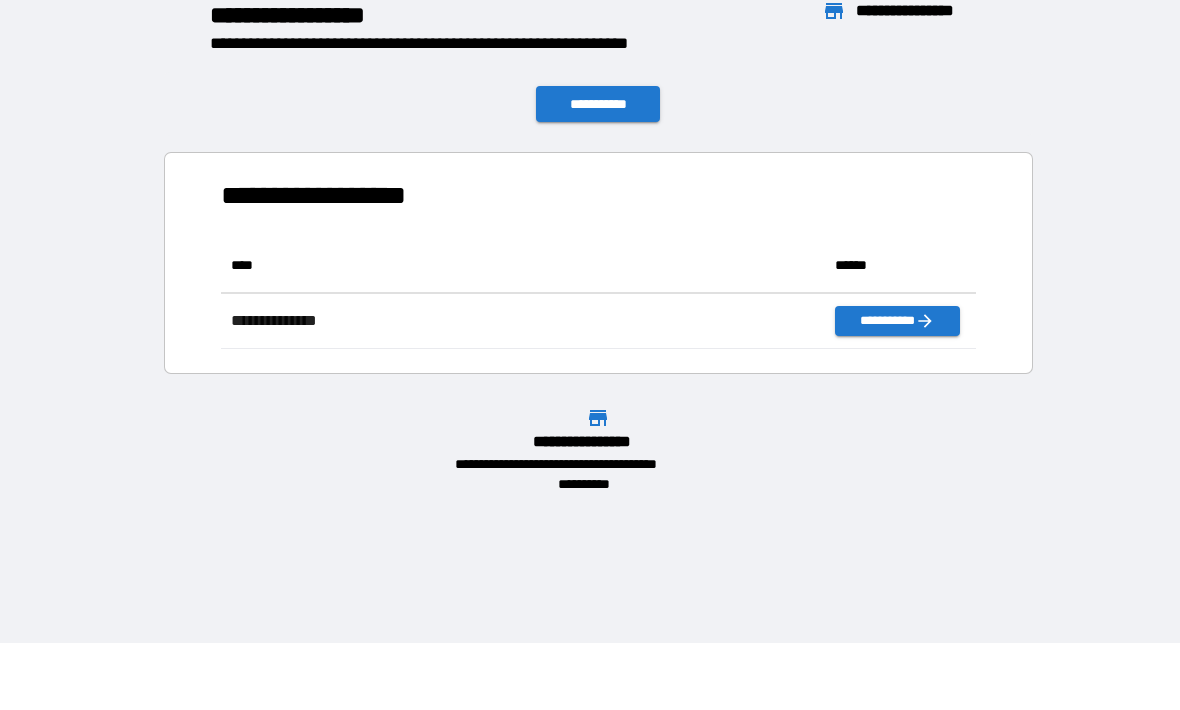 scroll, scrollTop: 1, scrollLeft: 1, axis: both 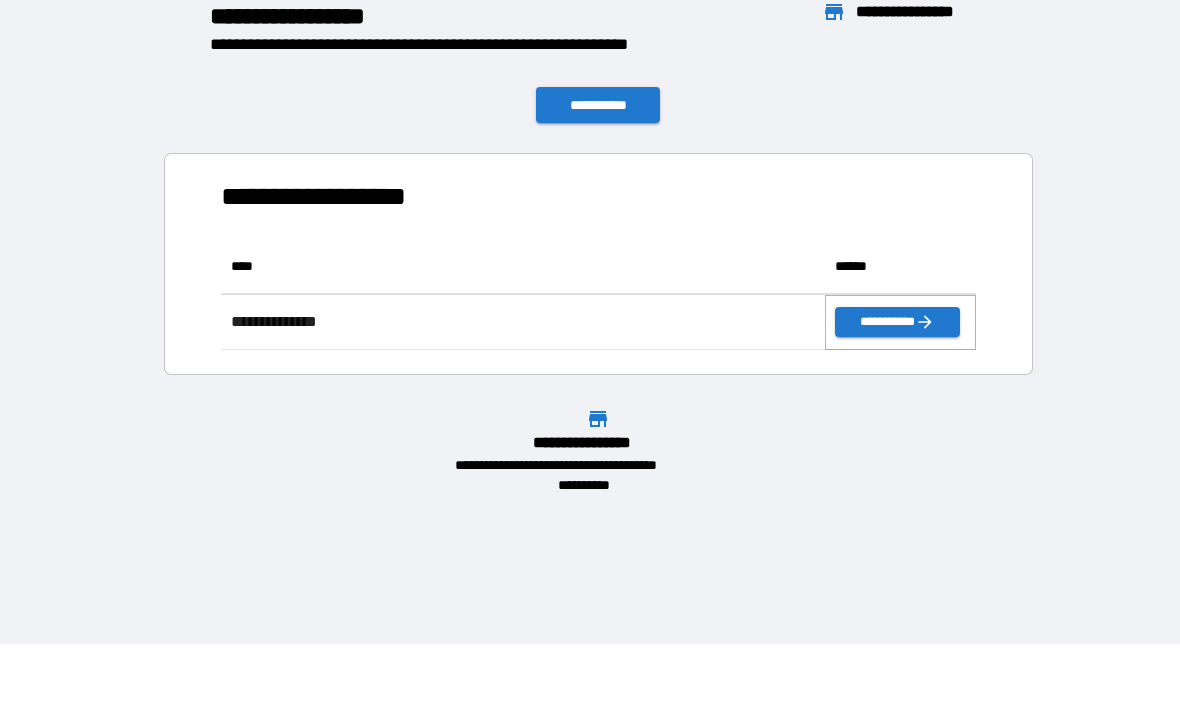 click on "**********" at bounding box center (897, 322) 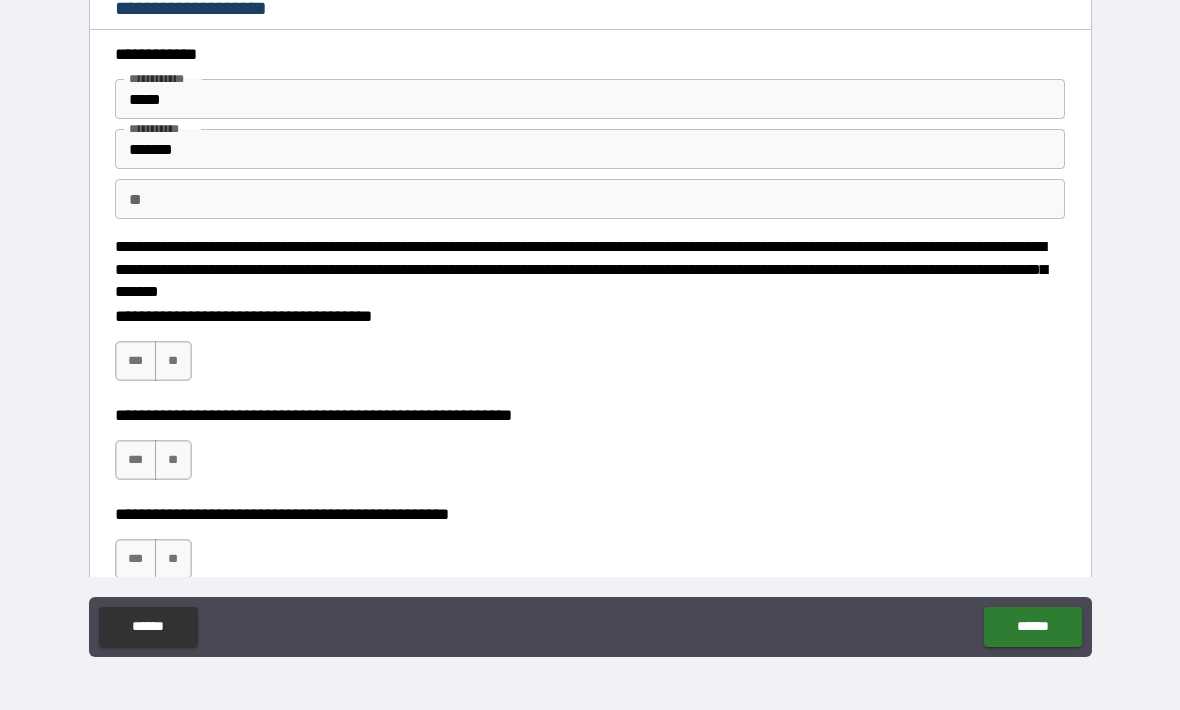 click on "***" at bounding box center [136, 361] 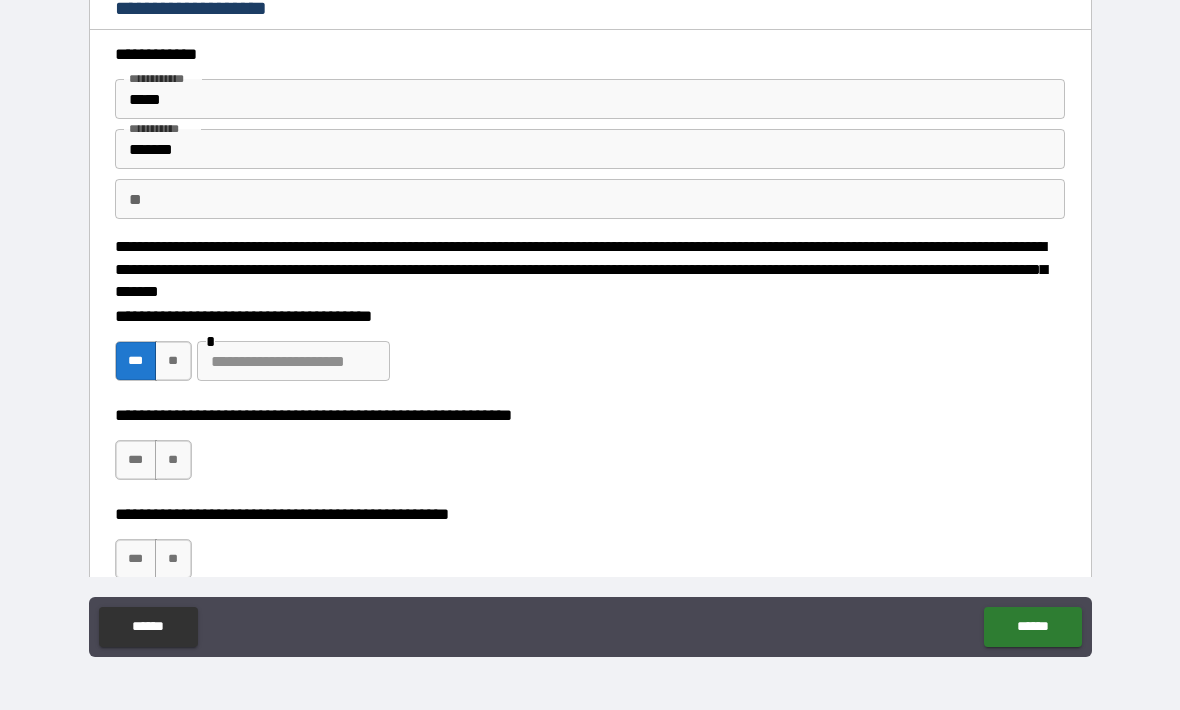 click at bounding box center [293, 361] 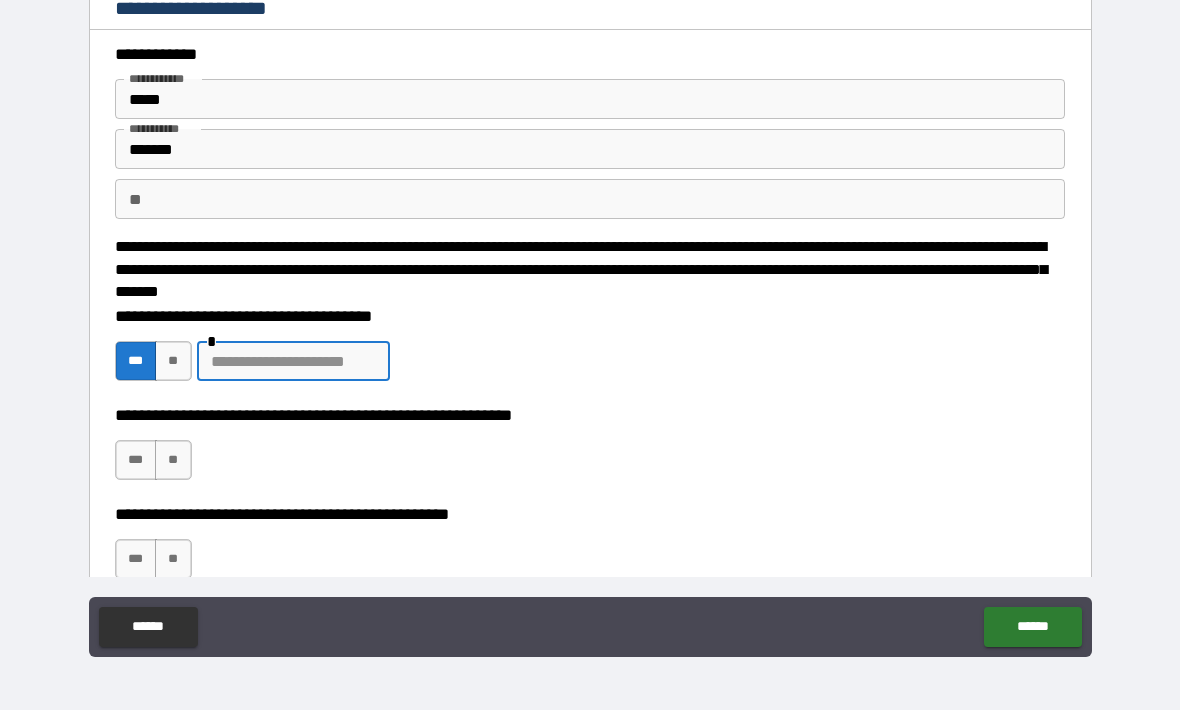 scroll, scrollTop: 65, scrollLeft: 0, axis: vertical 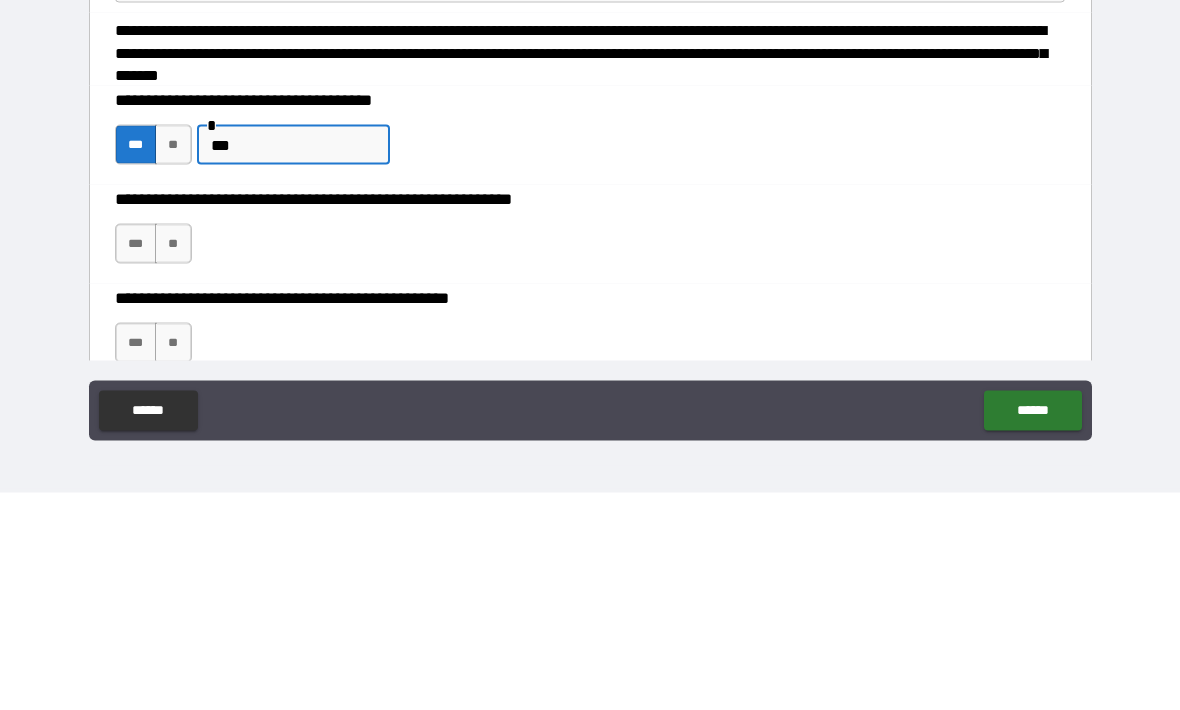 type on "***" 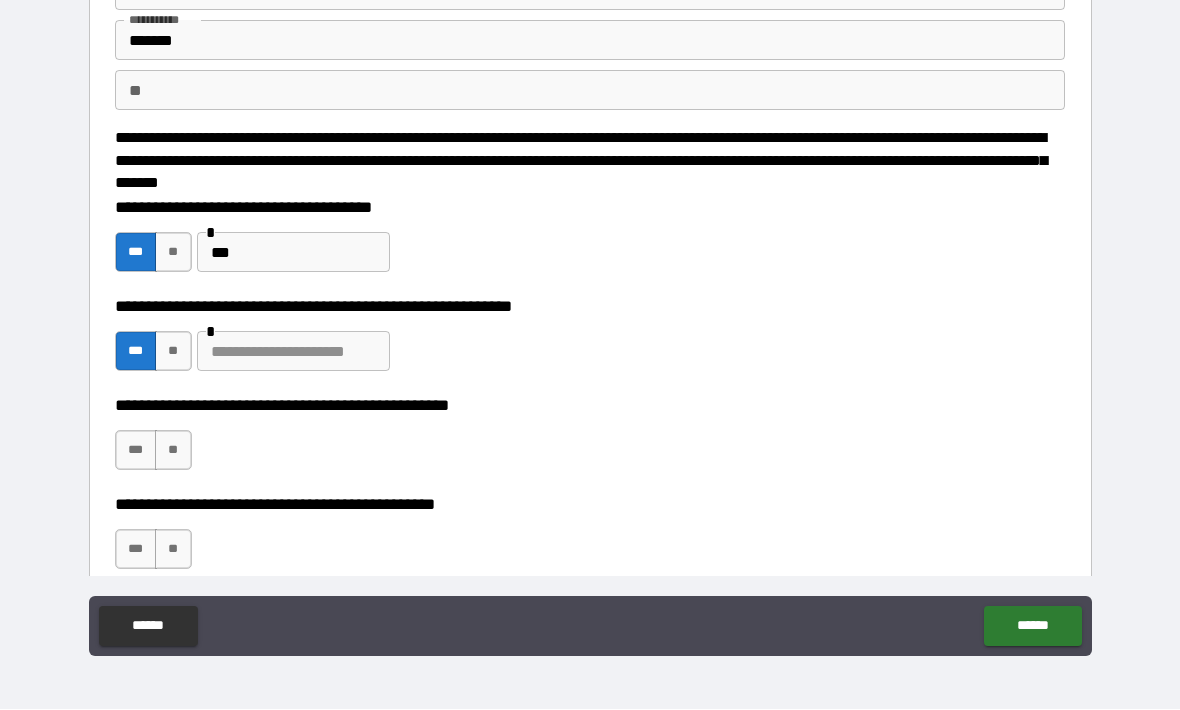 scroll, scrollTop: 109, scrollLeft: 0, axis: vertical 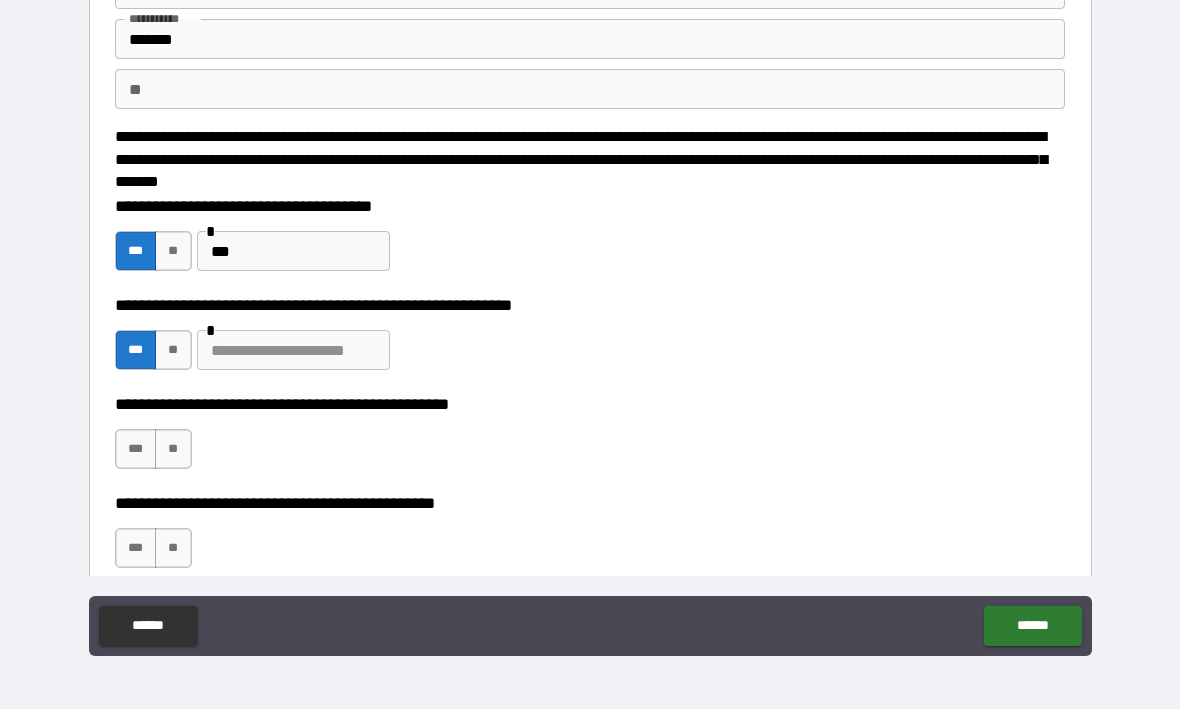 click on "**" at bounding box center (173, 450) 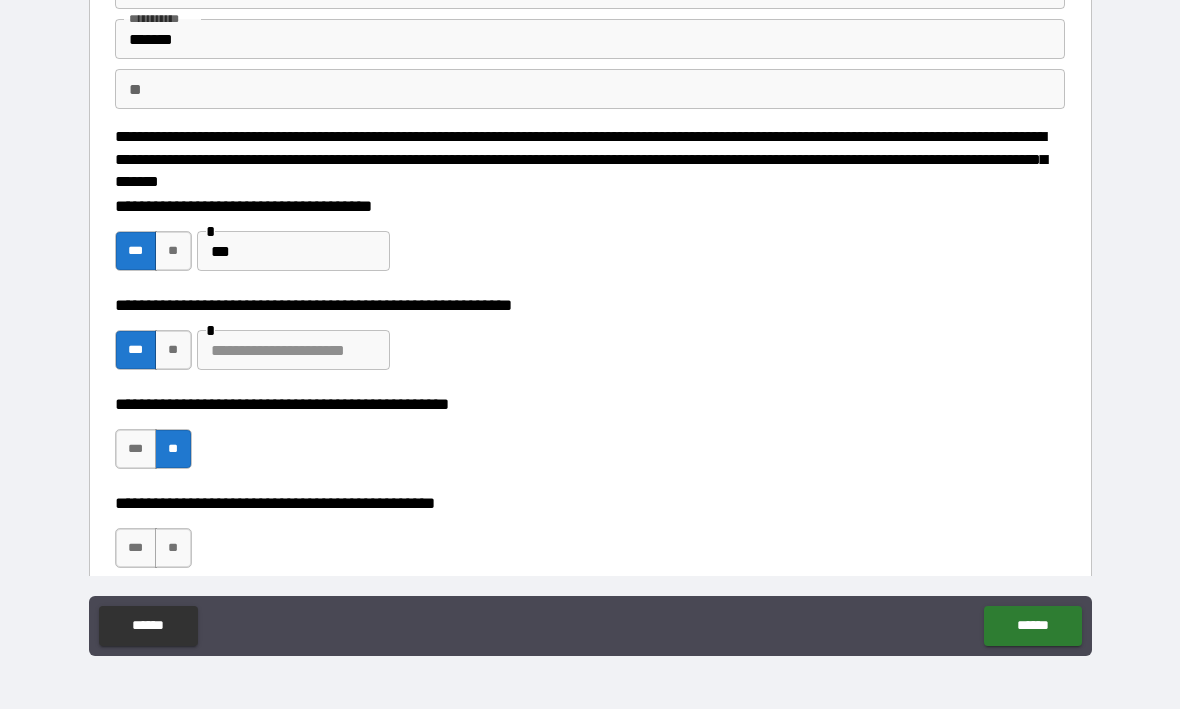 click on "***" at bounding box center [136, 549] 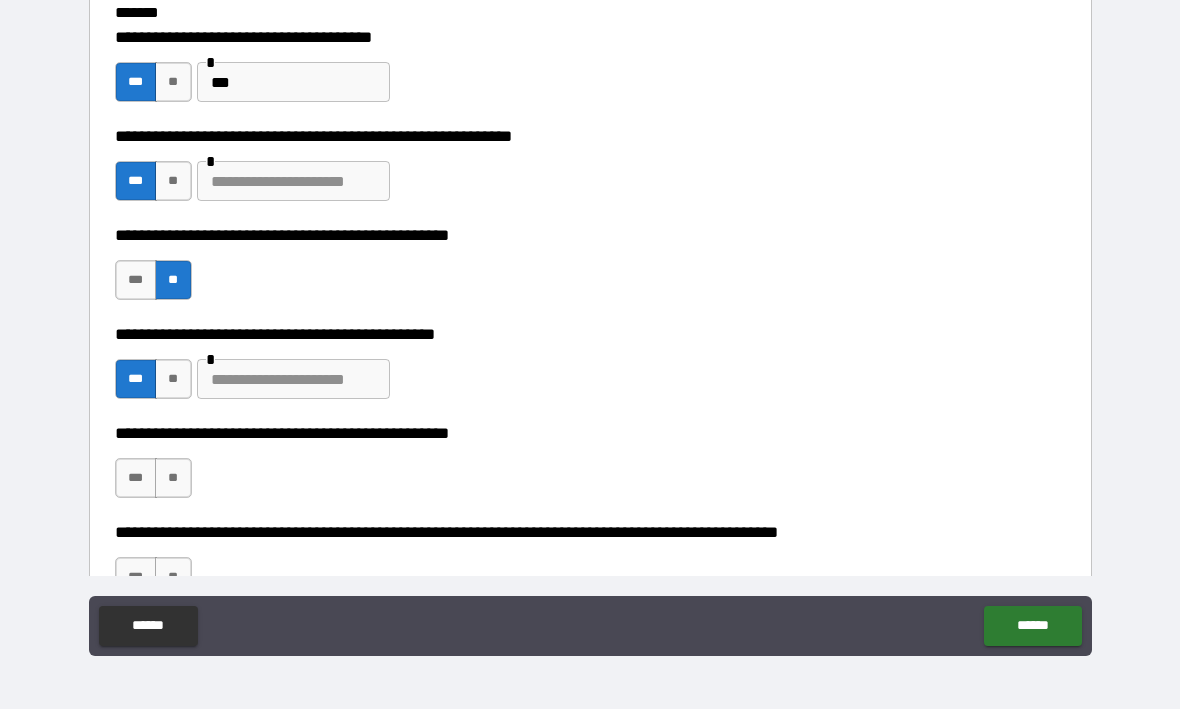 scroll, scrollTop: 277, scrollLeft: 0, axis: vertical 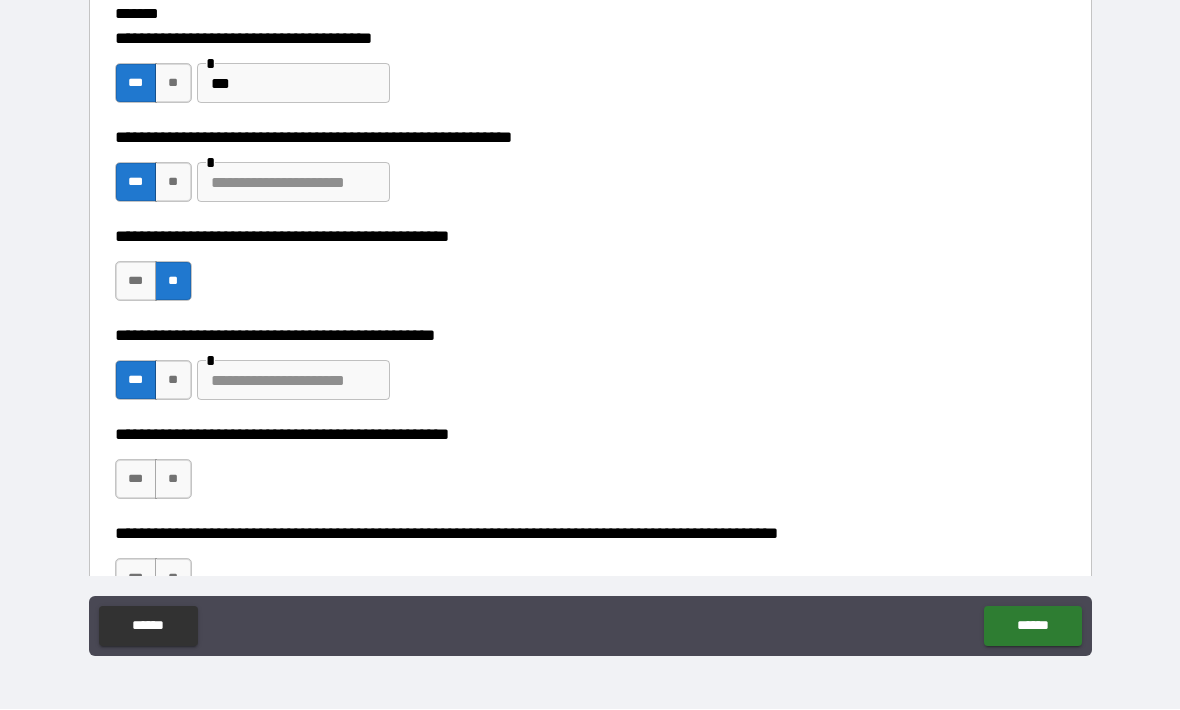 click at bounding box center [293, 381] 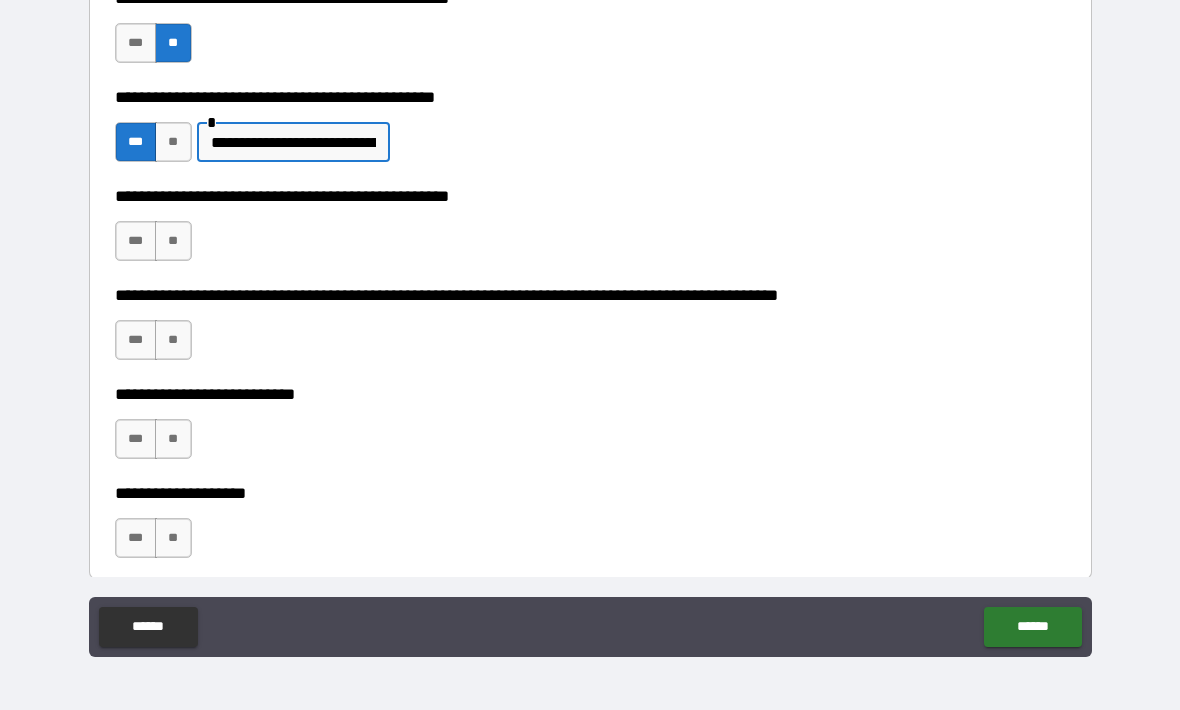scroll, scrollTop: 534, scrollLeft: 0, axis: vertical 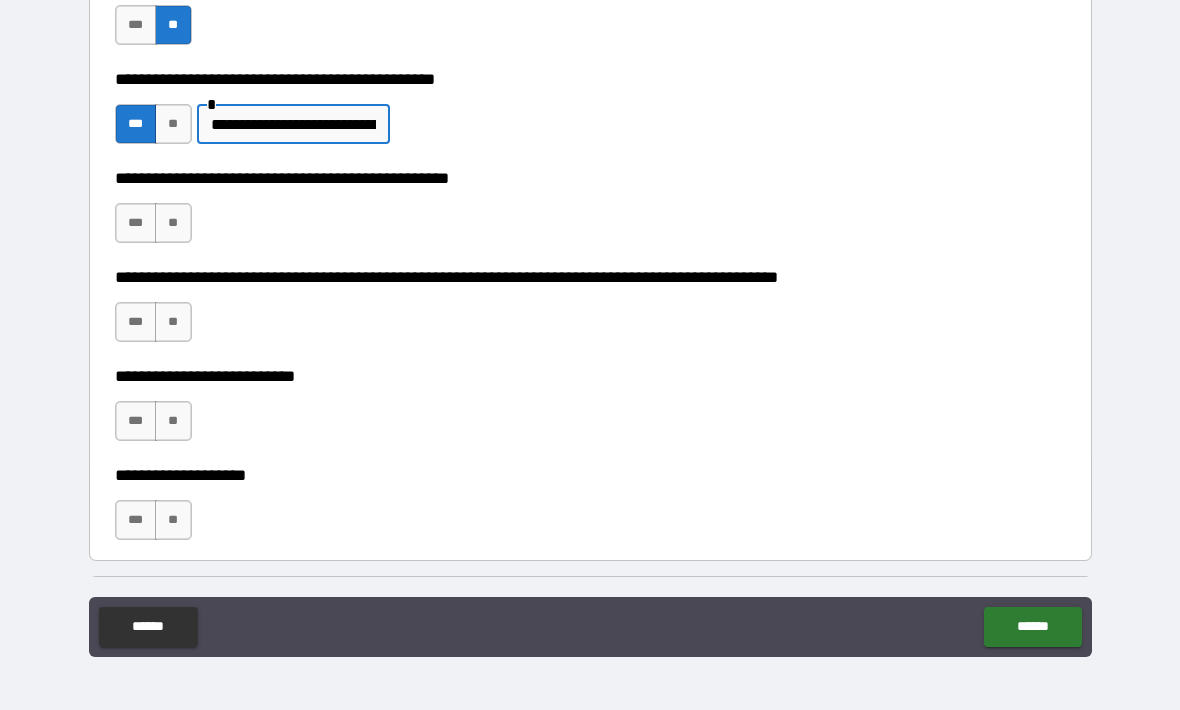 type on "**********" 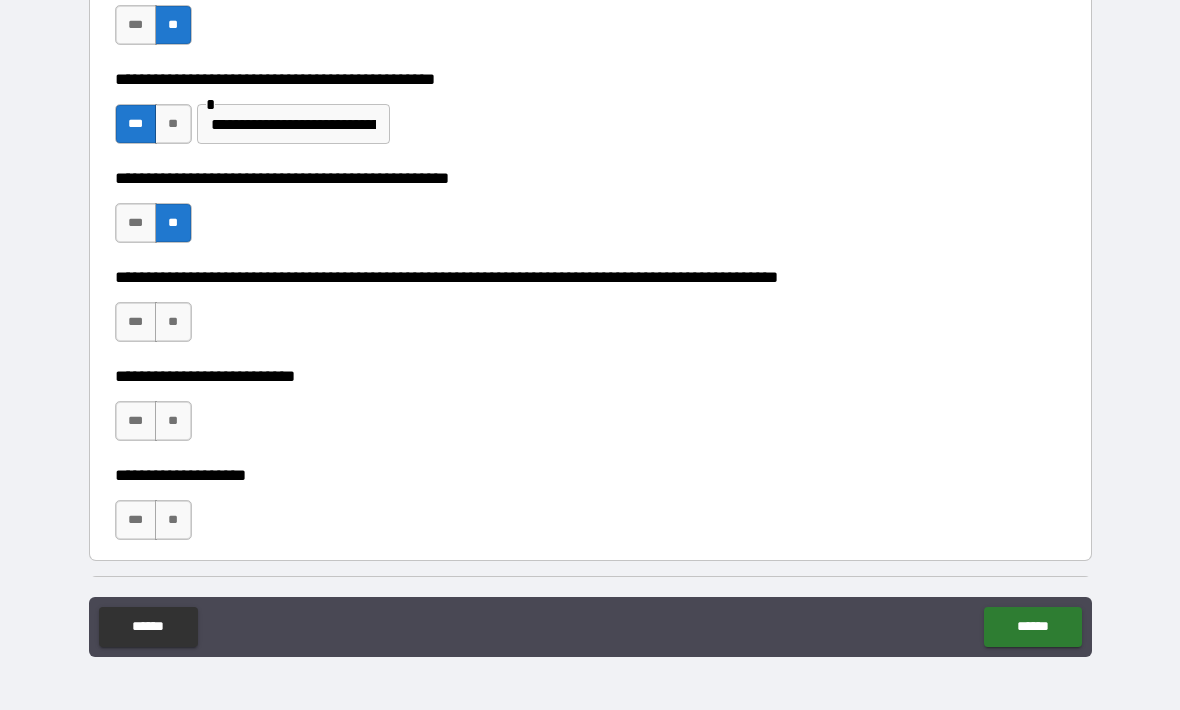 click on "**" at bounding box center [173, 322] 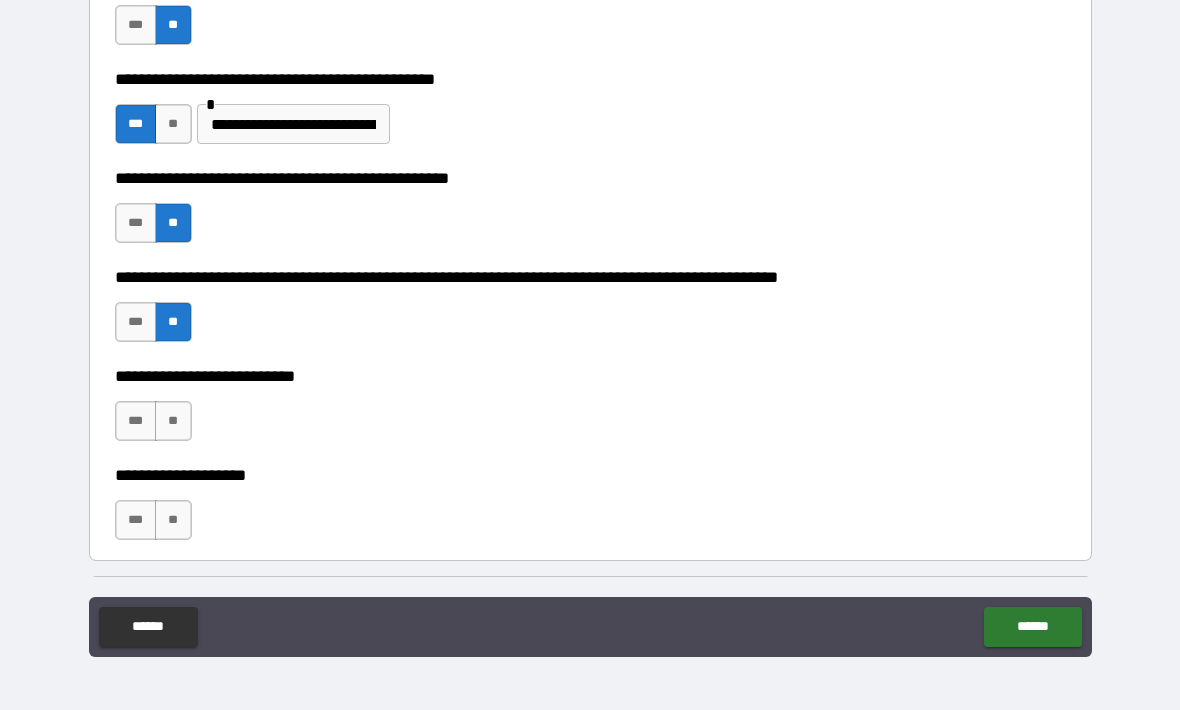 click on "**" at bounding box center (173, 421) 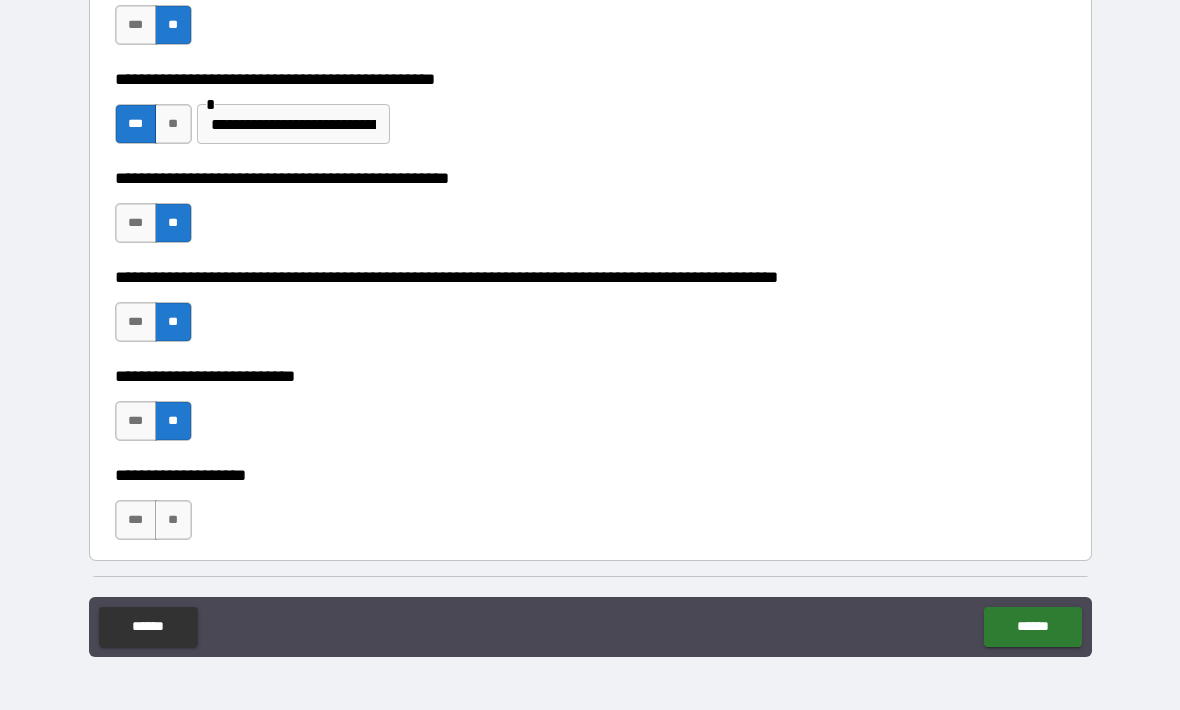 click on "**" at bounding box center (173, 520) 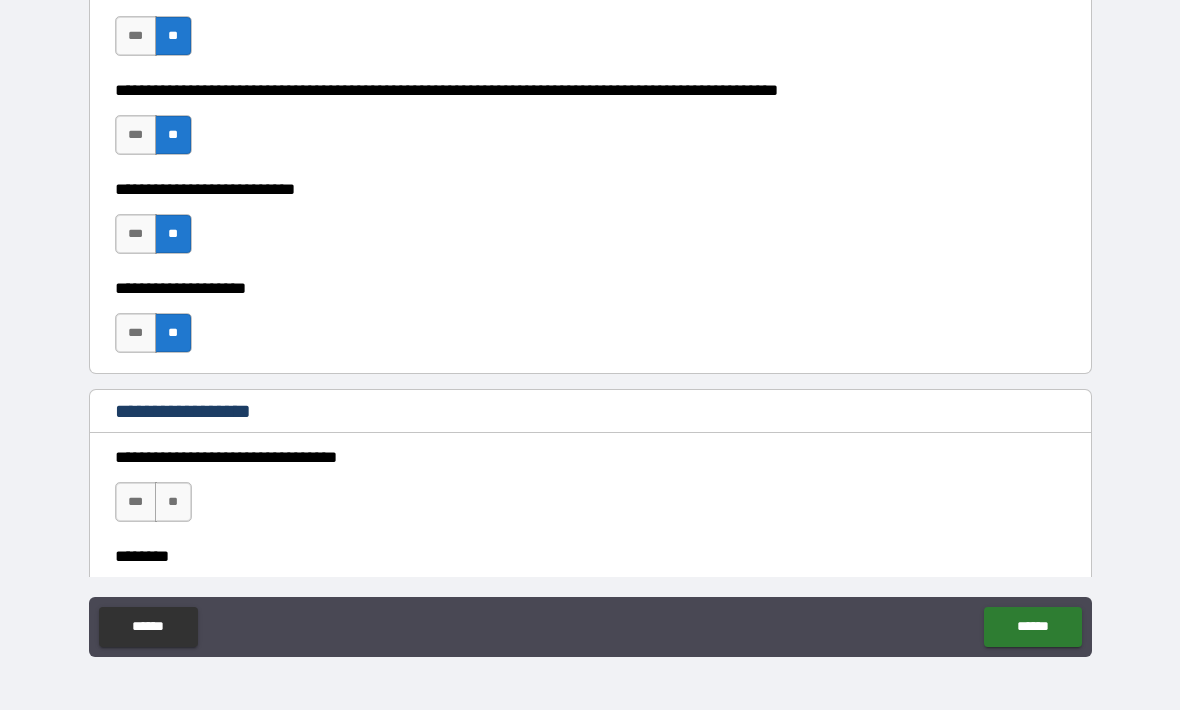 click on "**" at bounding box center [173, 502] 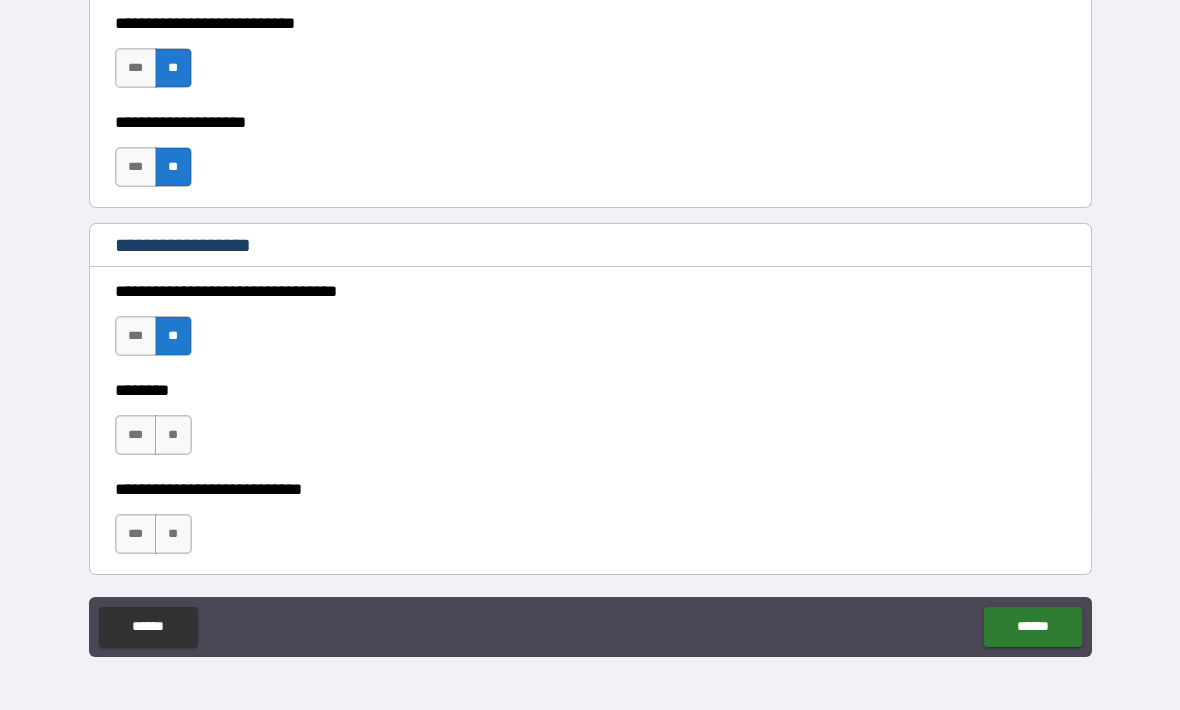 scroll, scrollTop: 898, scrollLeft: 0, axis: vertical 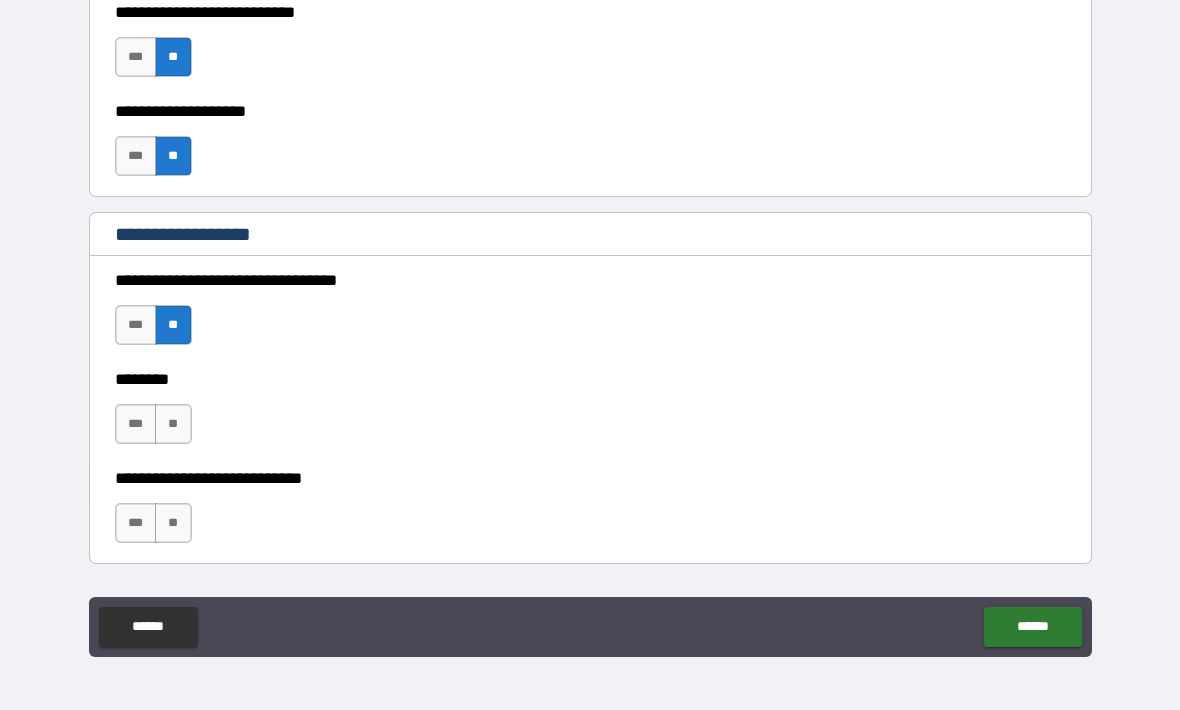 click on "**" at bounding box center [173, 424] 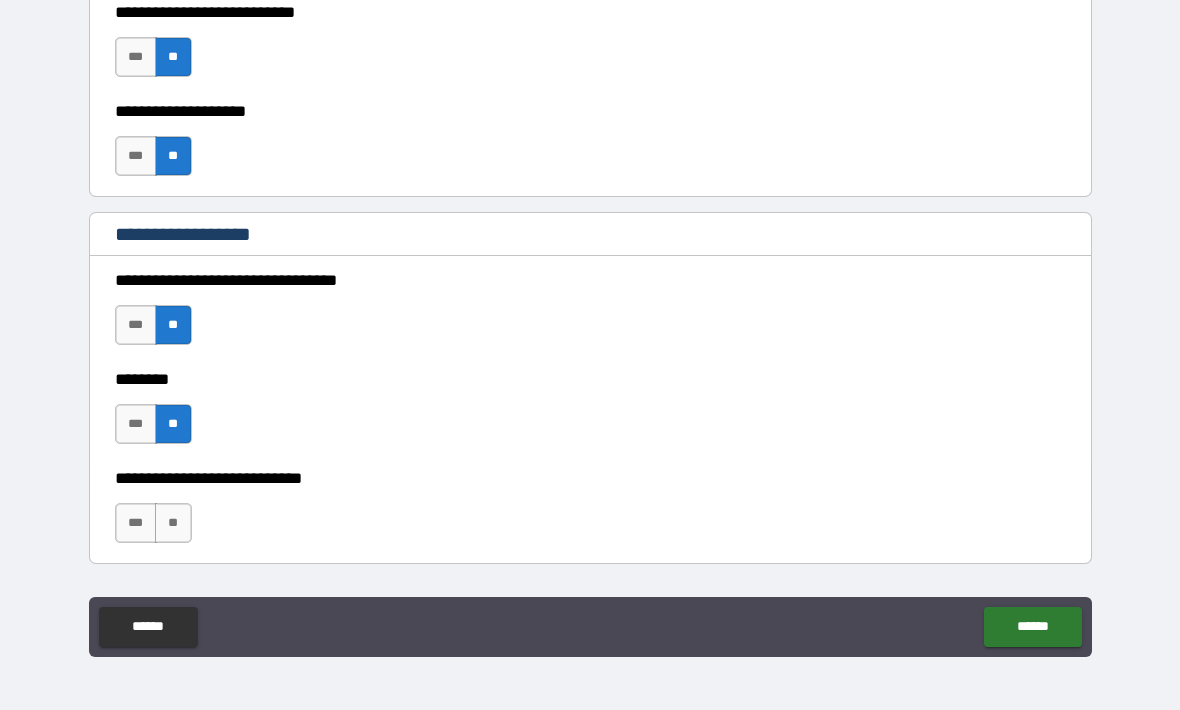 click on "**" at bounding box center (173, 523) 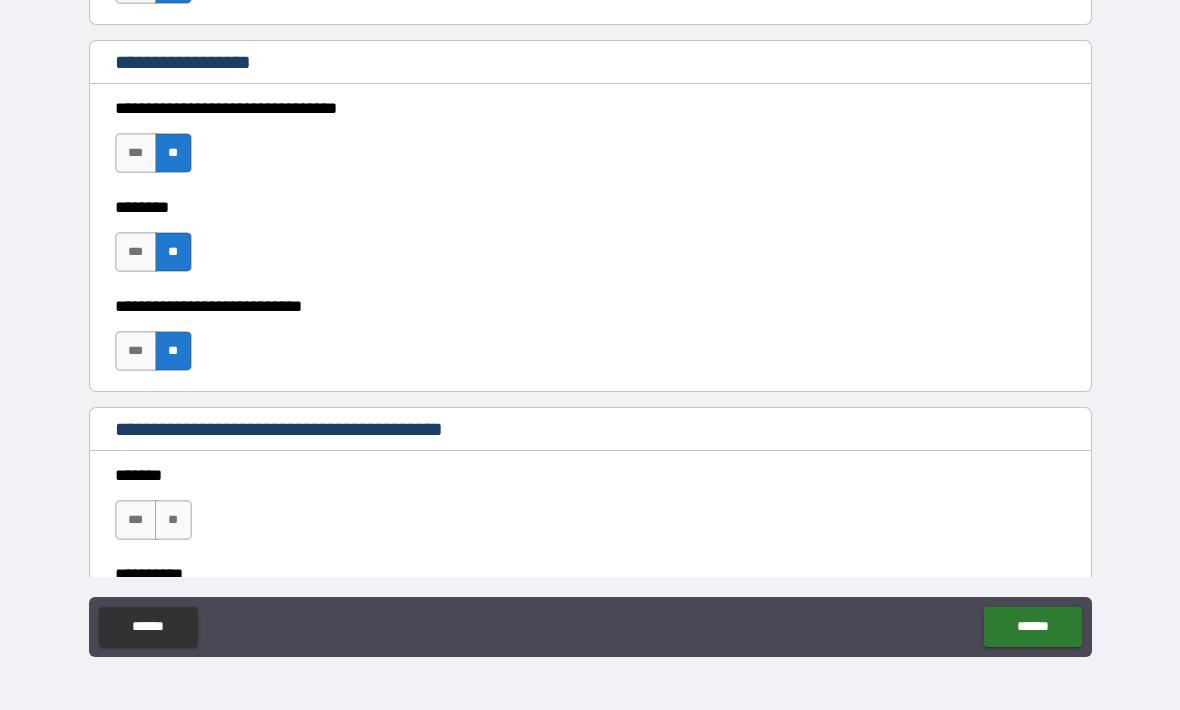 scroll, scrollTop: 1069, scrollLeft: 0, axis: vertical 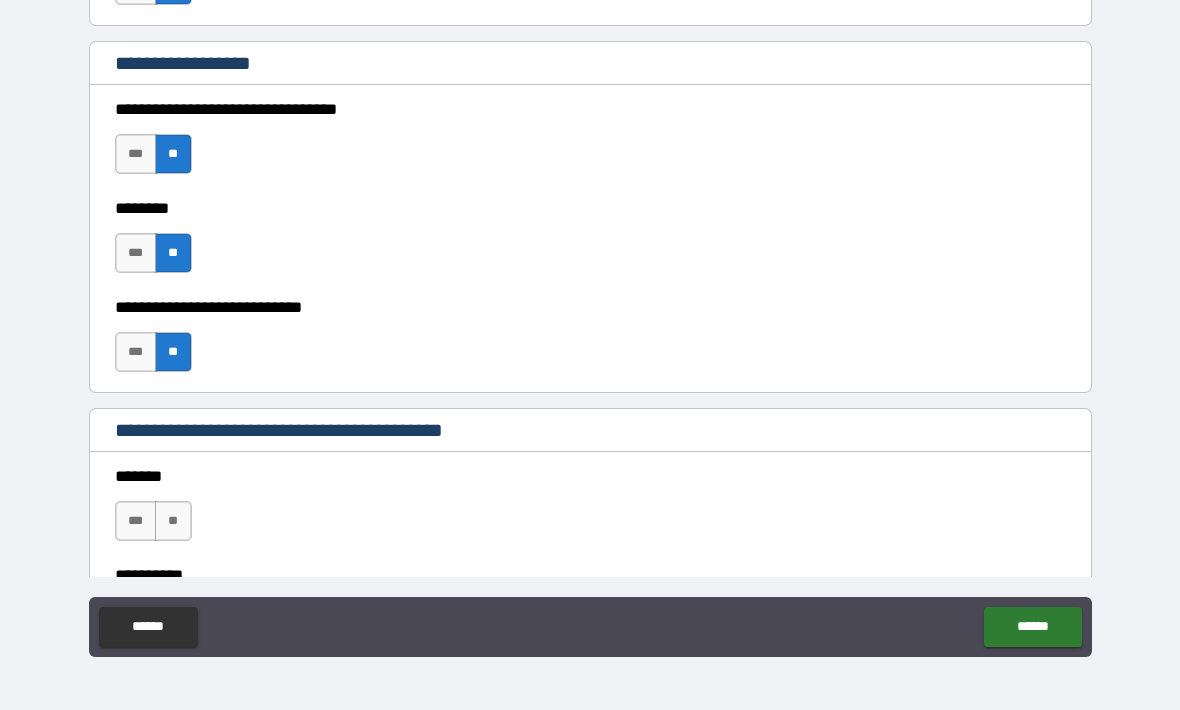 click on "**" at bounding box center [173, 521] 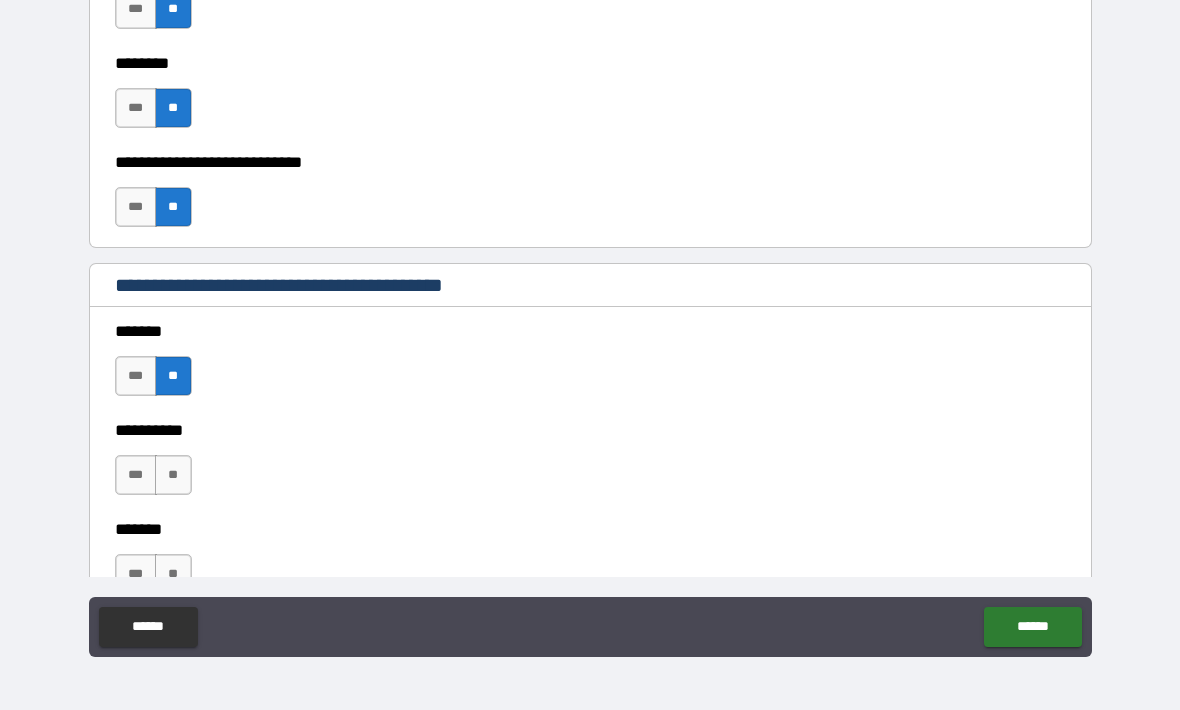 scroll, scrollTop: 1230, scrollLeft: 0, axis: vertical 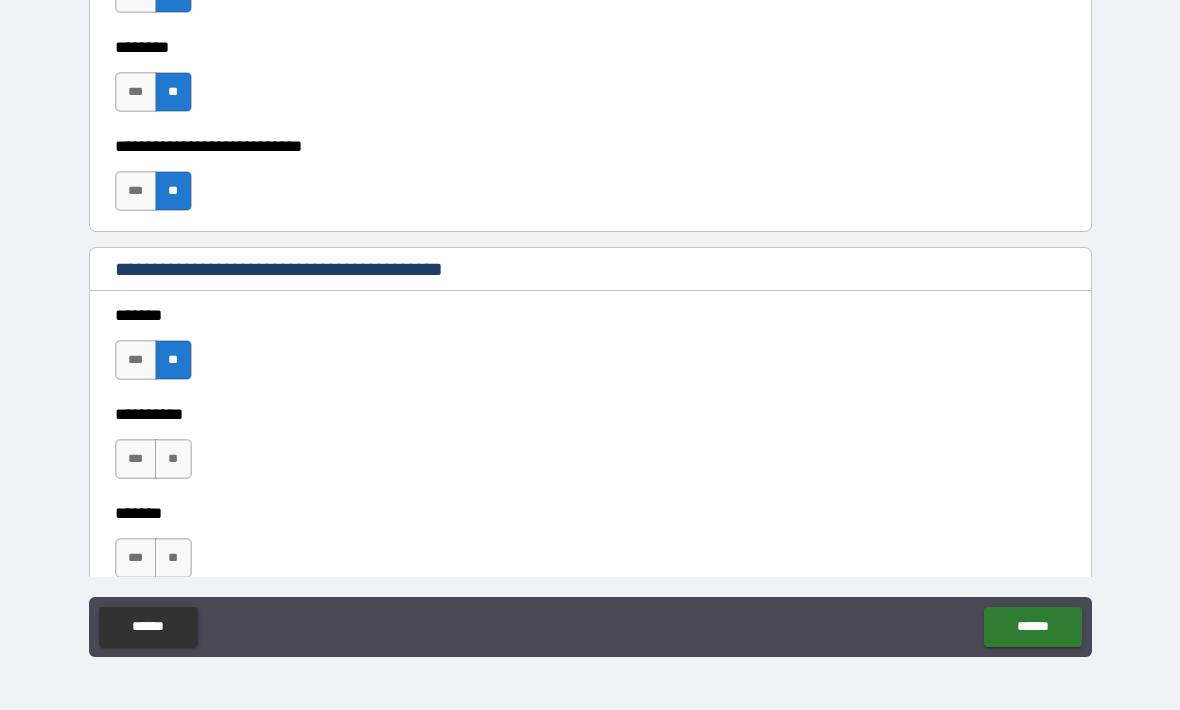 click on "**" at bounding box center (173, 459) 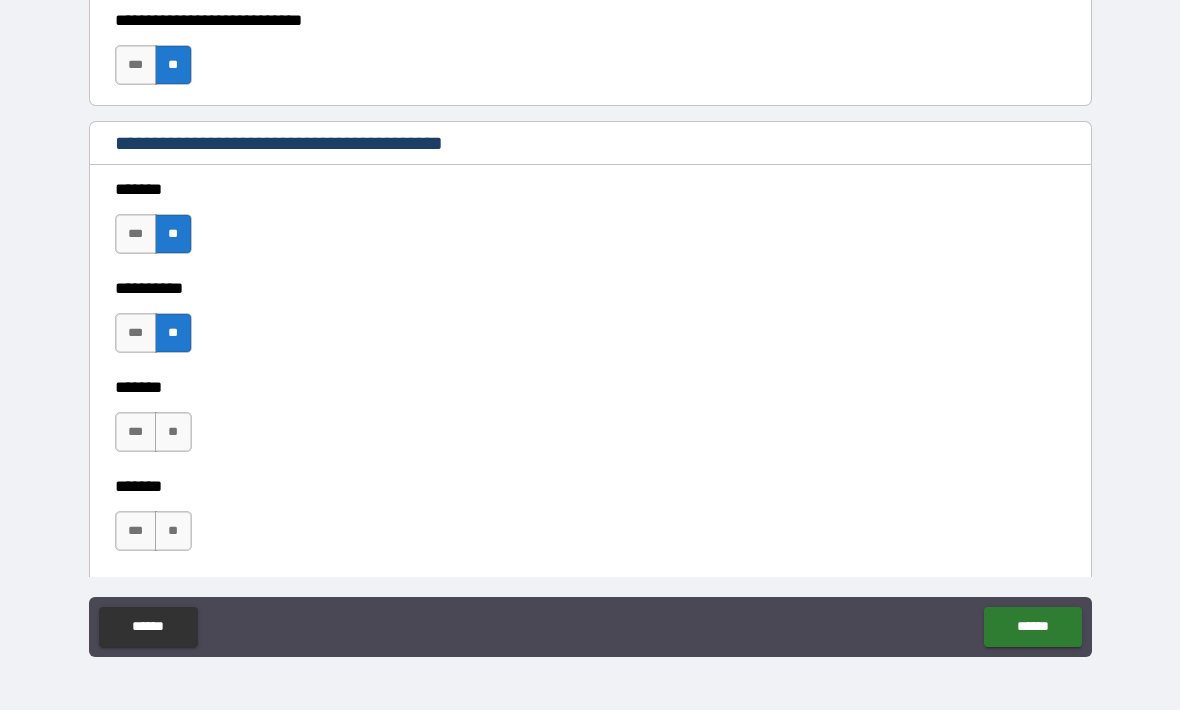 scroll, scrollTop: 1354, scrollLeft: 0, axis: vertical 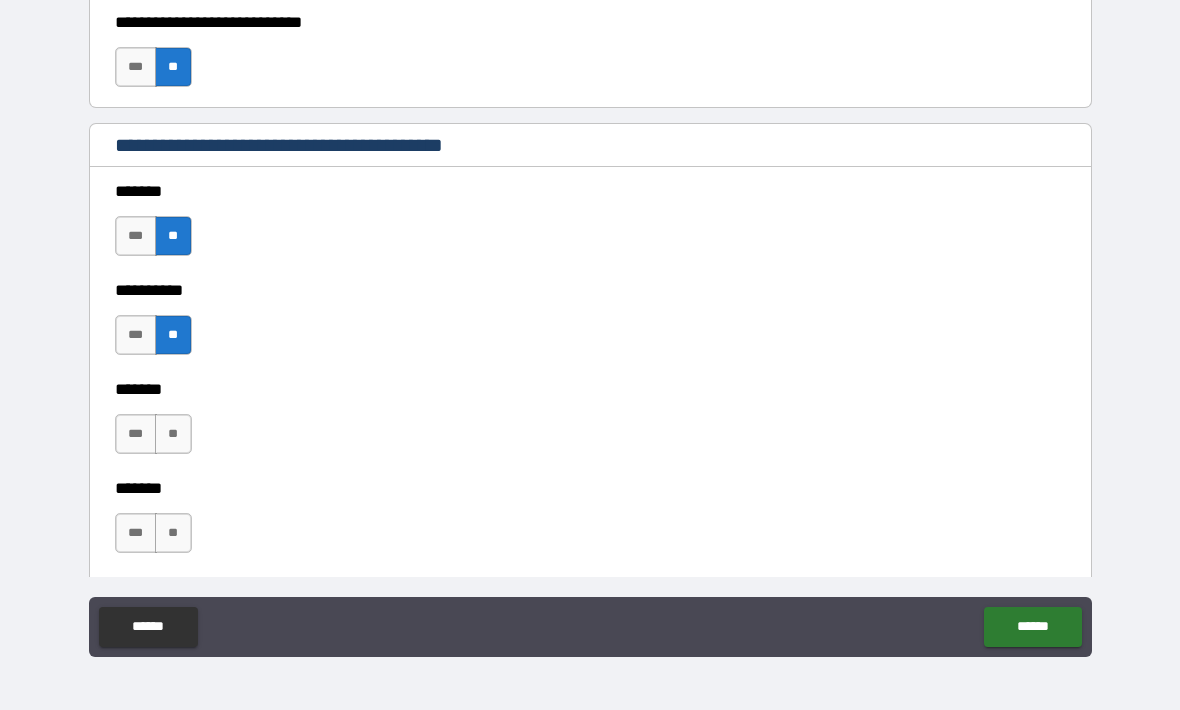 click on "**" at bounding box center (173, 434) 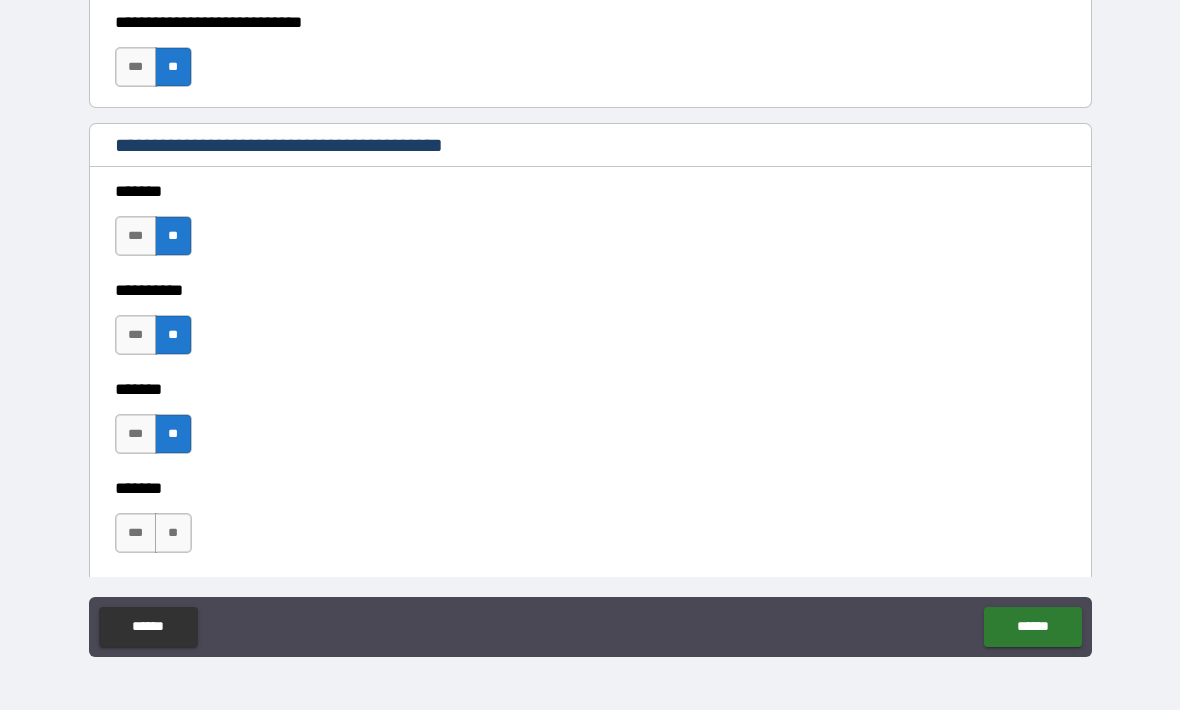 click on "**" at bounding box center (173, 533) 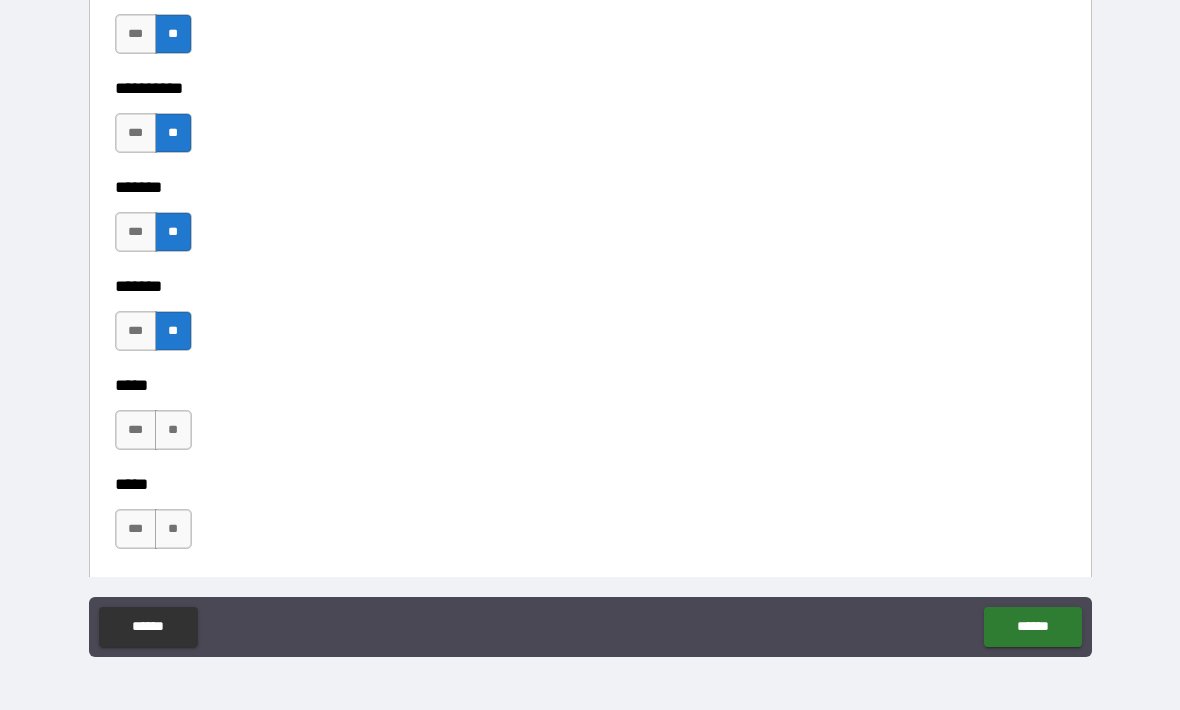 scroll, scrollTop: 1554, scrollLeft: 0, axis: vertical 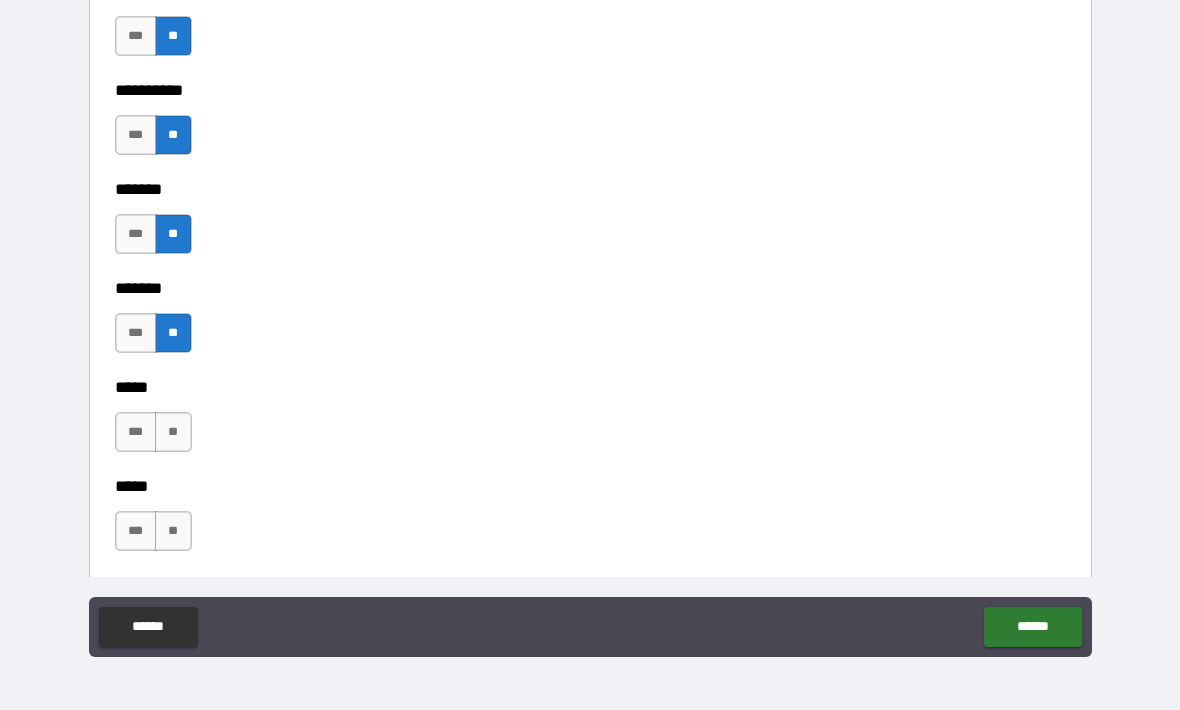 click on "**" at bounding box center [173, 432] 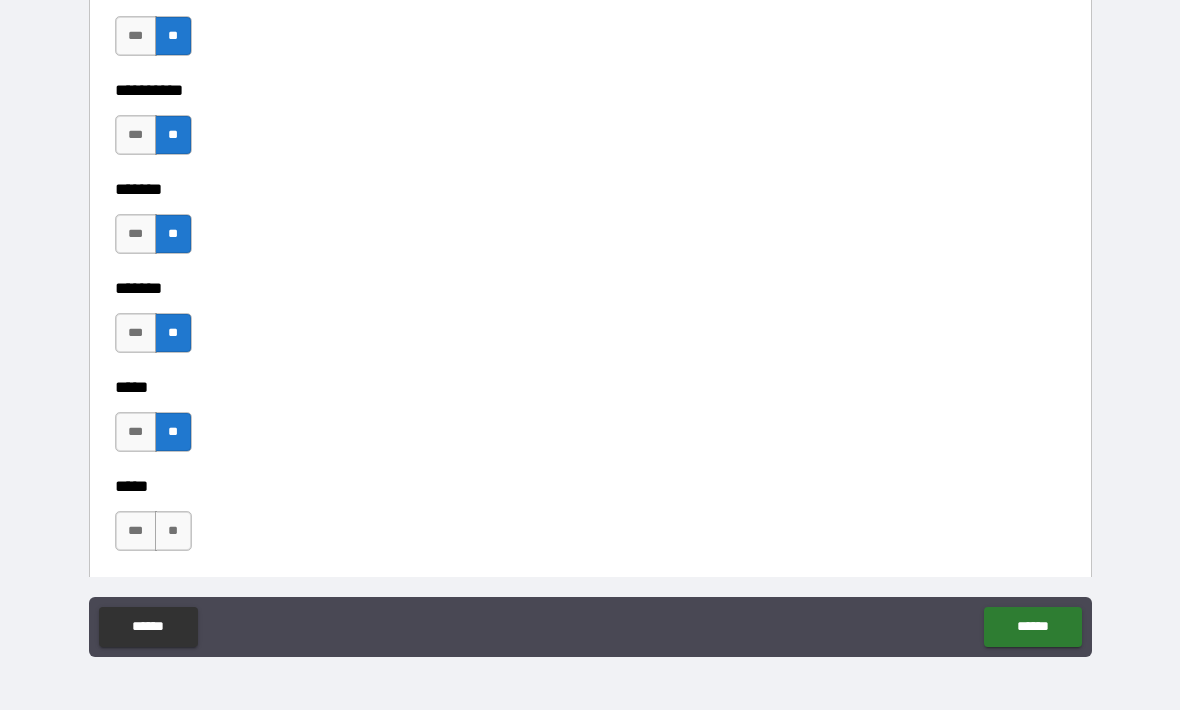 click on "**" at bounding box center (173, 531) 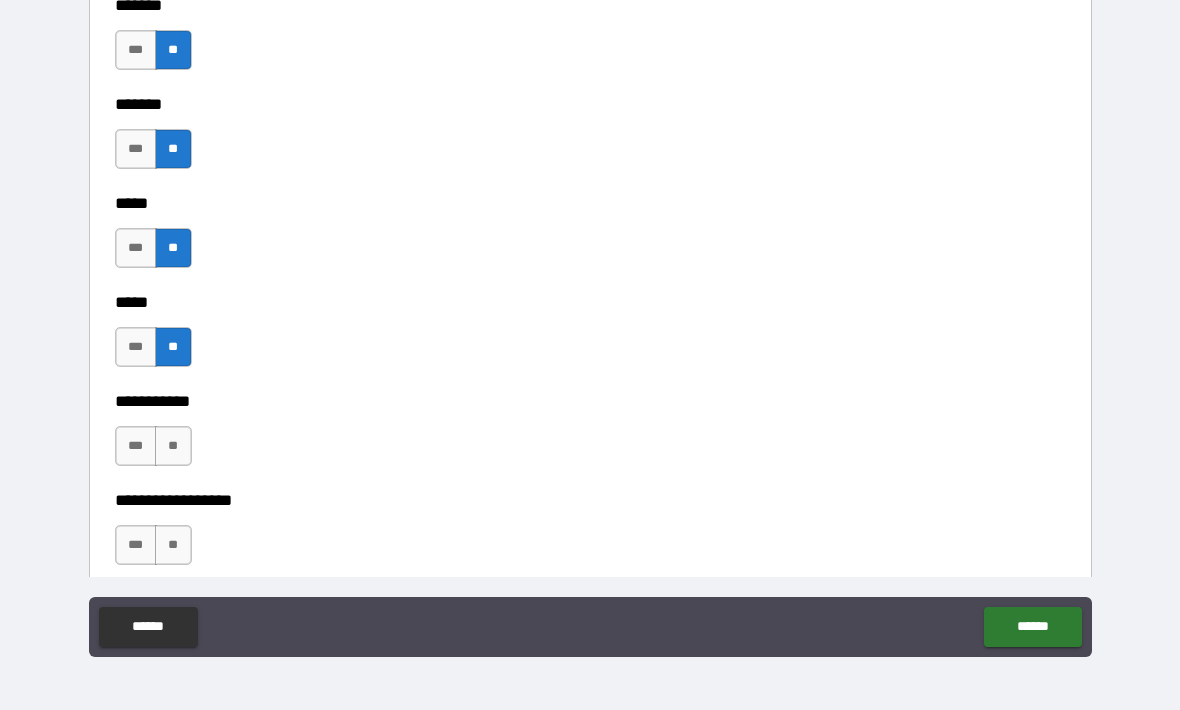 scroll, scrollTop: 1737, scrollLeft: 0, axis: vertical 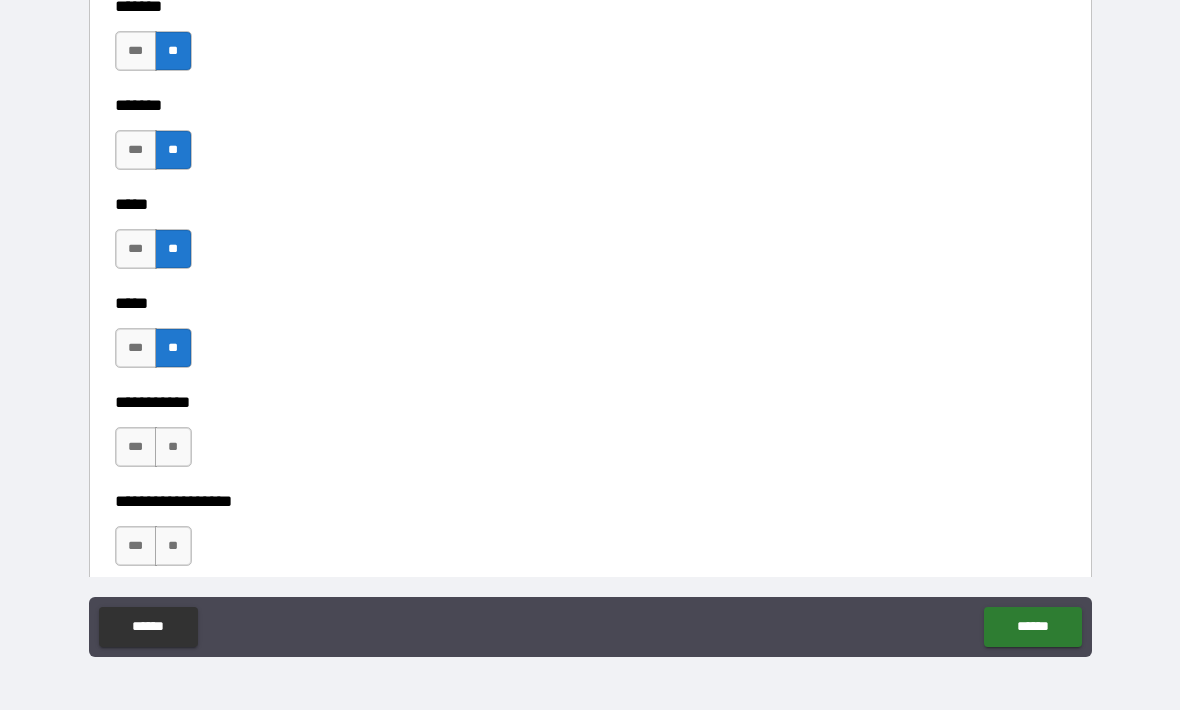 click on "**" at bounding box center [173, 447] 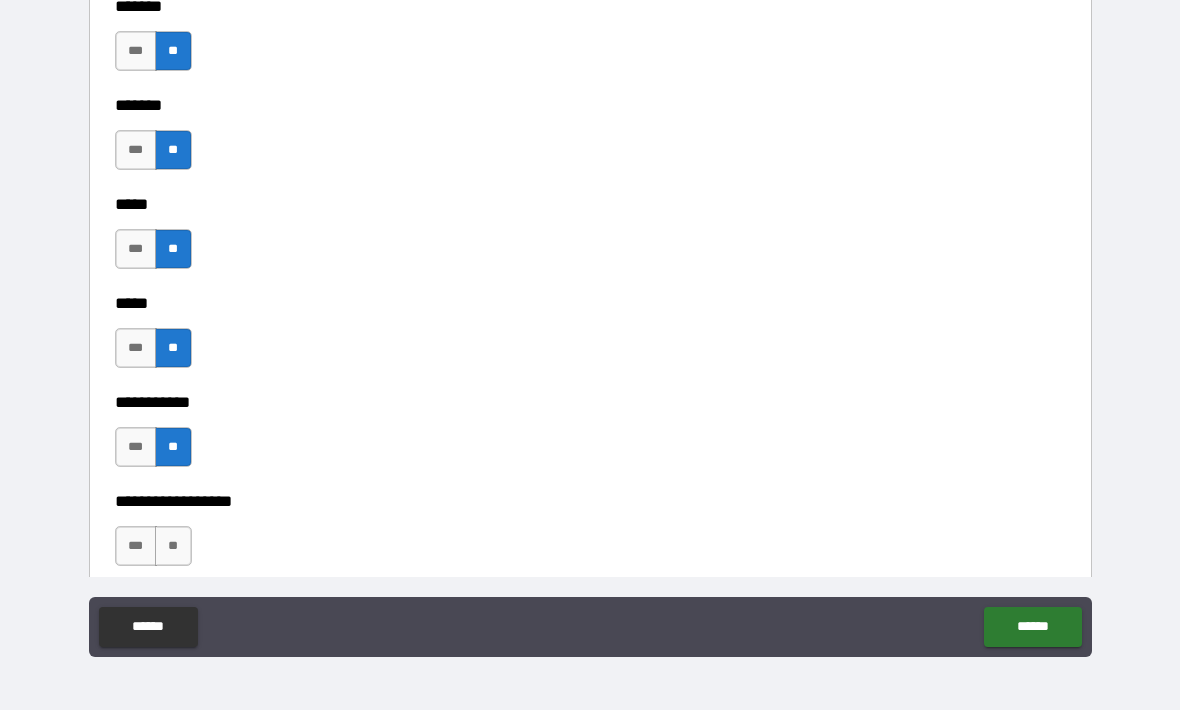 click on "**" at bounding box center (173, 546) 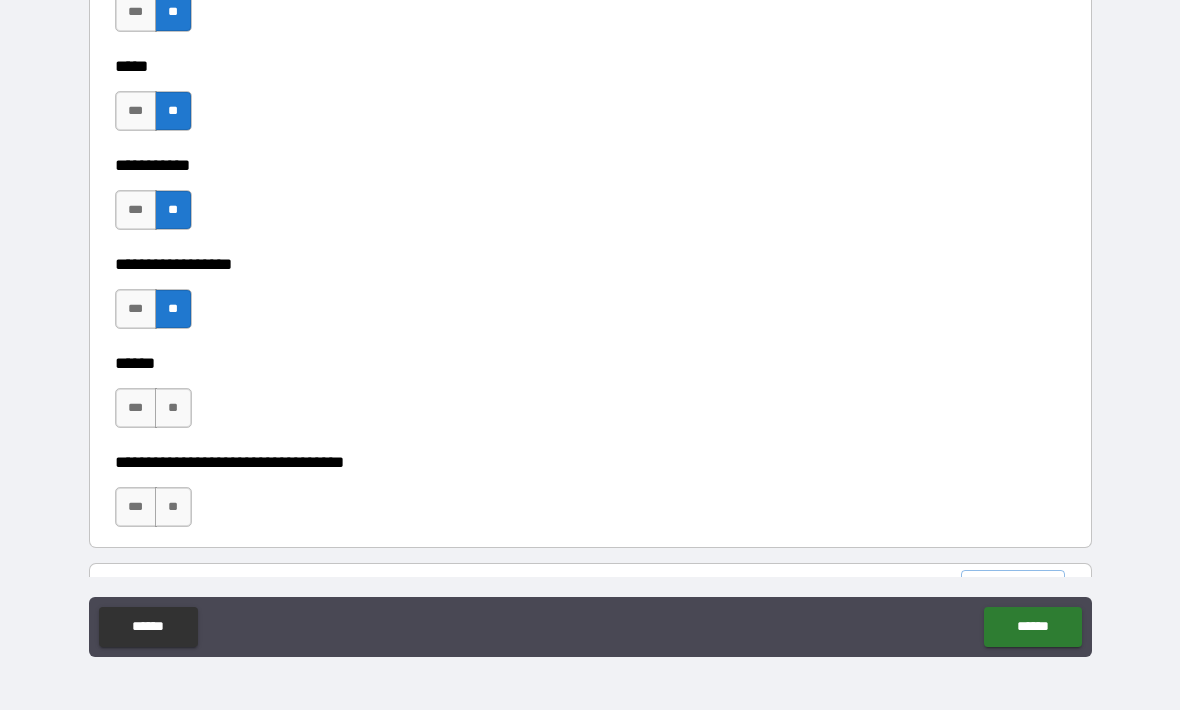 scroll, scrollTop: 1972, scrollLeft: 0, axis: vertical 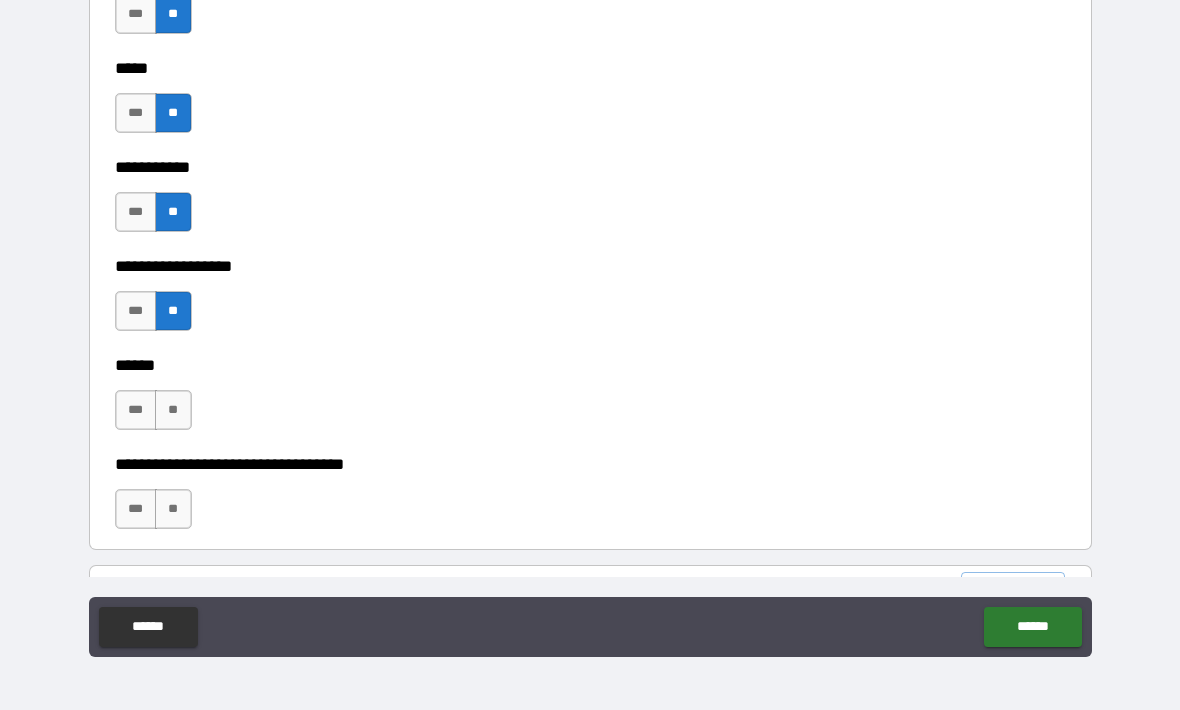 click on "**" at bounding box center [173, 410] 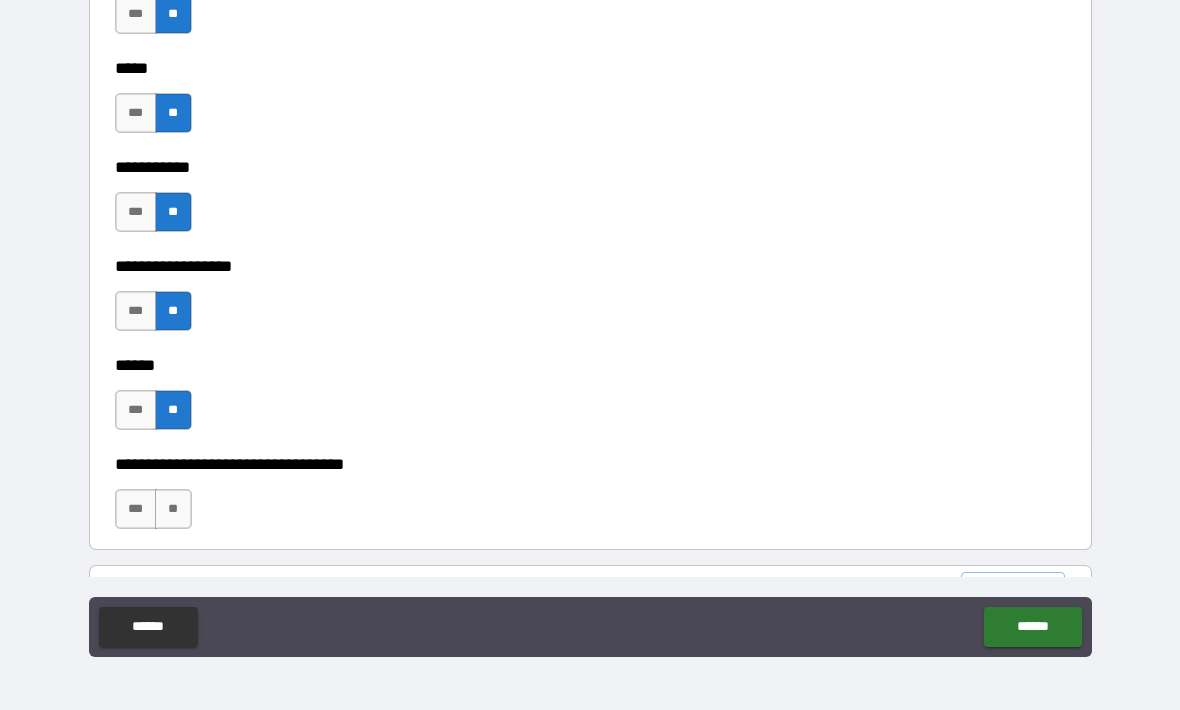 click on "***" at bounding box center (136, 509) 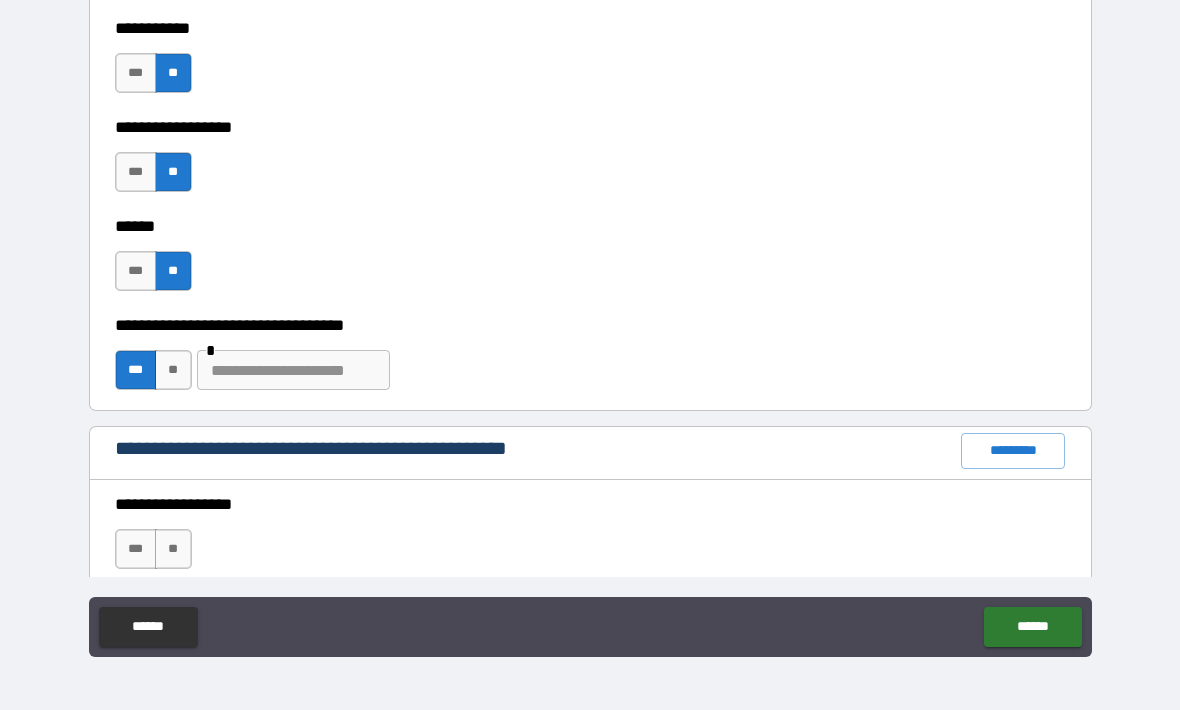 scroll, scrollTop: 2110, scrollLeft: 0, axis: vertical 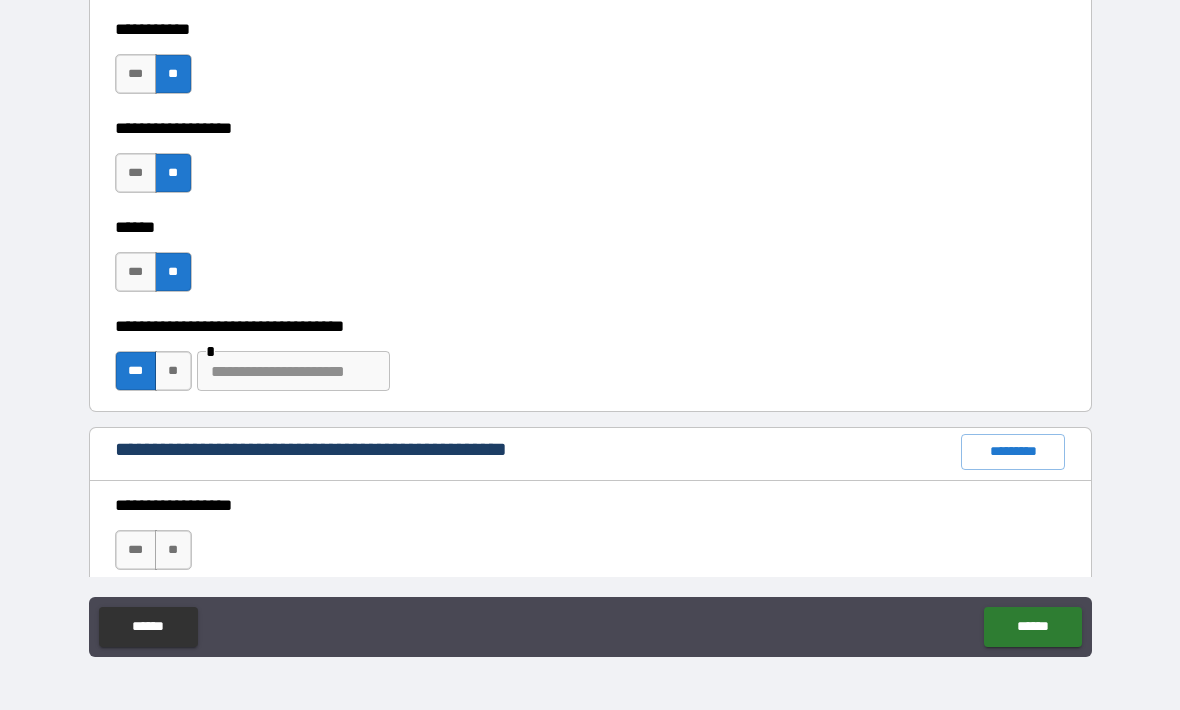 click at bounding box center [293, 371] 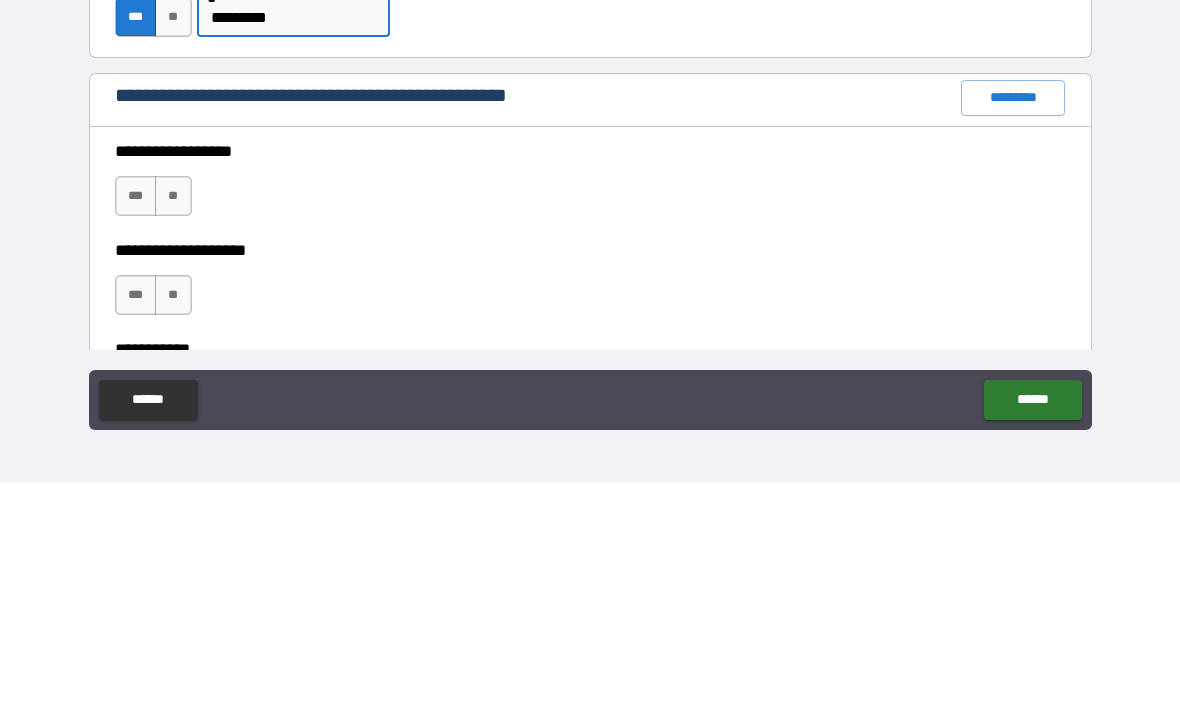 scroll, scrollTop: 2241, scrollLeft: 0, axis: vertical 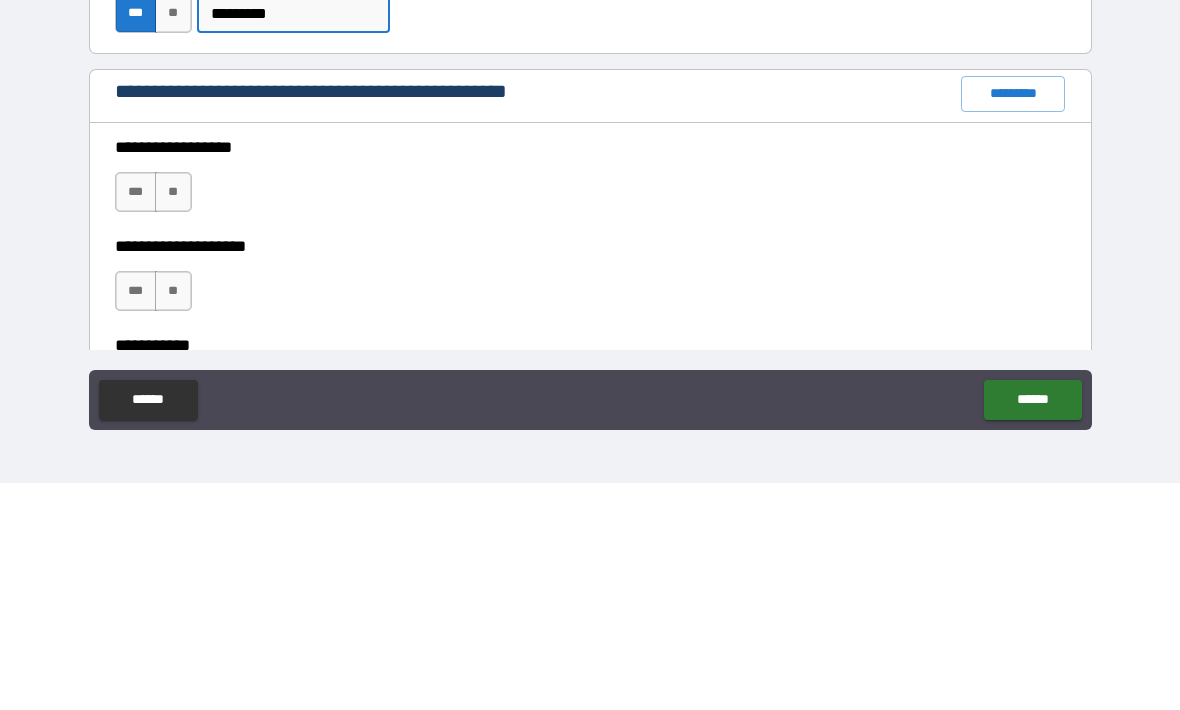 type on "*********" 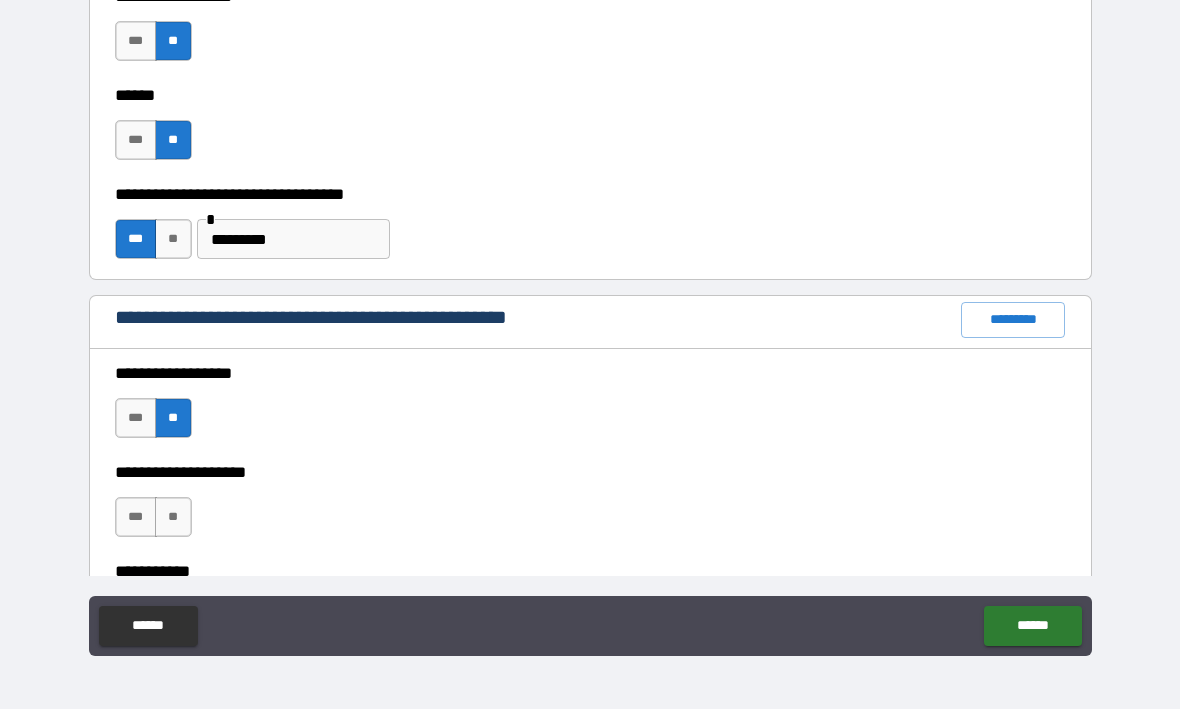 click on "**" at bounding box center (173, 518) 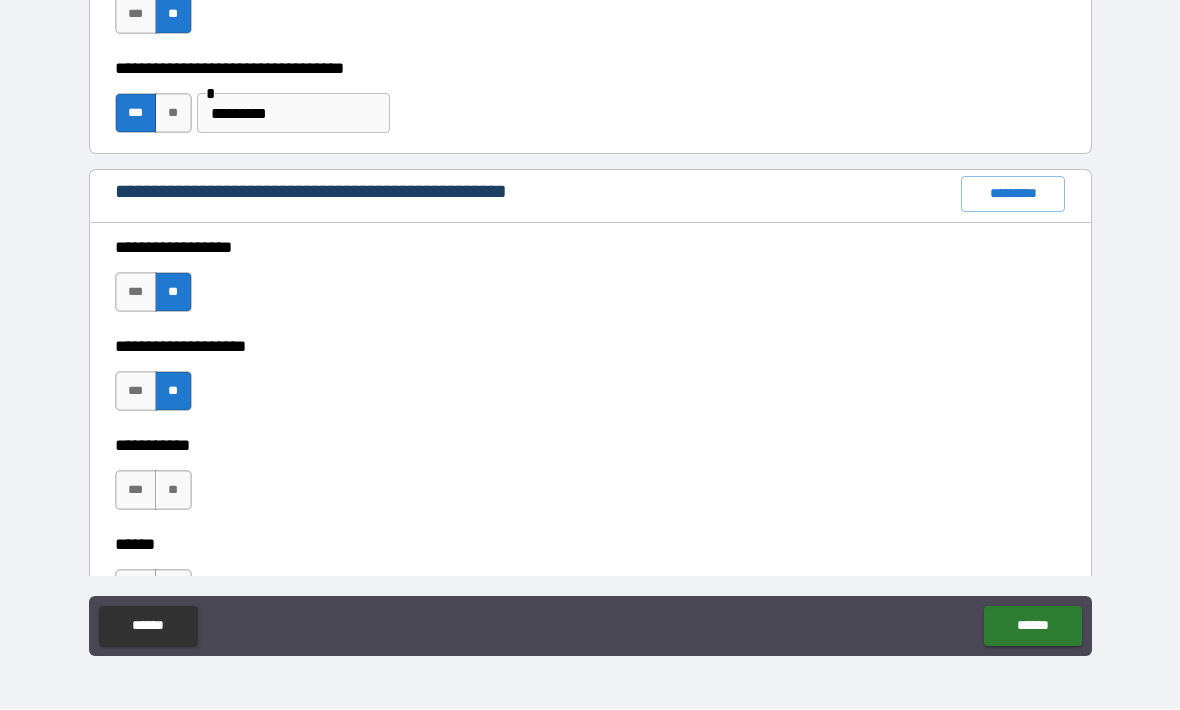 scroll, scrollTop: 2443, scrollLeft: 0, axis: vertical 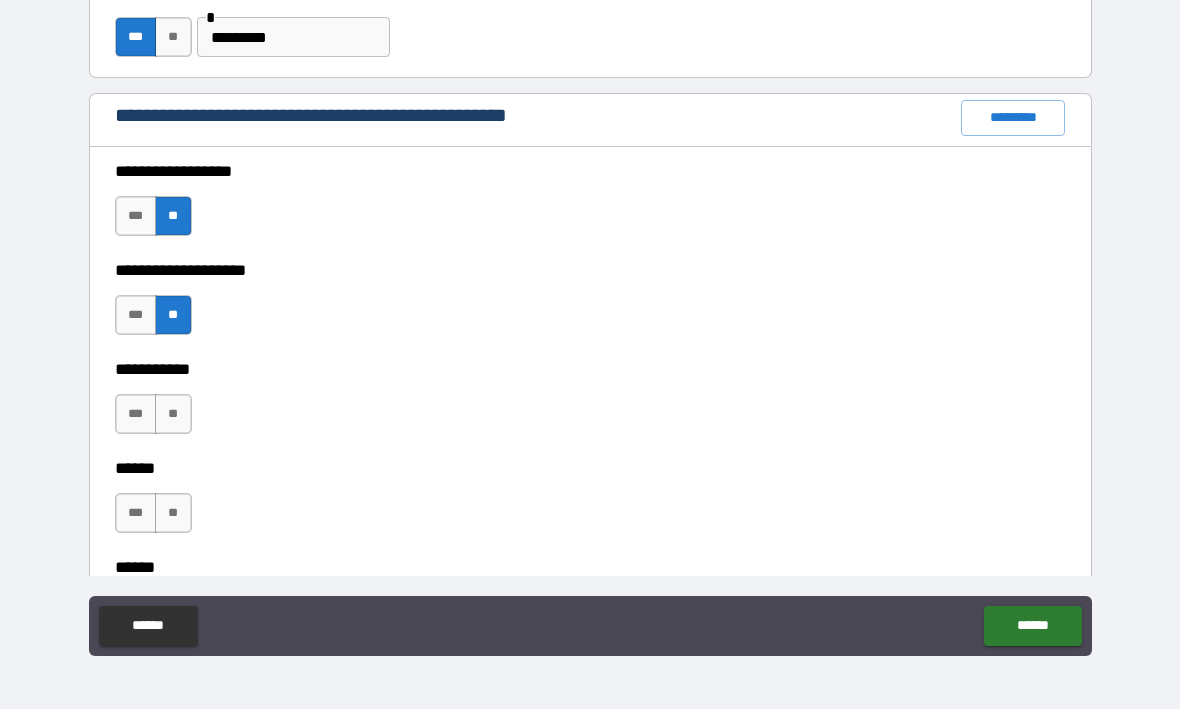 click on "**" at bounding box center (173, 415) 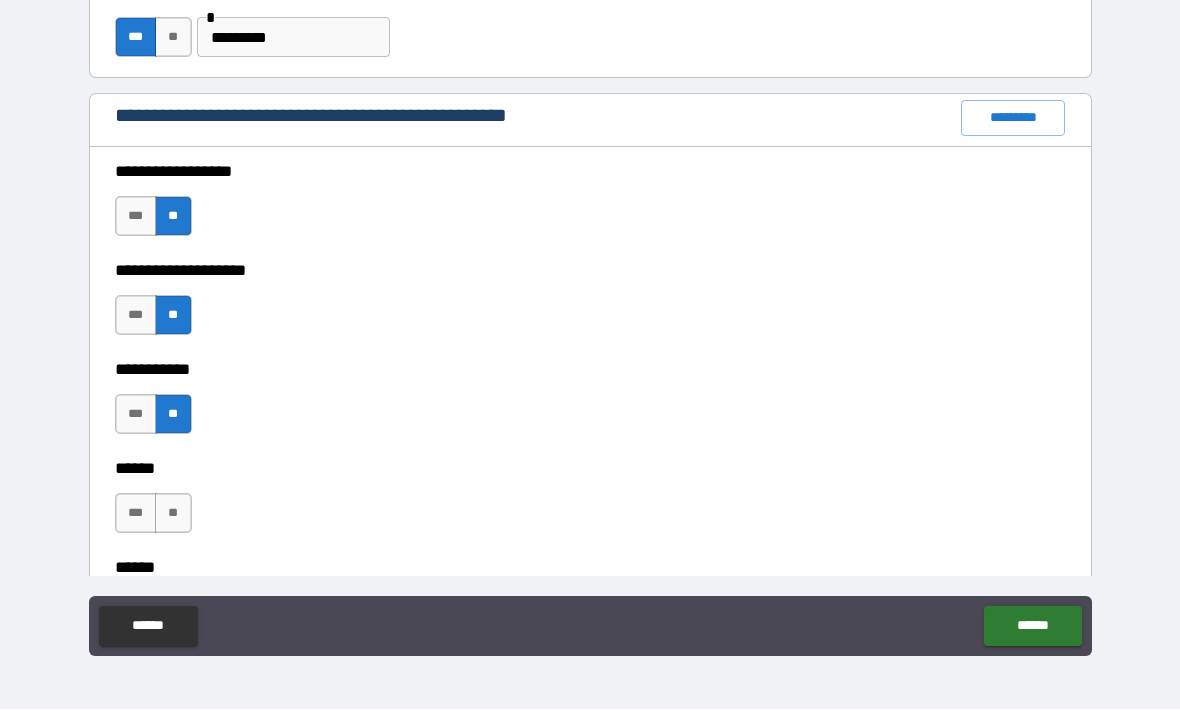 click on "**" at bounding box center [173, 514] 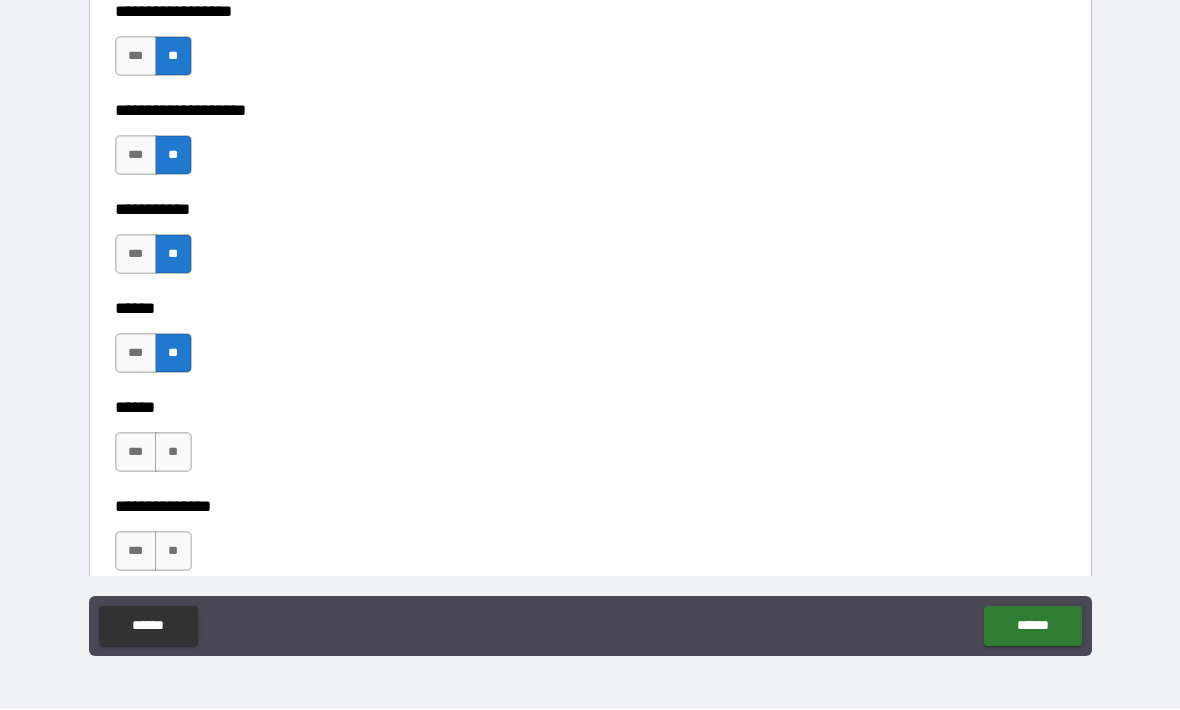 scroll, scrollTop: 2602, scrollLeft: 0, axis: vertical 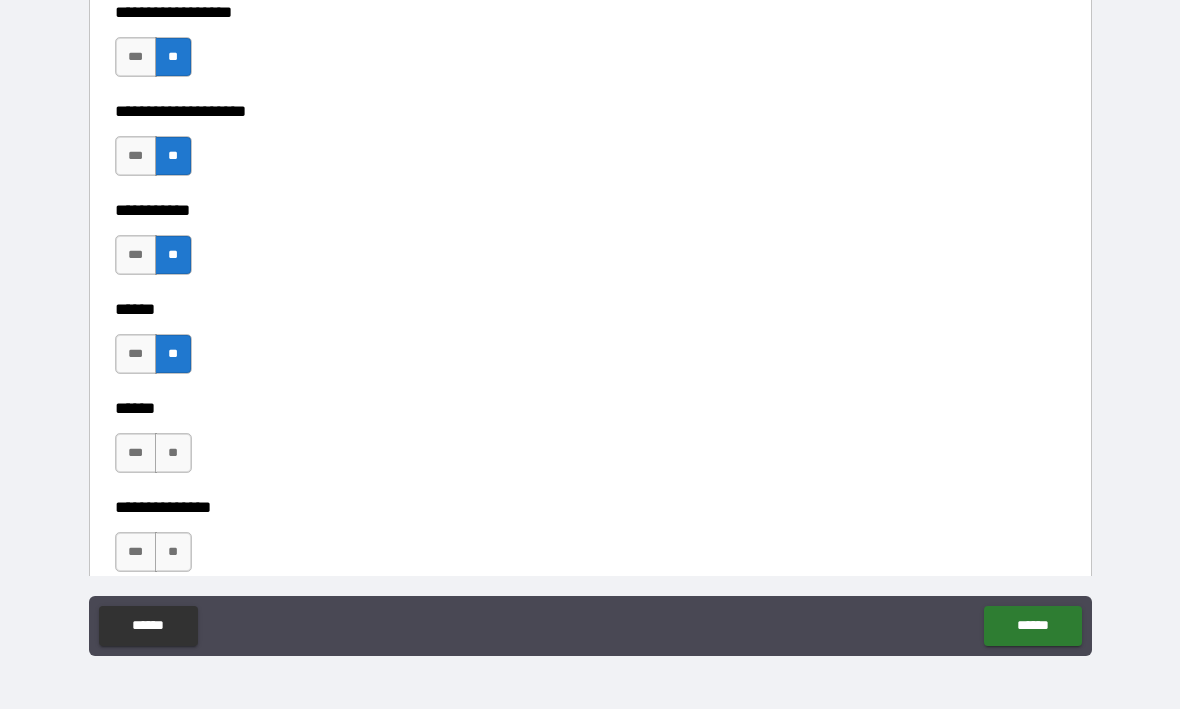 click on "**" at bounding box center (173, 454) 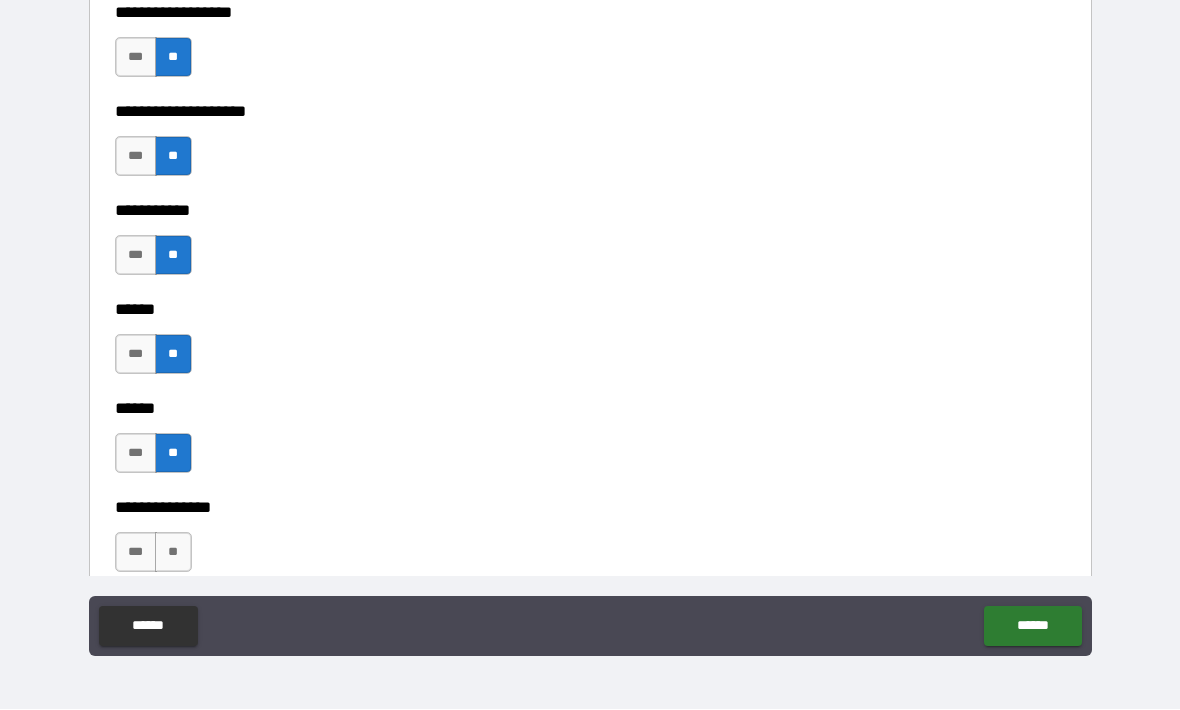 click on "***" at bounding box center (136, 553) 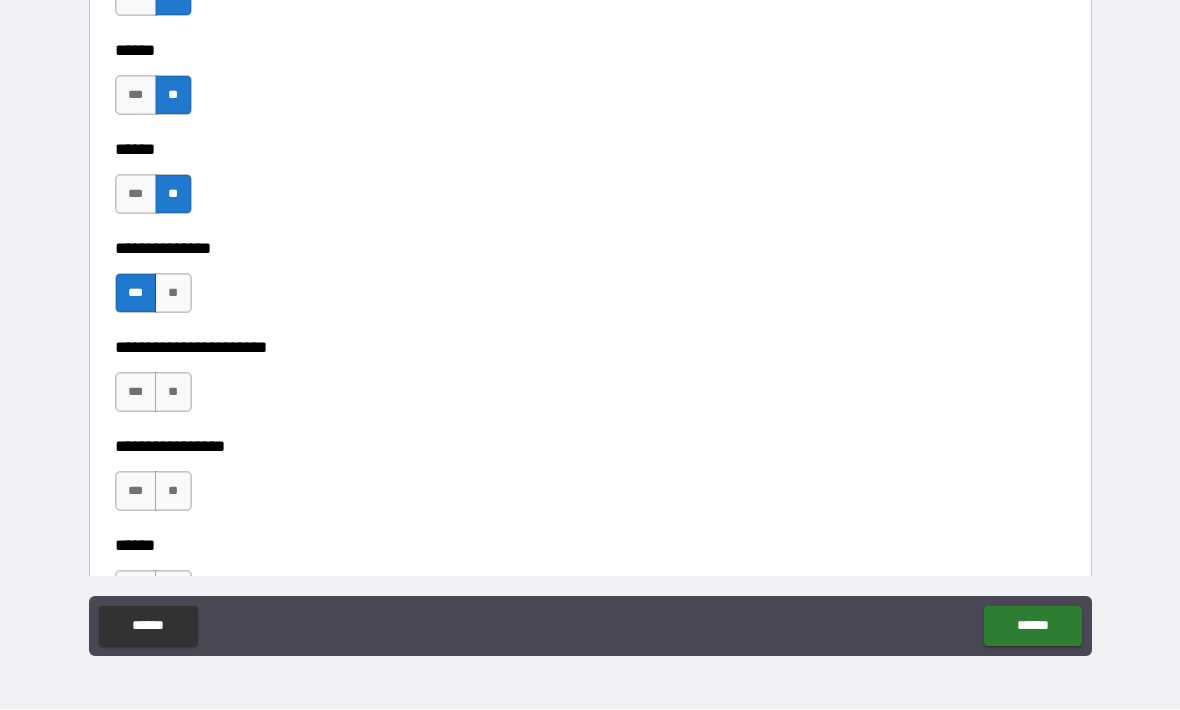 scroll, scrollTop: 2860, scrollLeft: 0, axis: vertical 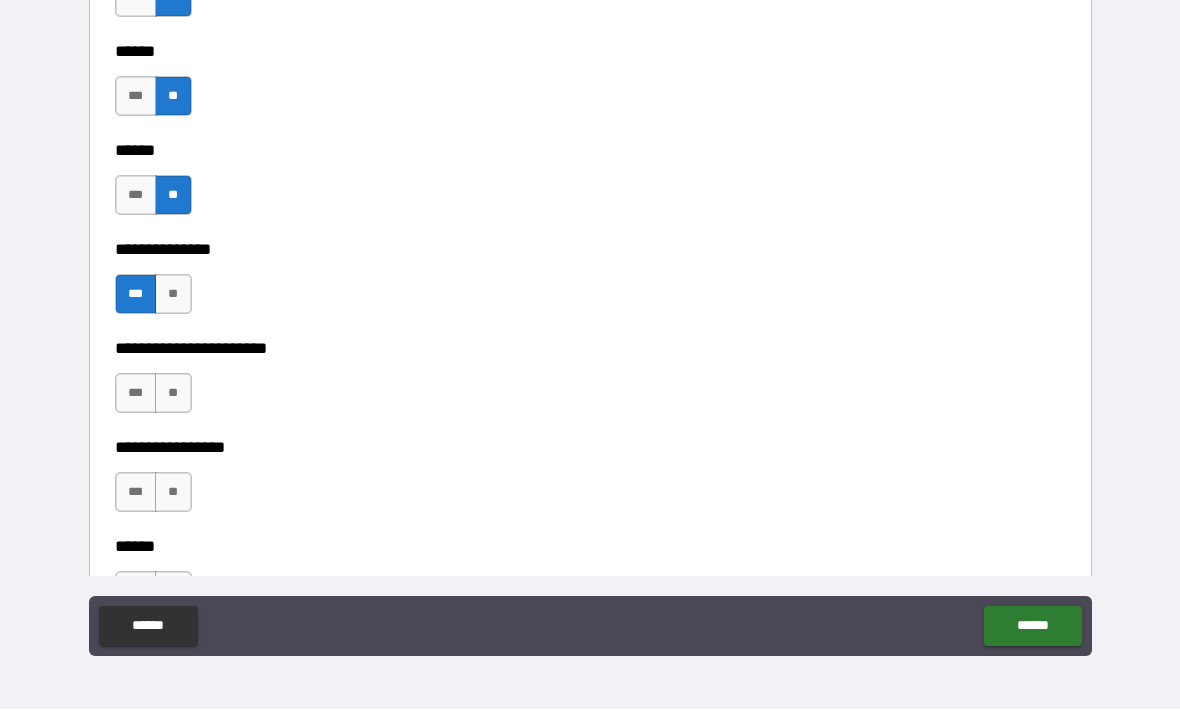 click on "**" at bounding box center [173, 394] 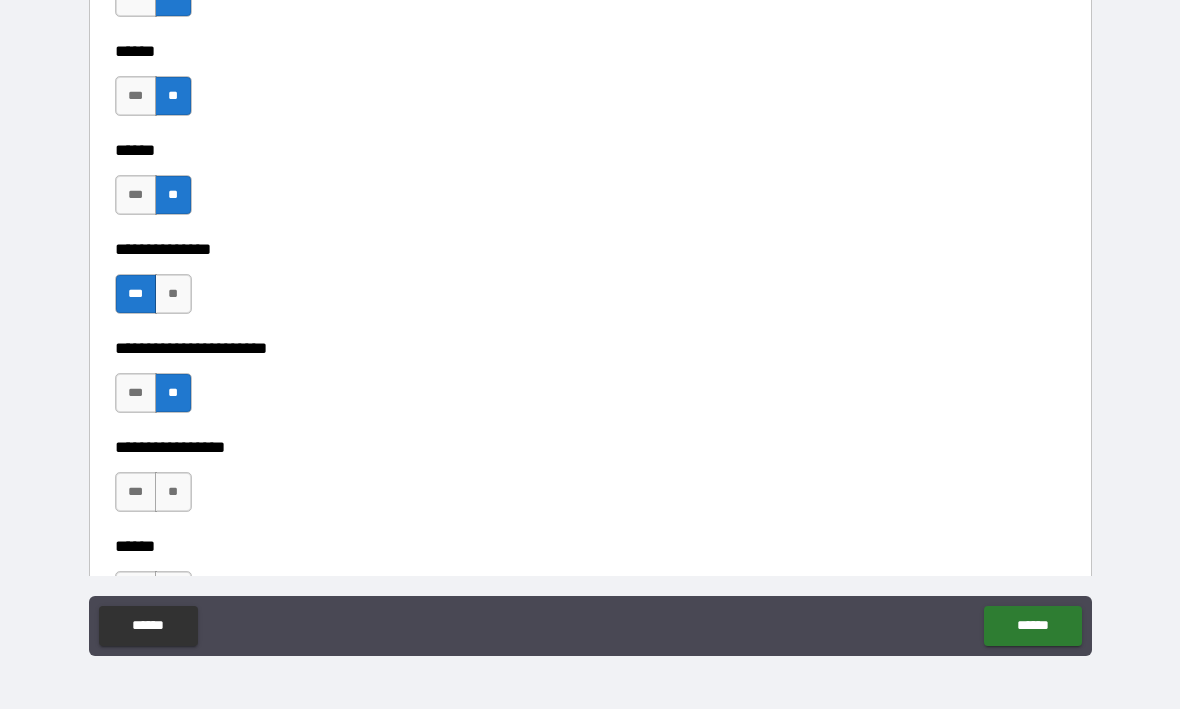 click on "**" at bounding box center (173, 493) 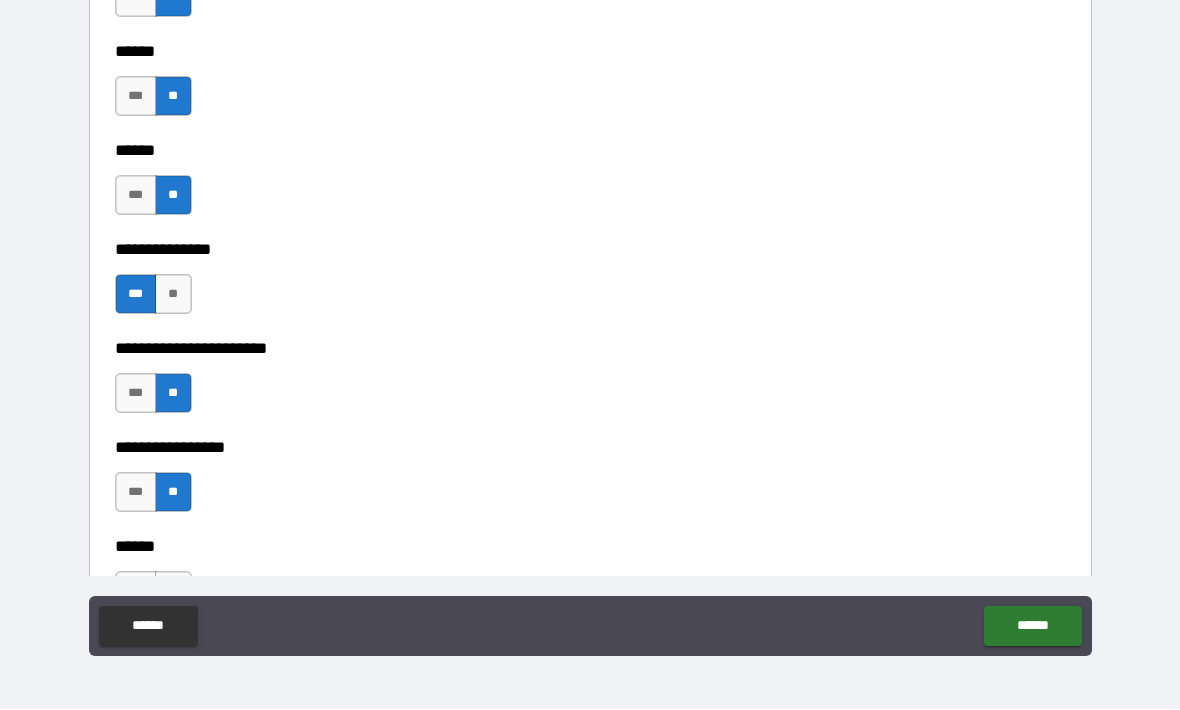 click on "***" at bounding box center [136, 493] 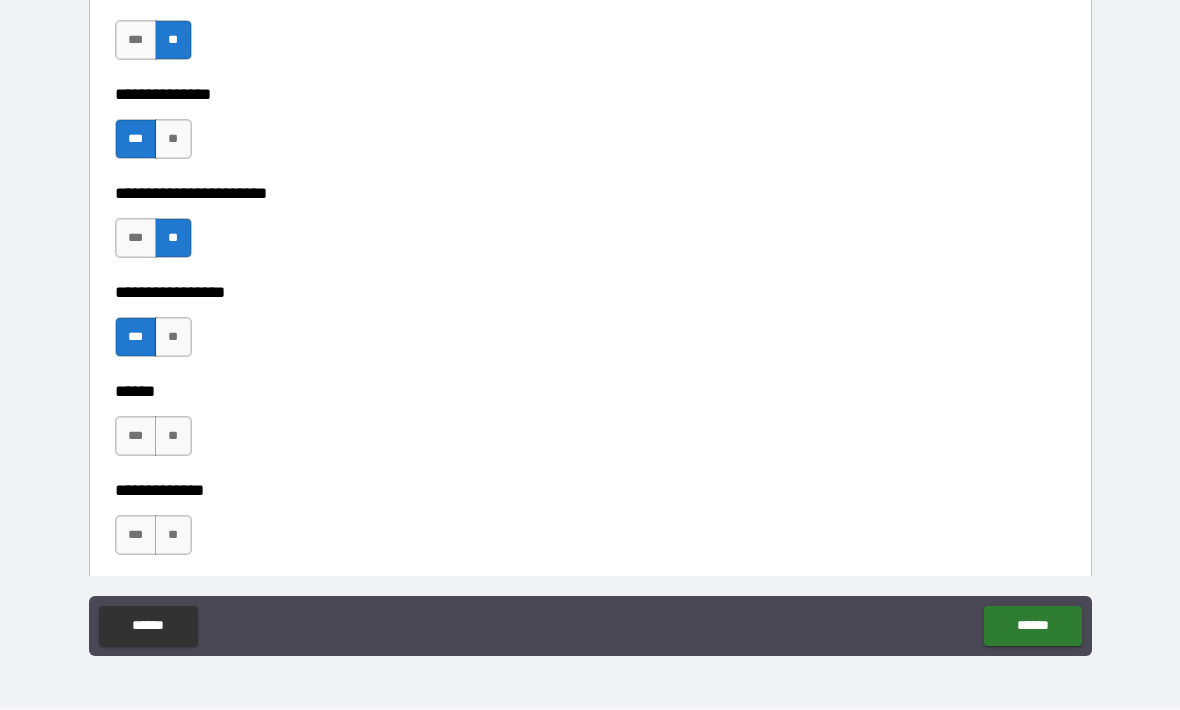 scroll, scrollTop: 3033, scrollLeft: 0, axis: vertical 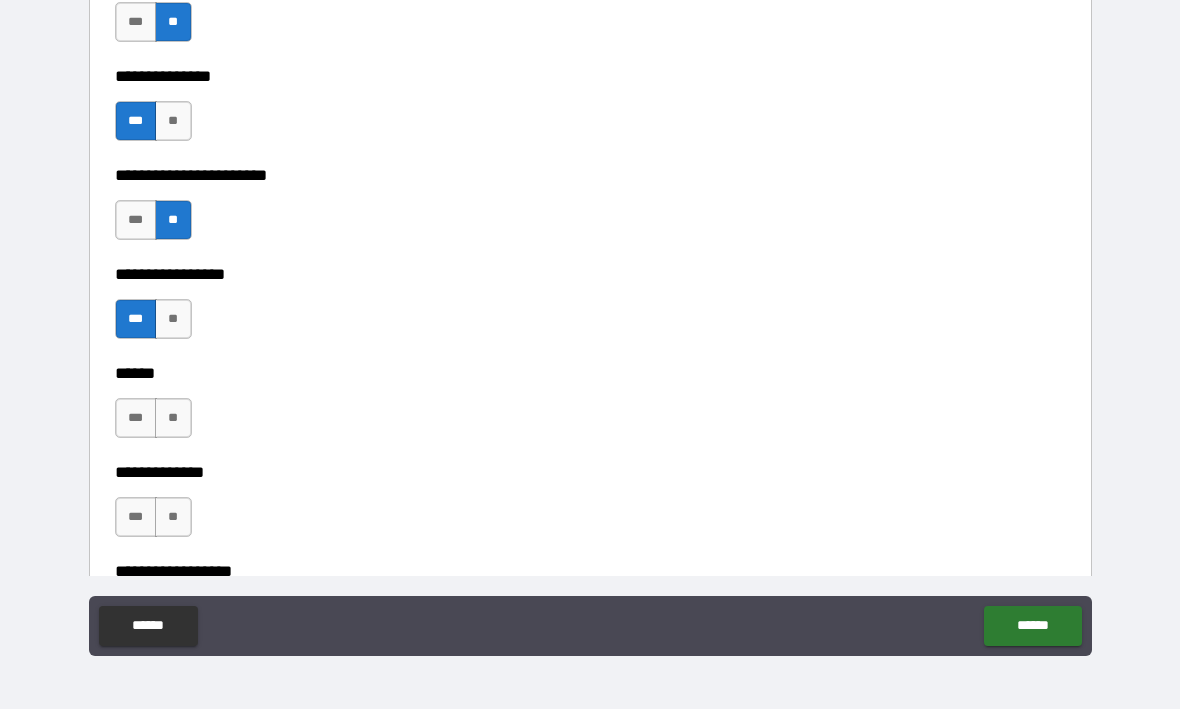 click on "**" at bounding box center (173, 419) 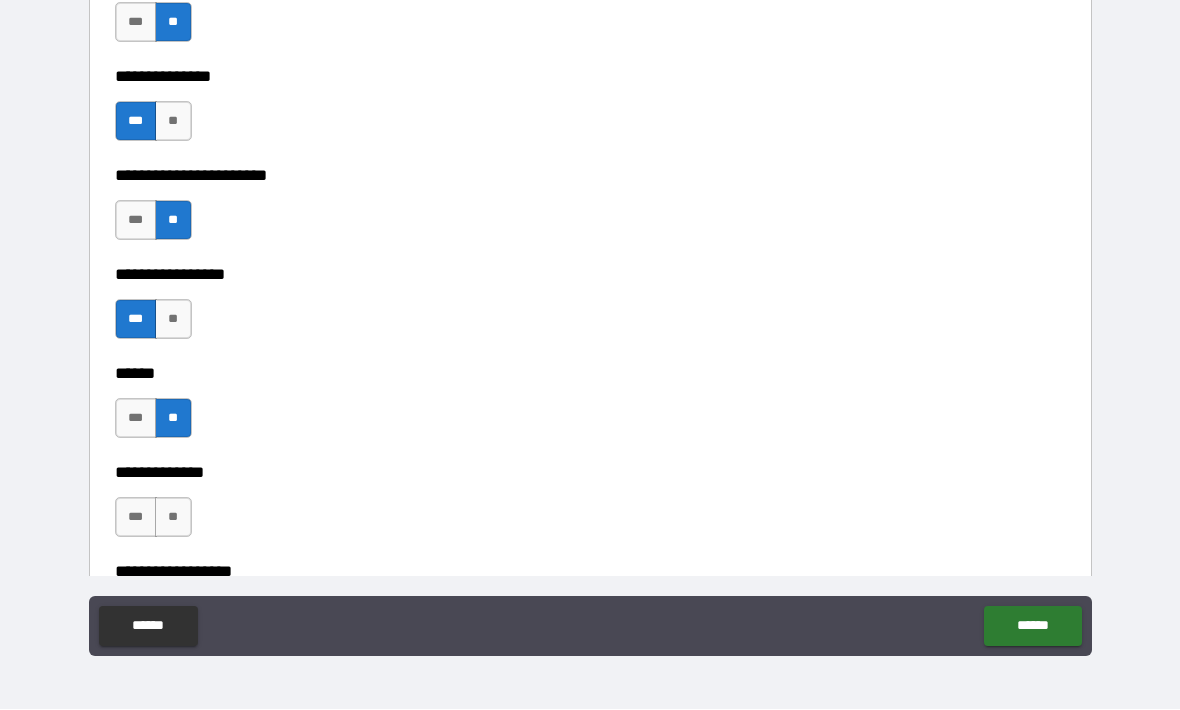 click on "**" at bounding box center [173, 518] 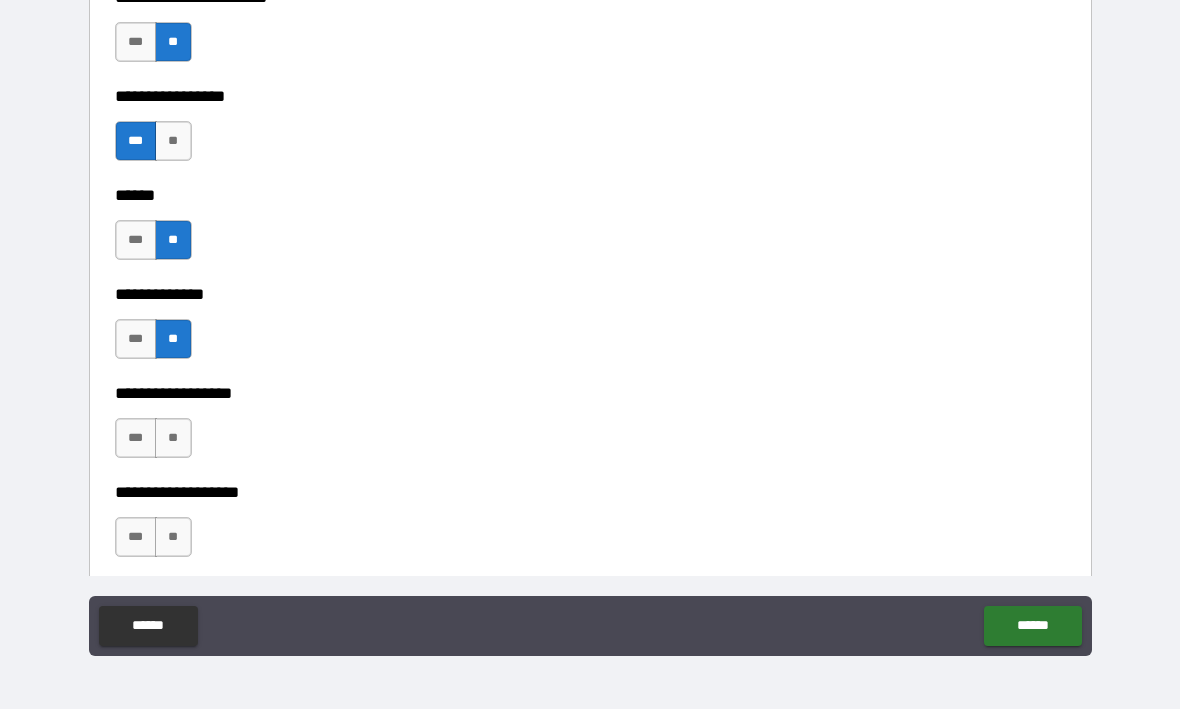 scroll, scrollTop: 3218, scrollLeft: 0, axis: vertical 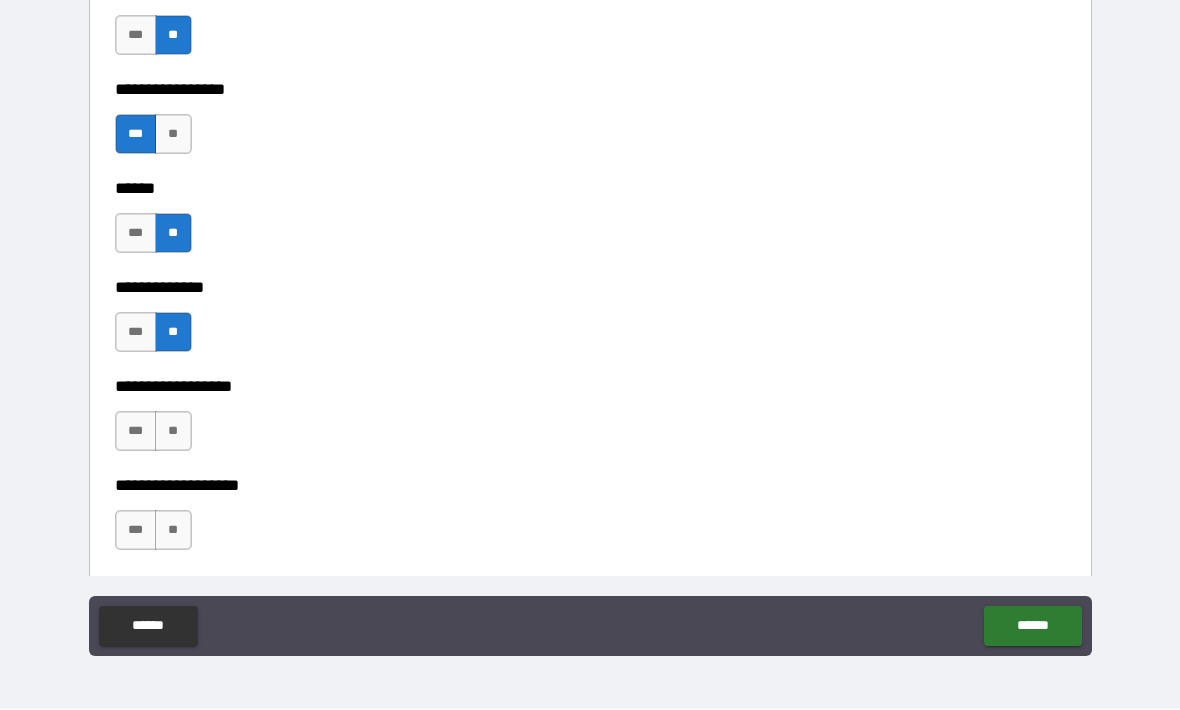 click on "**" at bounding box center [173, 432] 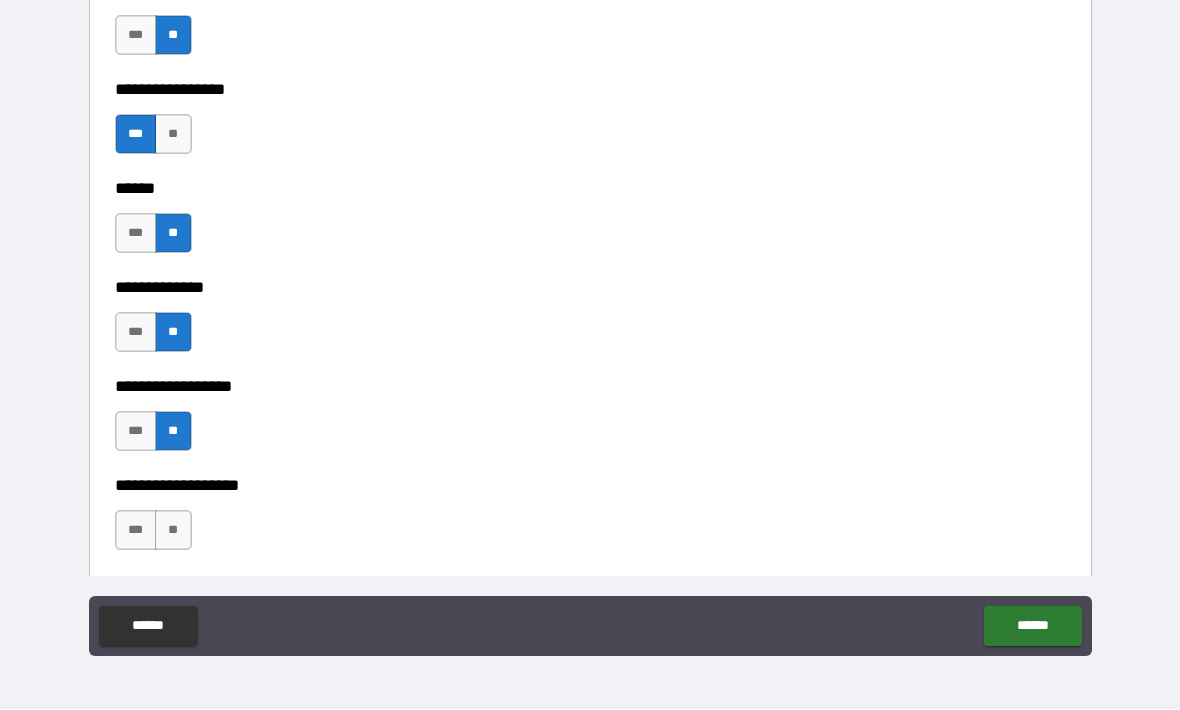 click on "**" at bounding box center (173, 531) 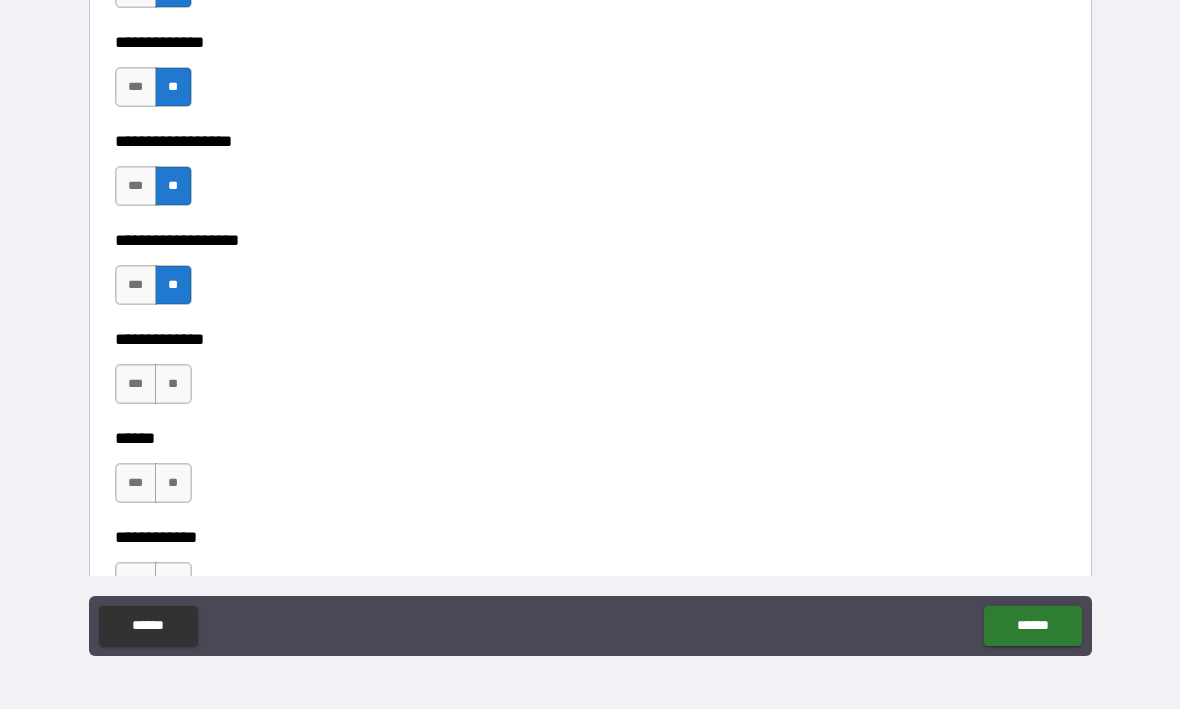 scroll, scrollTop: 3459, scrollLeft: 0, axis: vertical 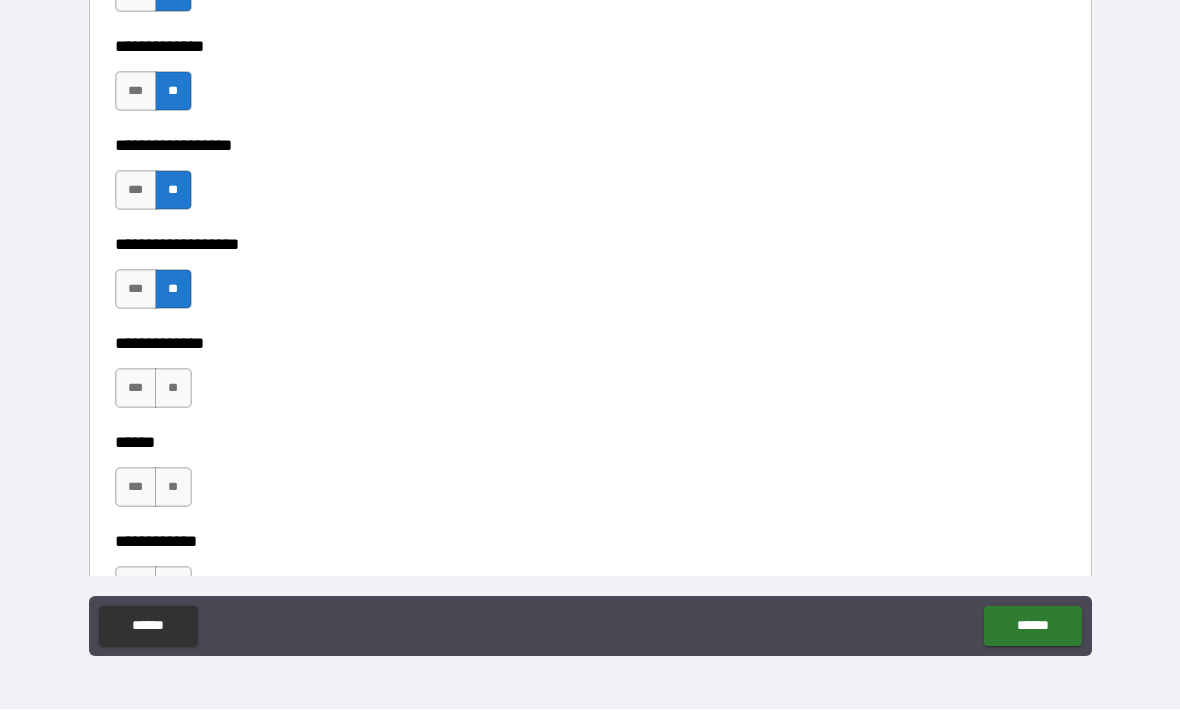 click on "**" at bounding box center [173, 389] 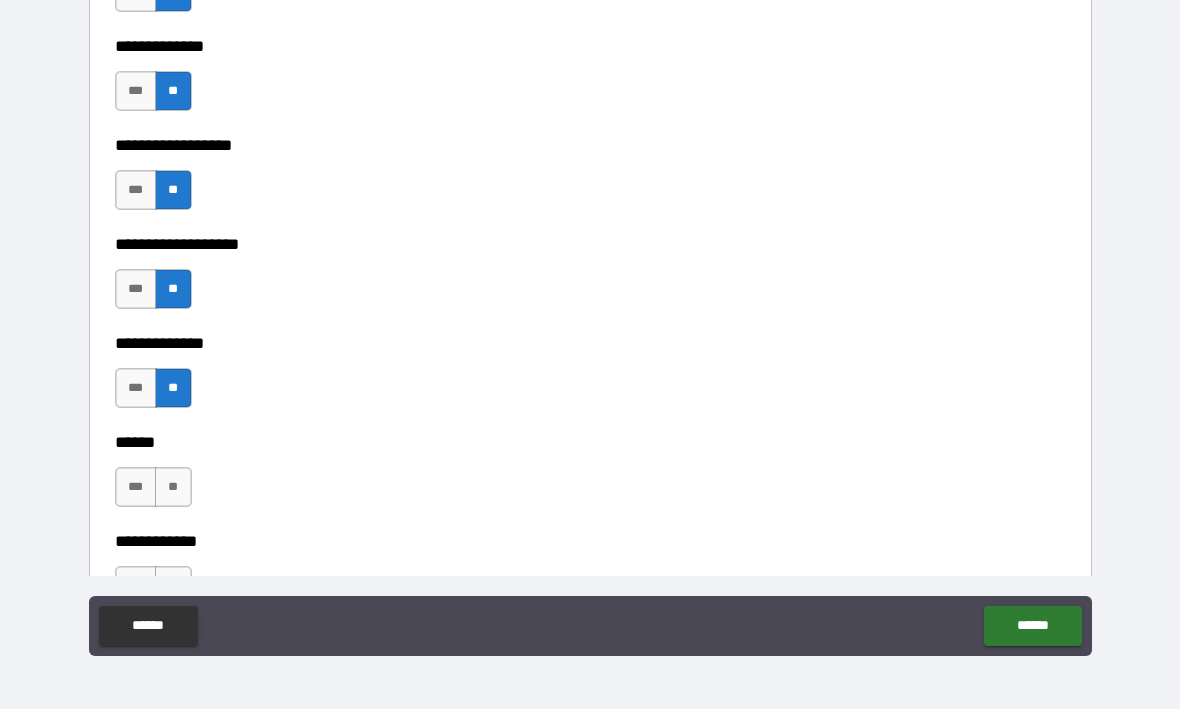click on "**" at bounding box center [173, 488] 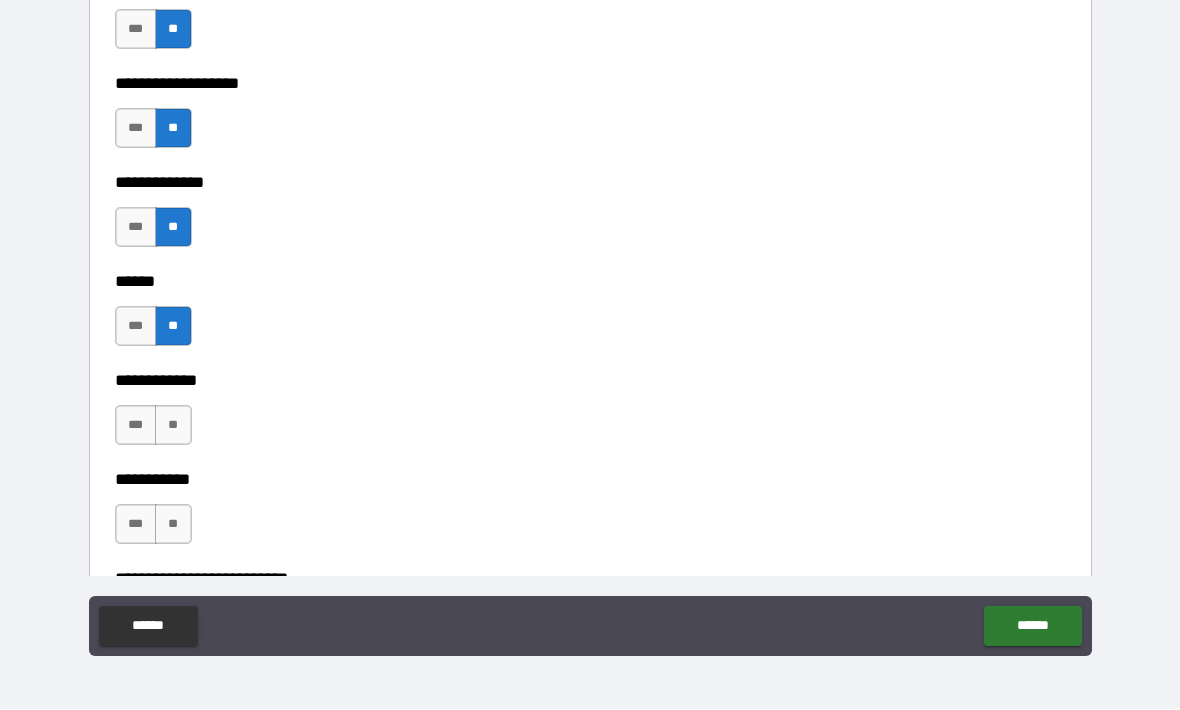 scroll, scrollTop: 3619, scrollLeft: 0, axis: vertical 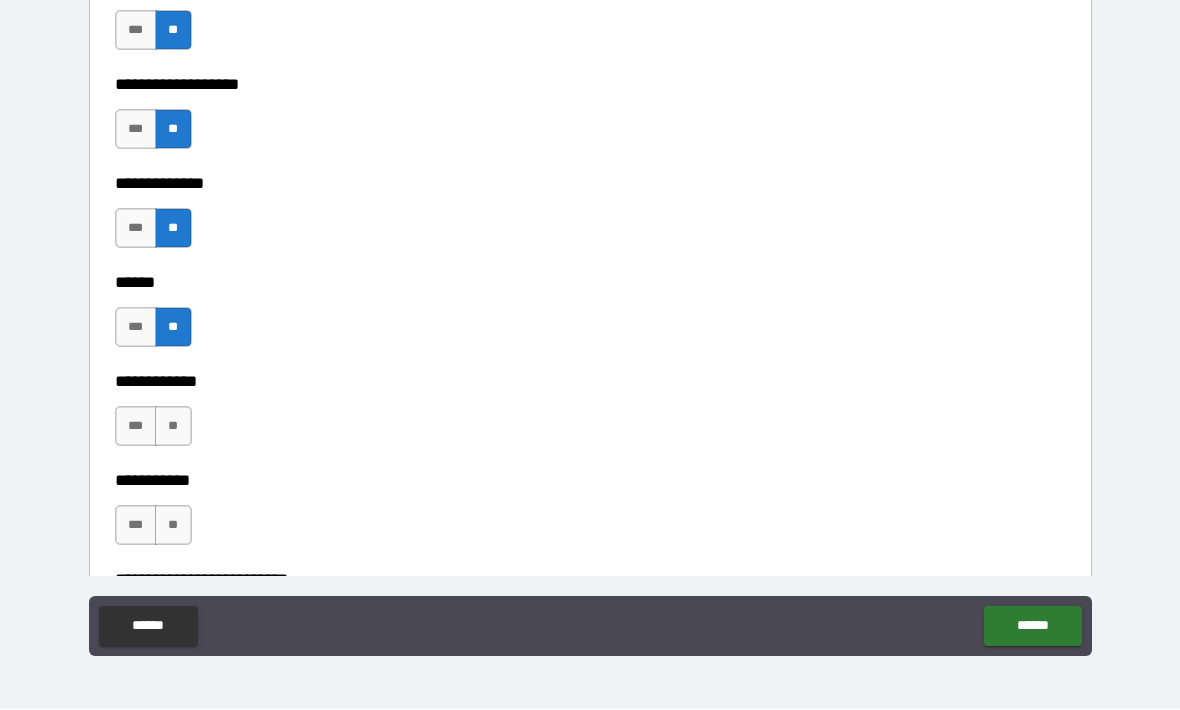 click on "**" at bounding box center (173, 427) 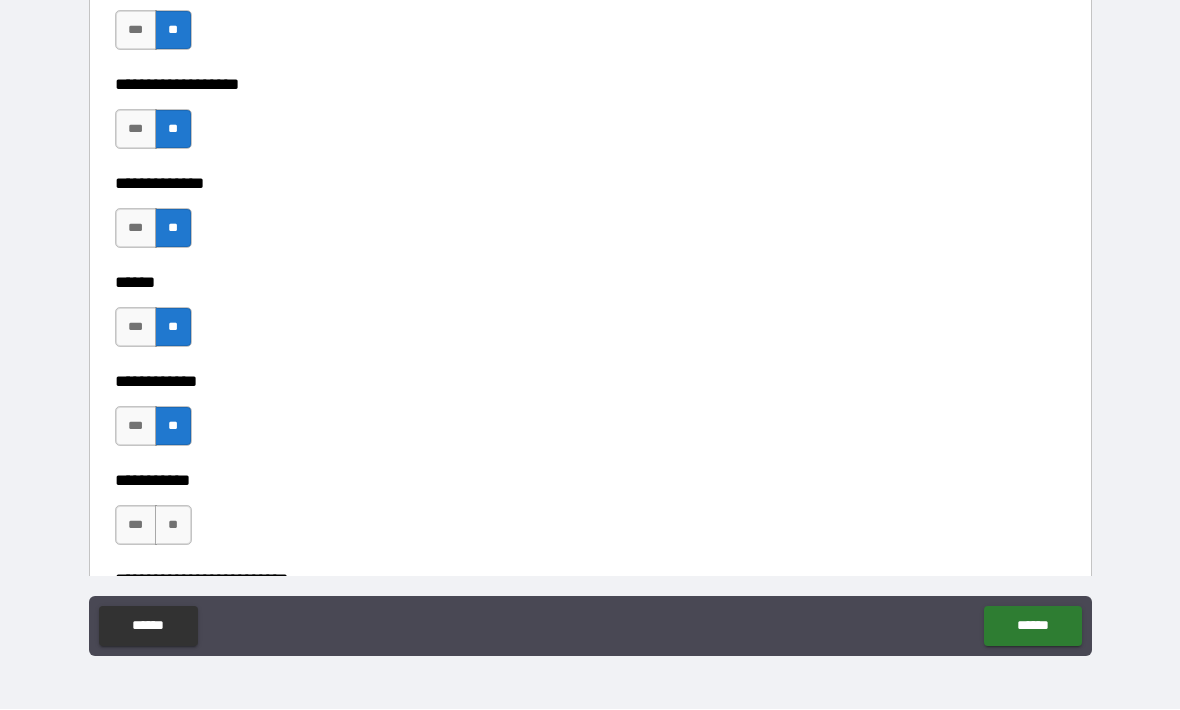 click on "**" at bounding box center [173, 526] 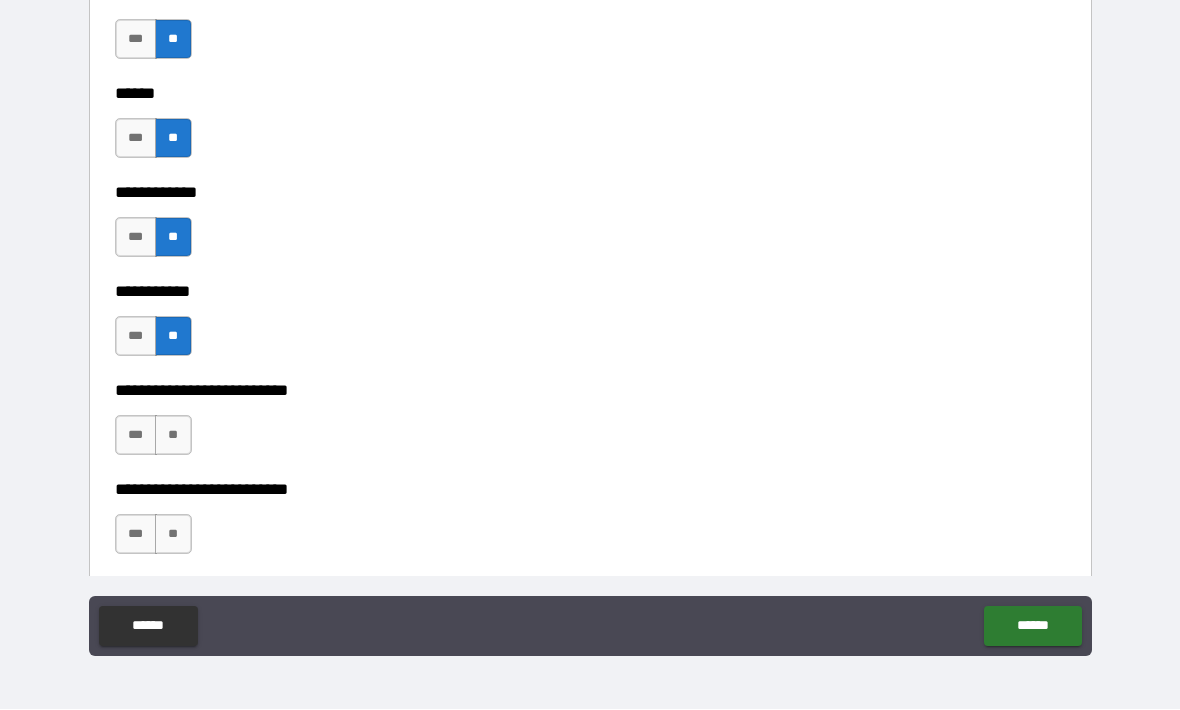 scroll, scrollTop: 3806, scrollLeft: 0, axis: vertical 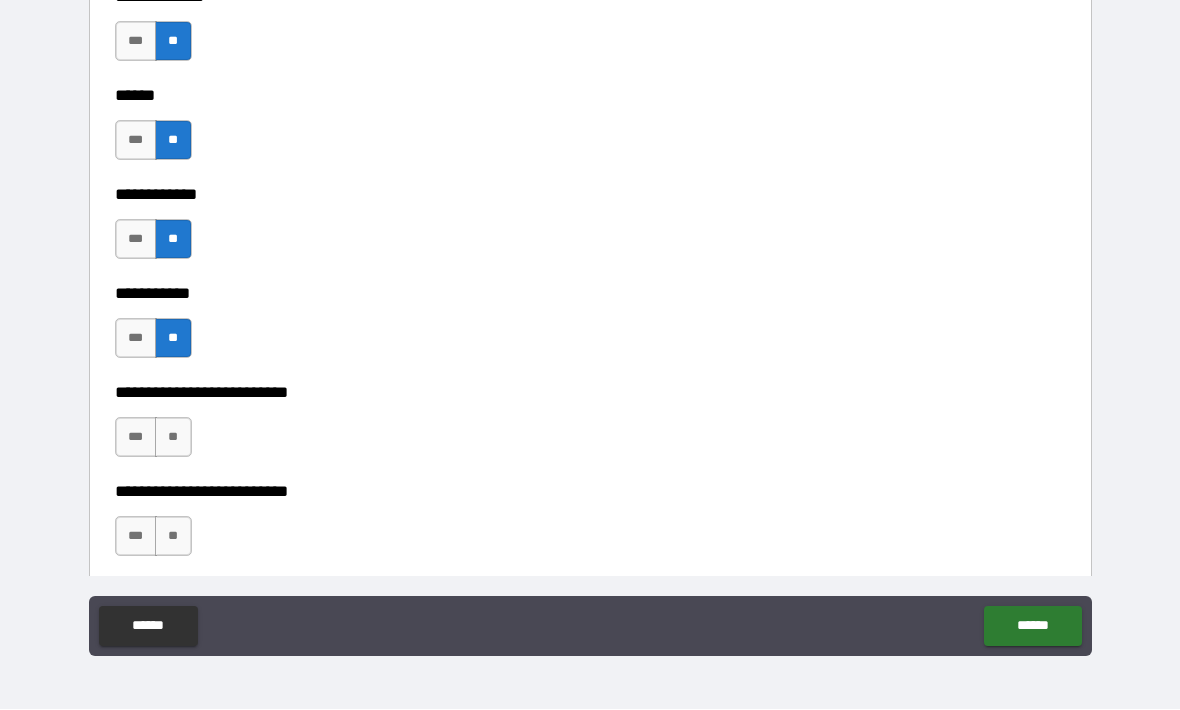 click on "**" at bounding box center [173, 438] 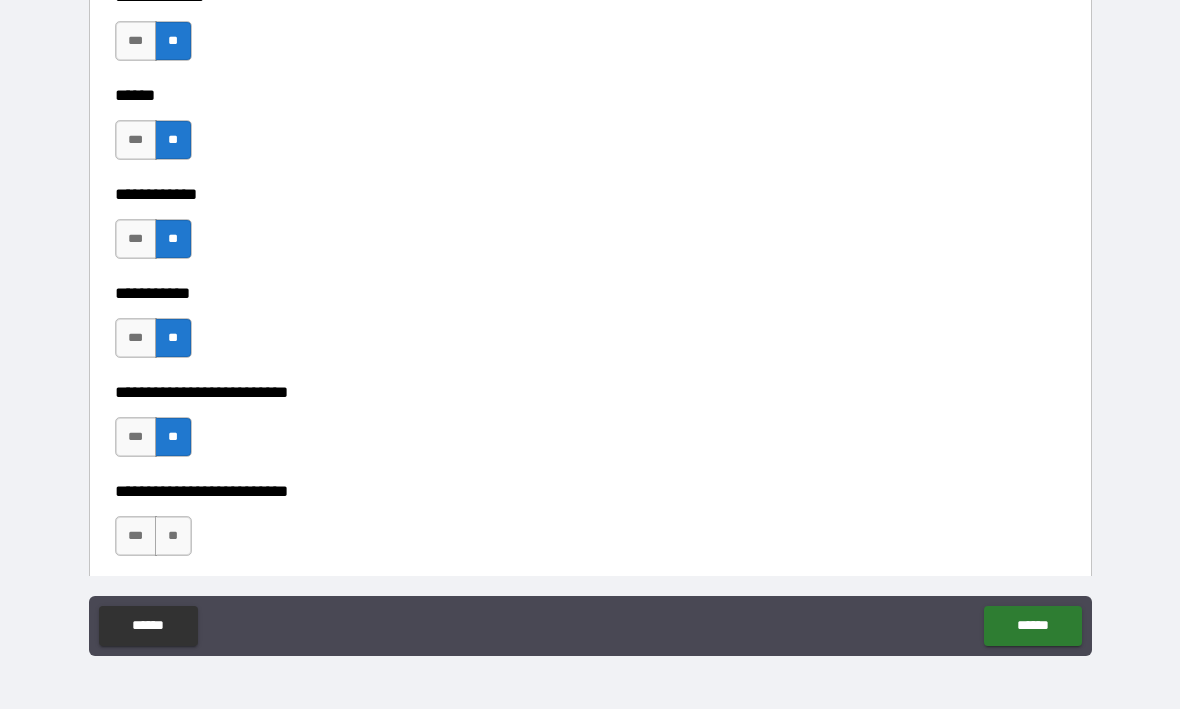 click on "**" at bounding box center (173, 537) 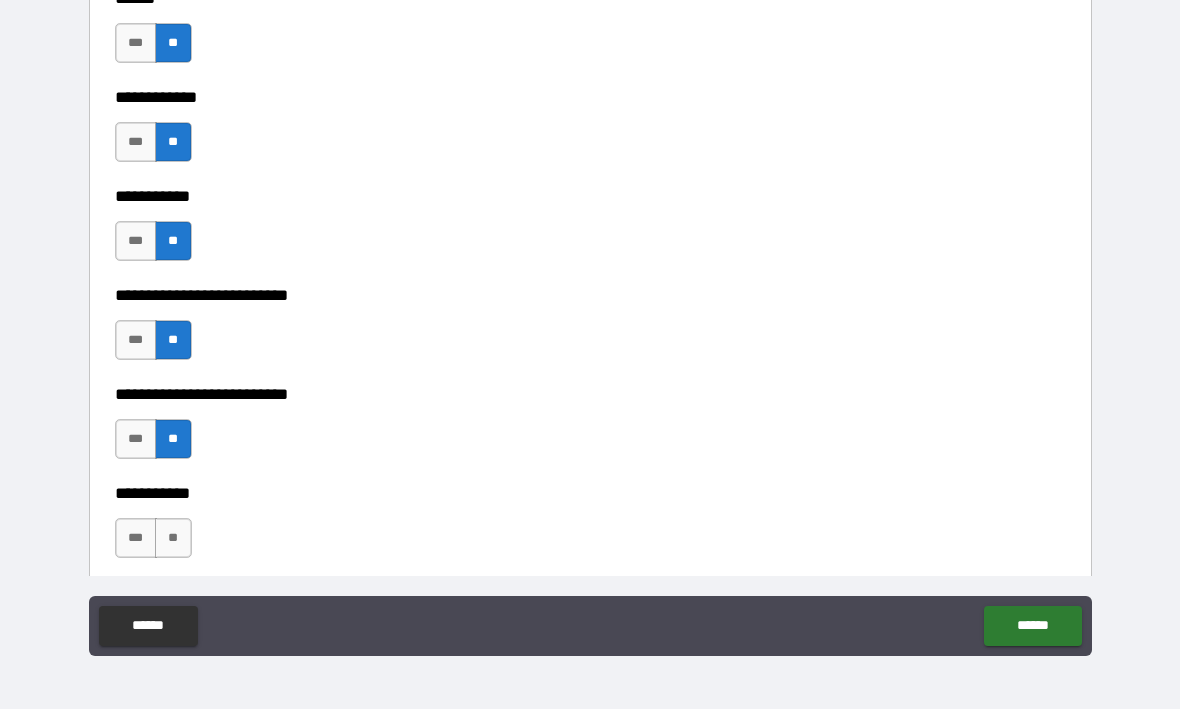 scroll, scrollTop: 4000, scrollLeft: 0, axis: vertical 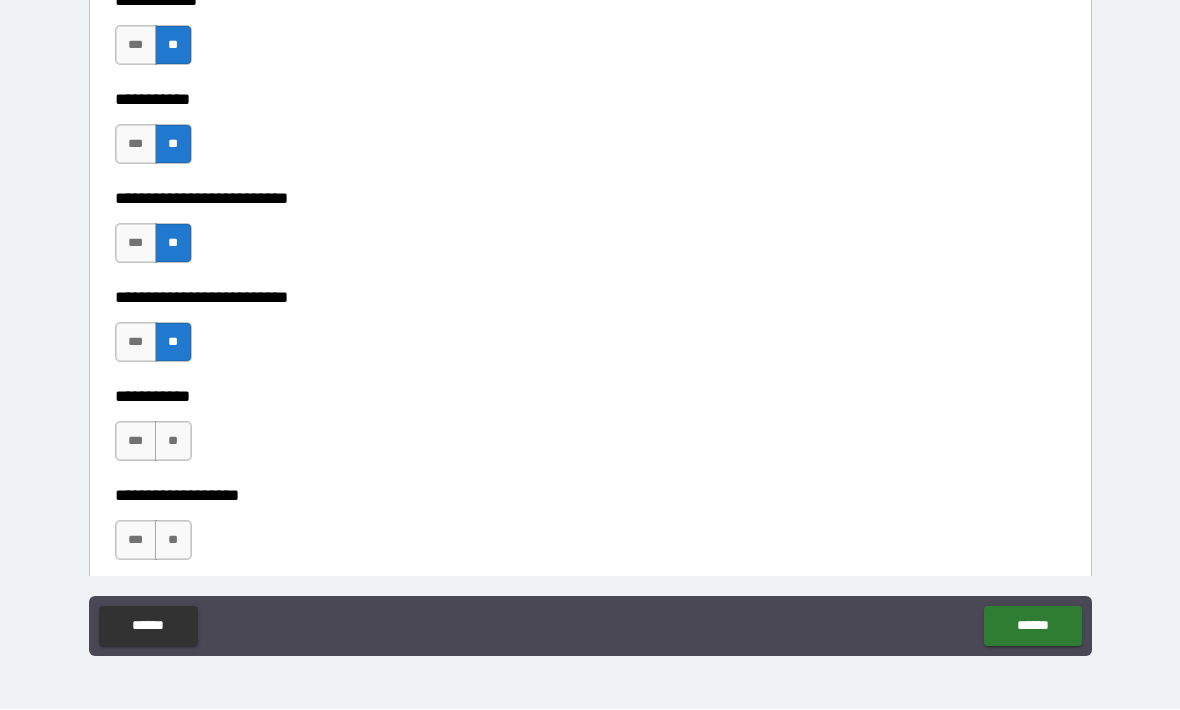 click on "**" at bounding box center (173, 442) 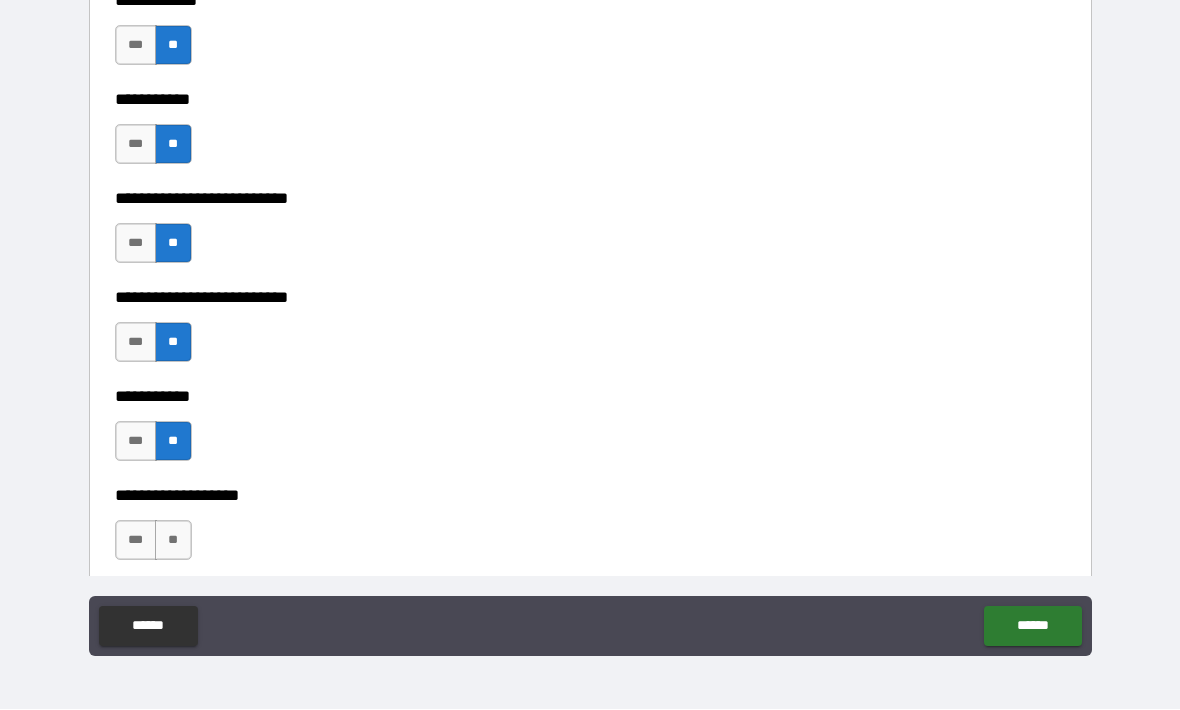 click on "**" at bounding box center [173, 541] 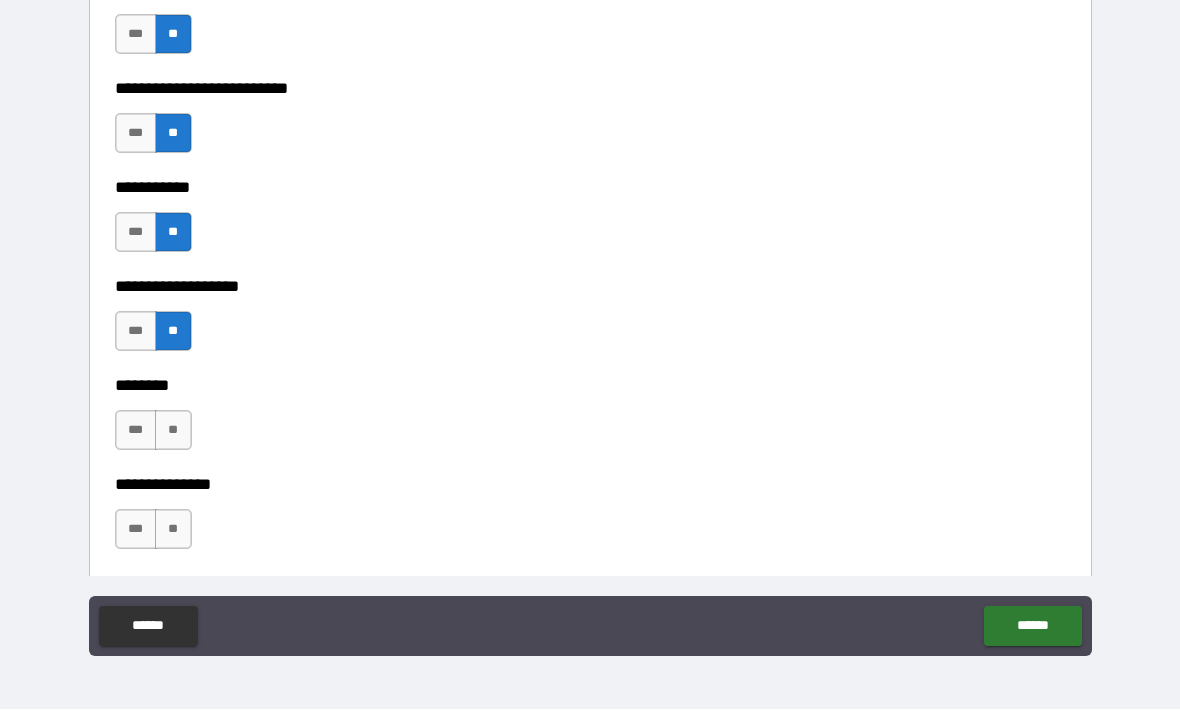 scroll, scrollTop: 4207, scrollLeft: 0, axis: vertical 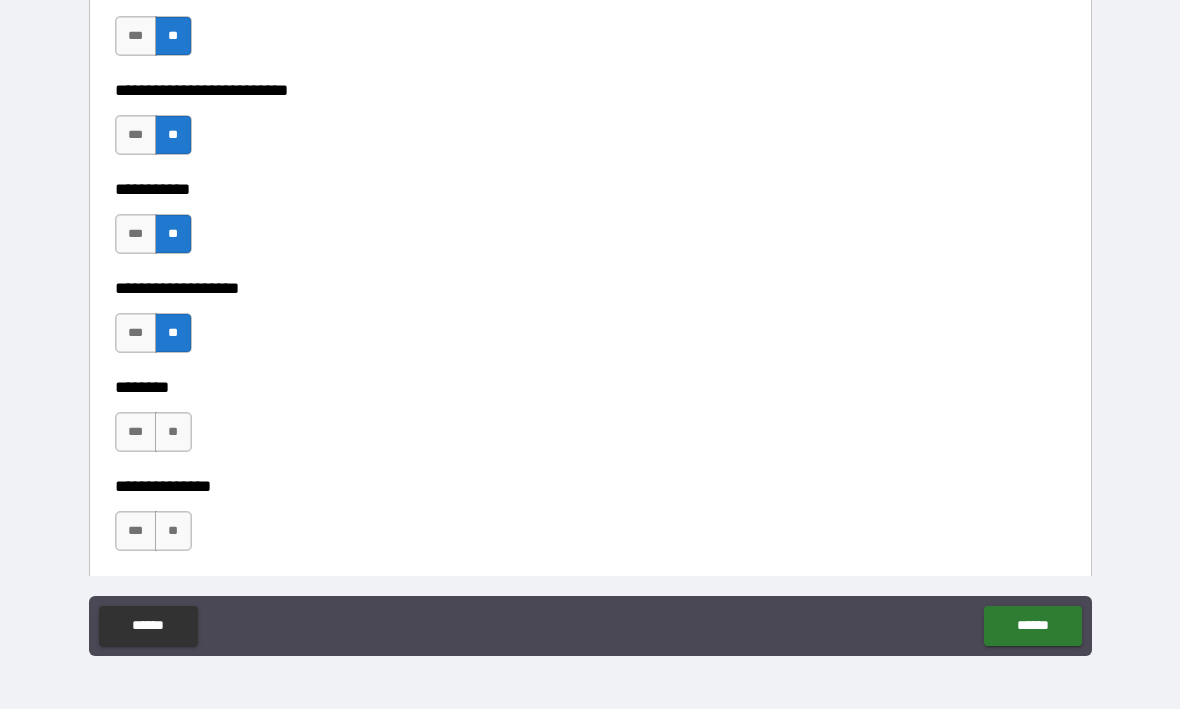 click on "**" at bounding box center [173, 433] 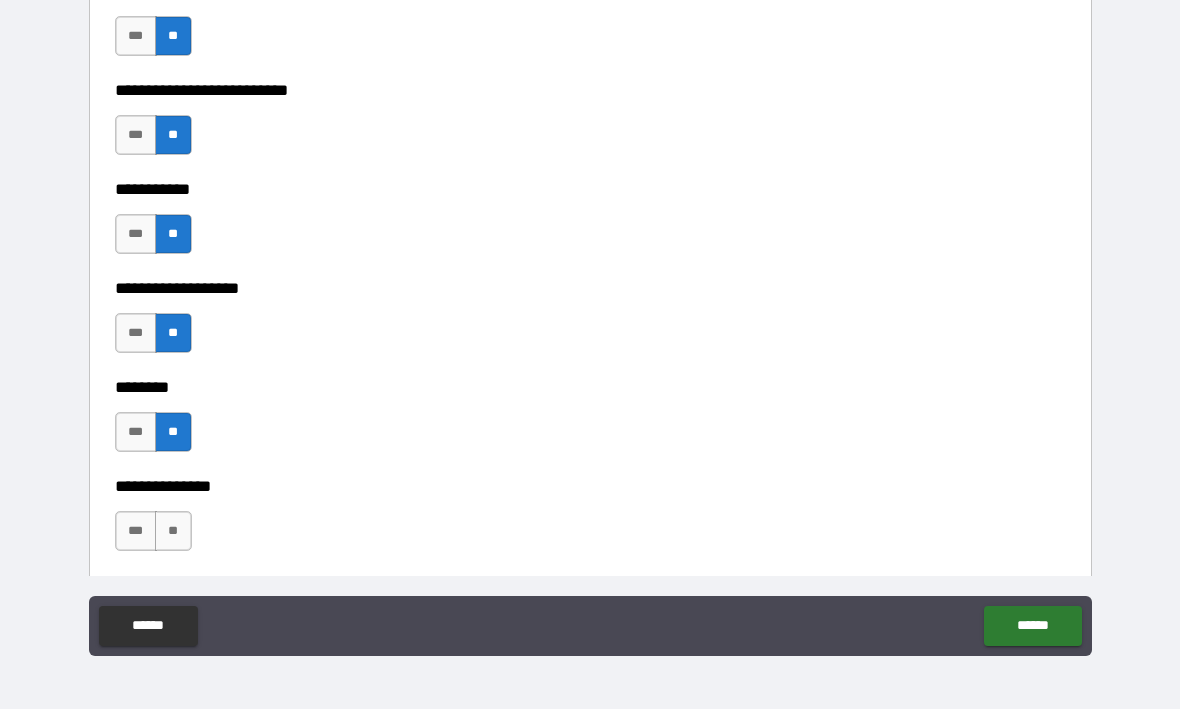 click on "**" at bounding box center [173, 532] 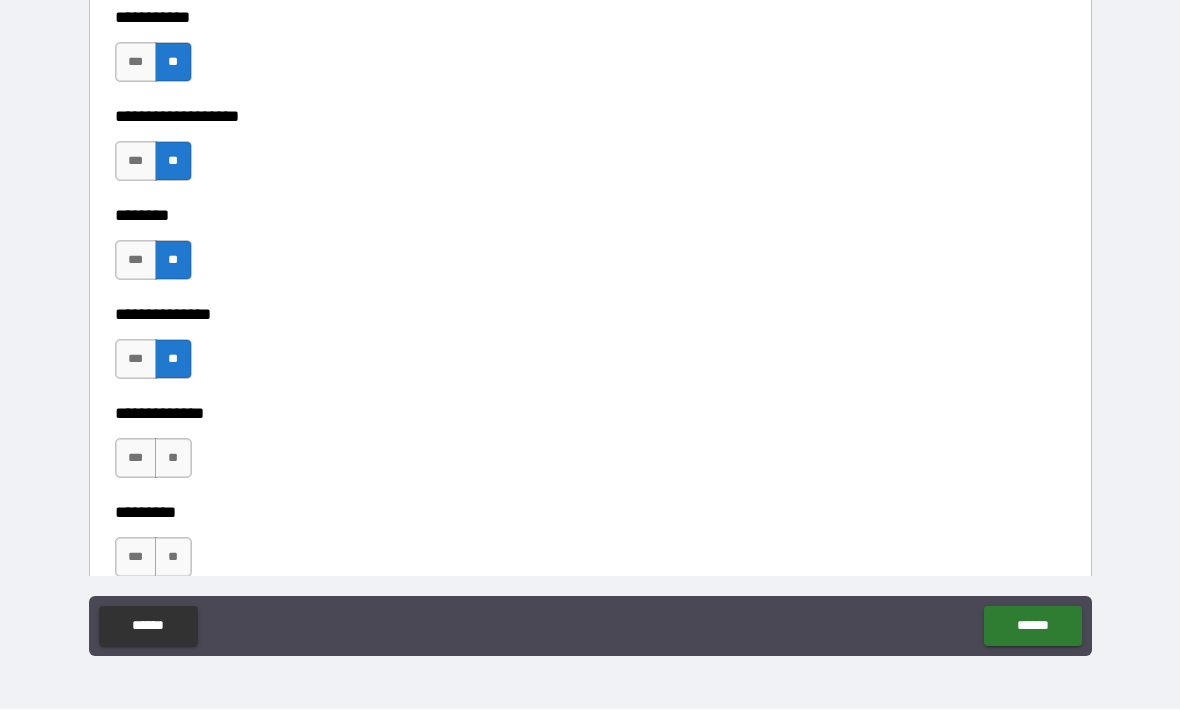 scroll, scrollTop: 4380, scrollLeft: 0, axis: vertical 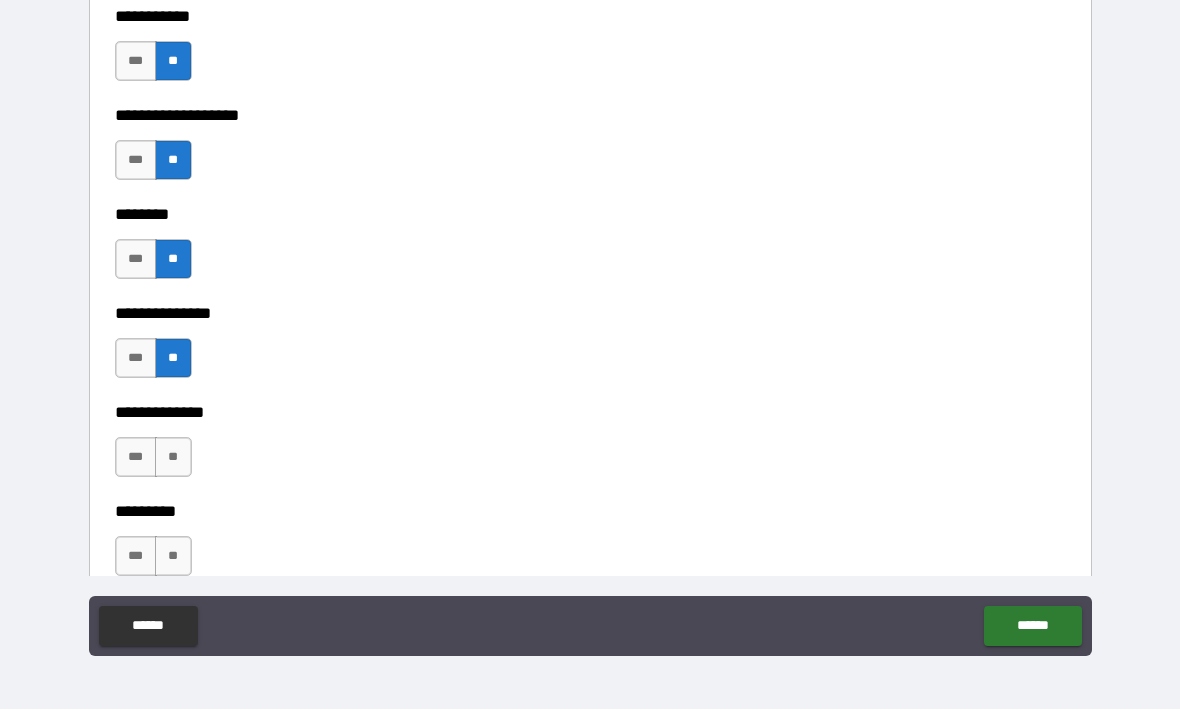 click on "**" at bounding box center (173, 458) 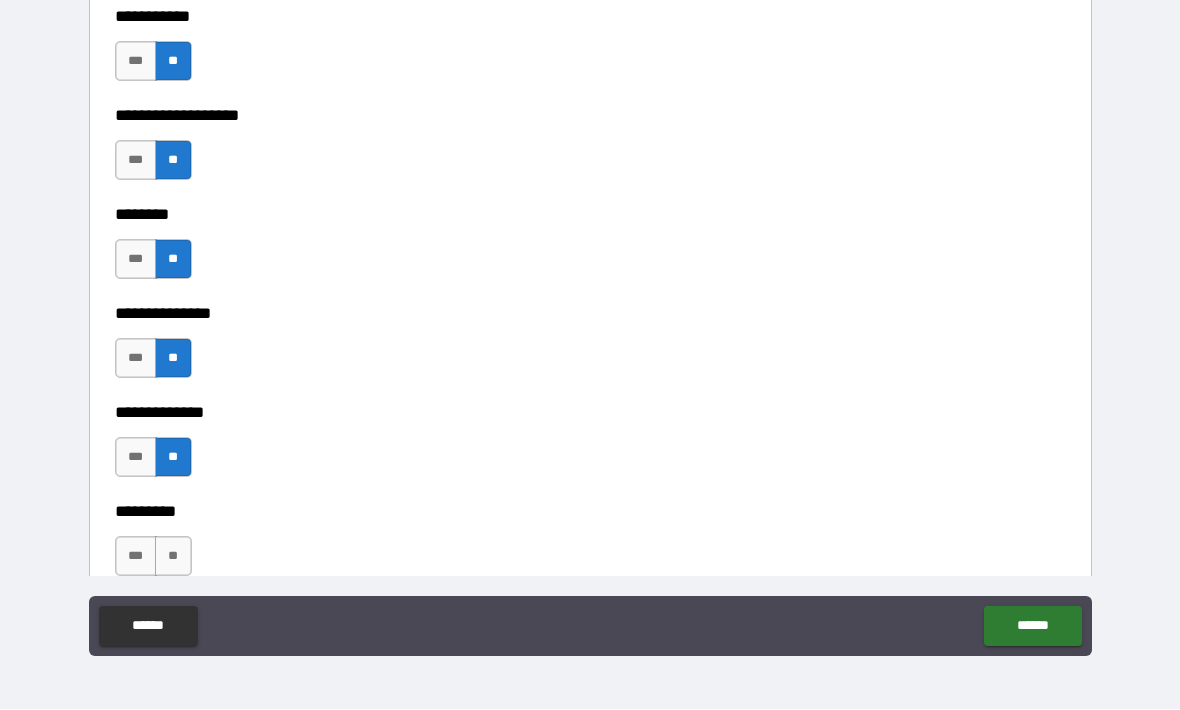 click on "**" at bounding box center (173, 557) 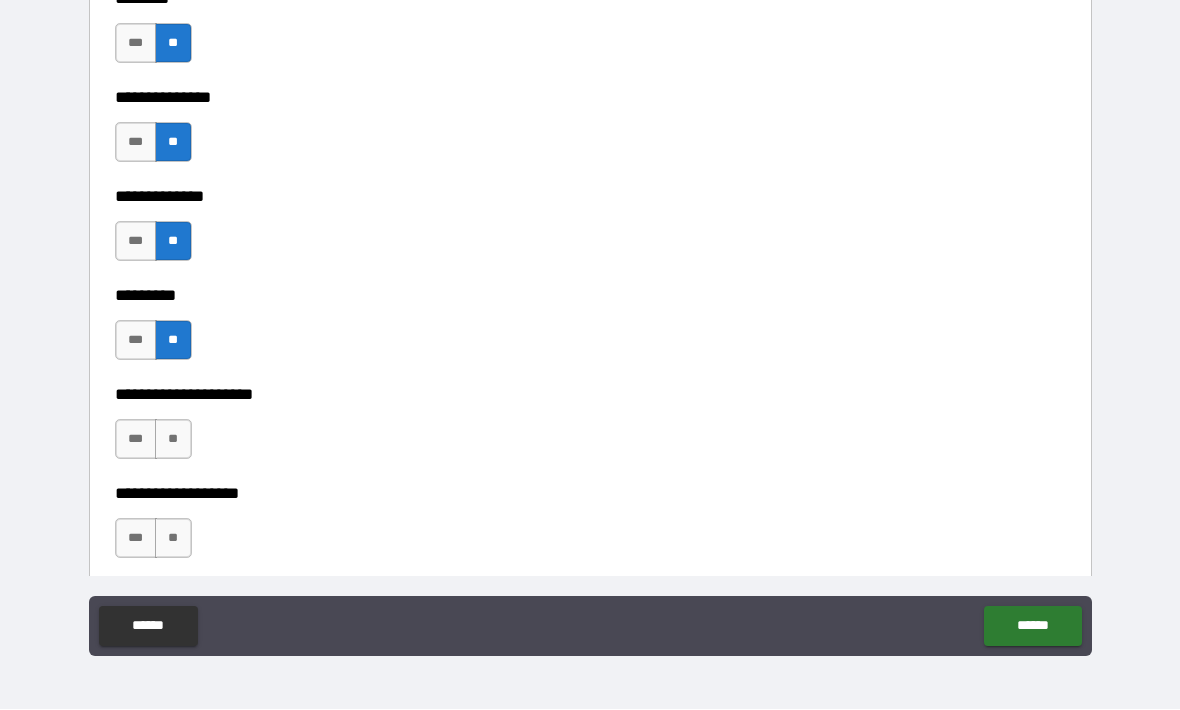 scroll, scrollTop: 4595, scrollLeft: 0, axis: vertical 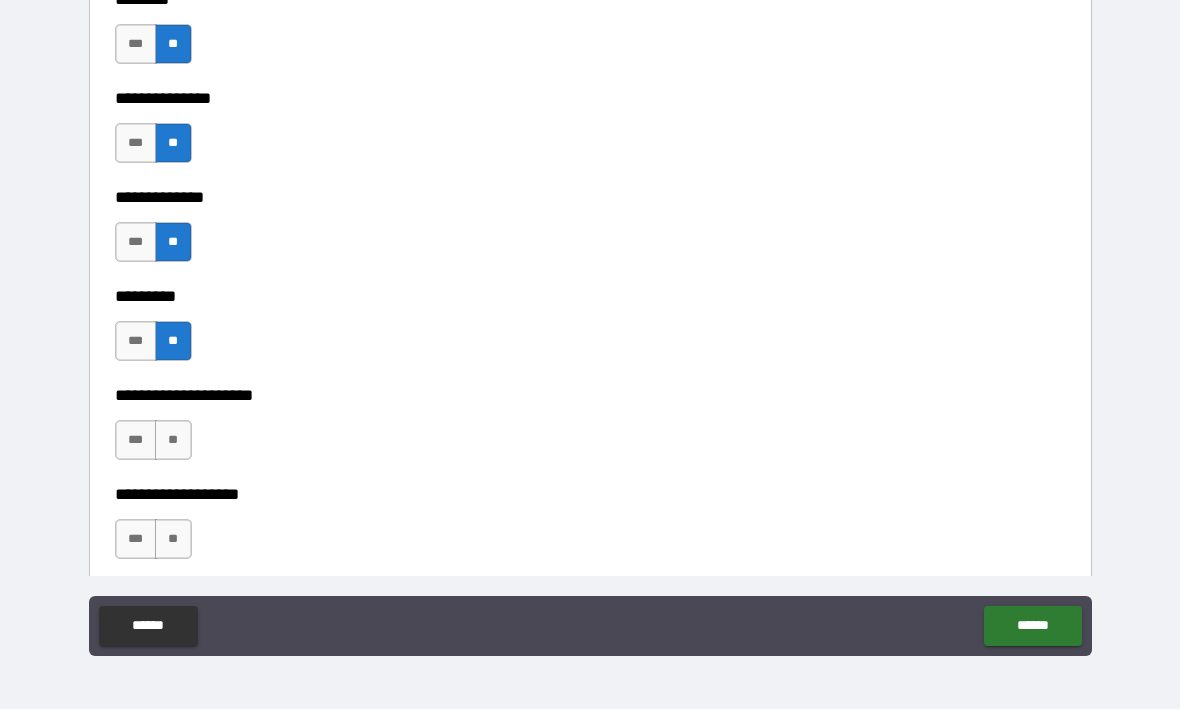 click on "**" at bounding box center (173, 441) 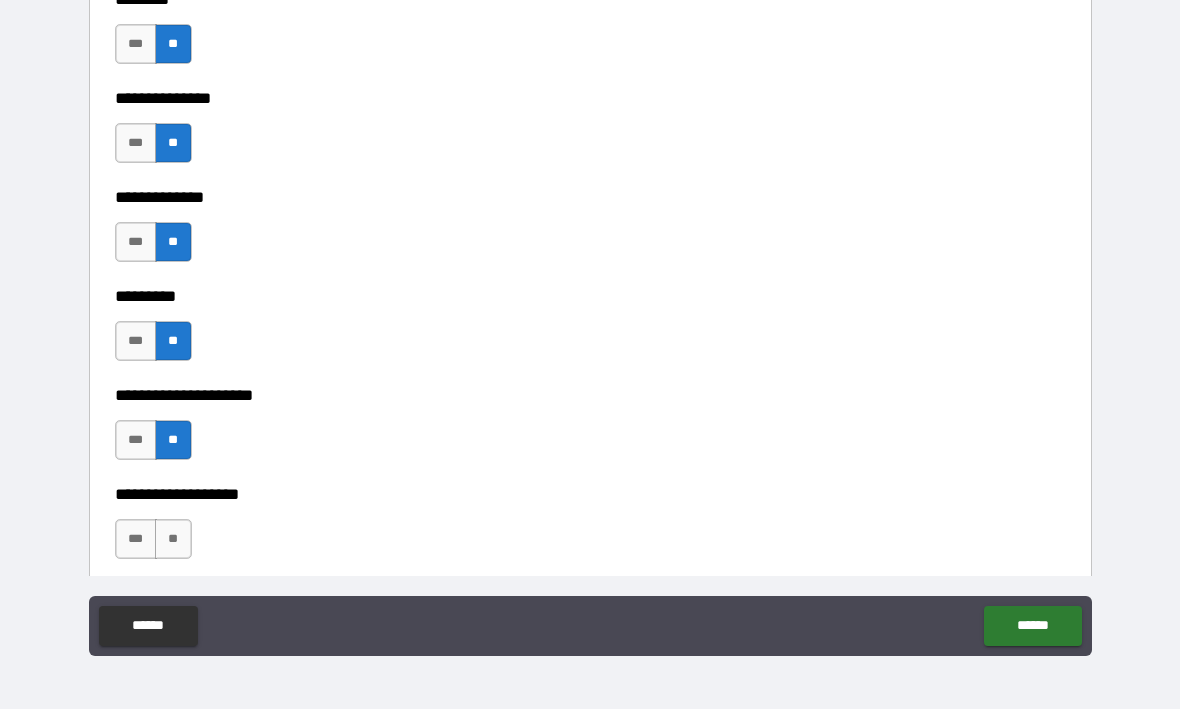 click on "**" at bounding box center (173, 540) 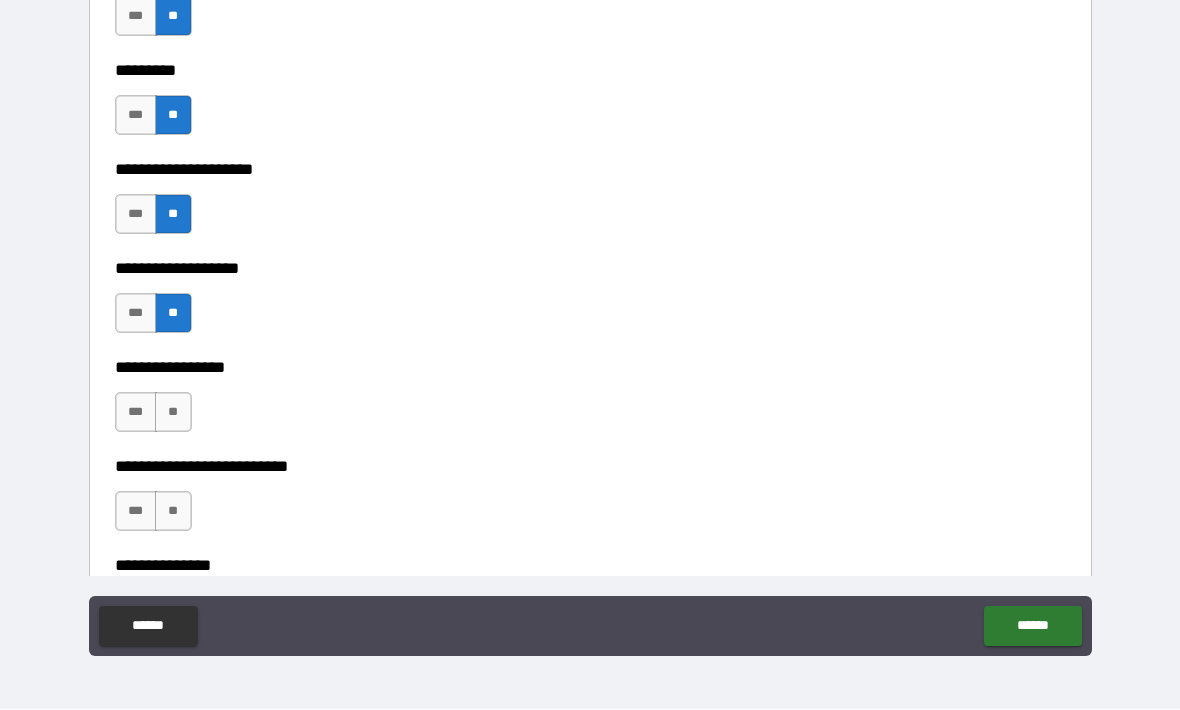 scroll, scrollTop: 4828, scrollLeft: 0, axis: vertical 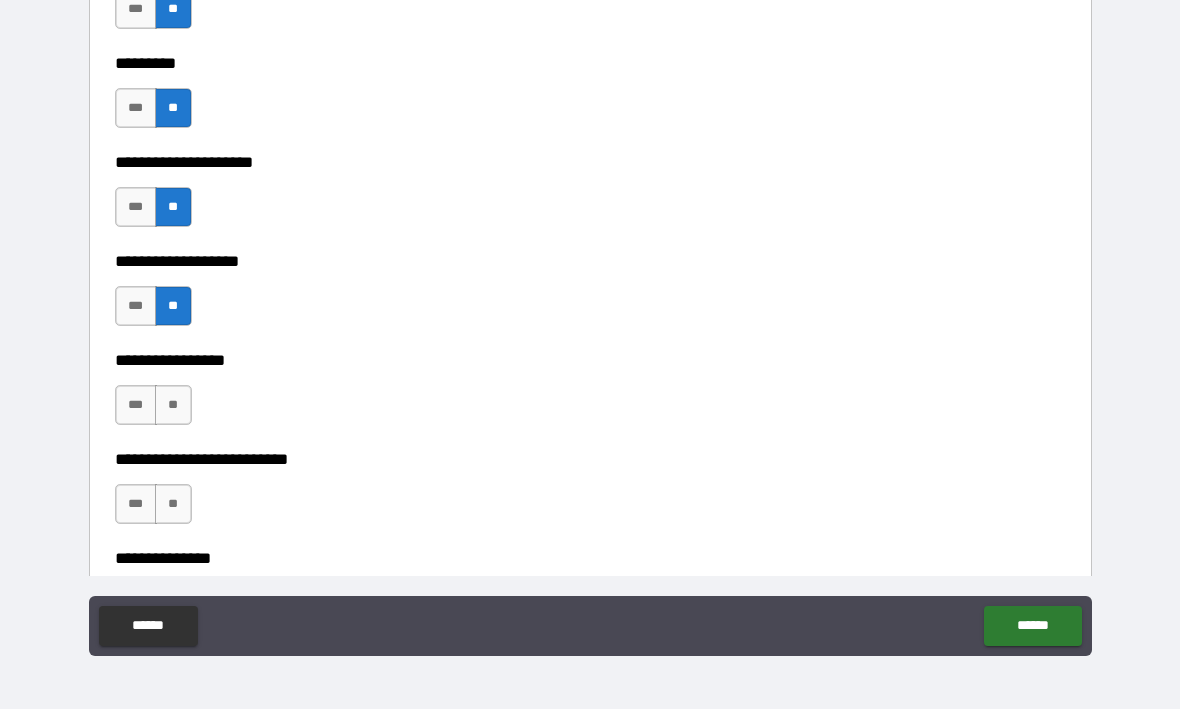 click on "**" at bounding box center (173, 406) 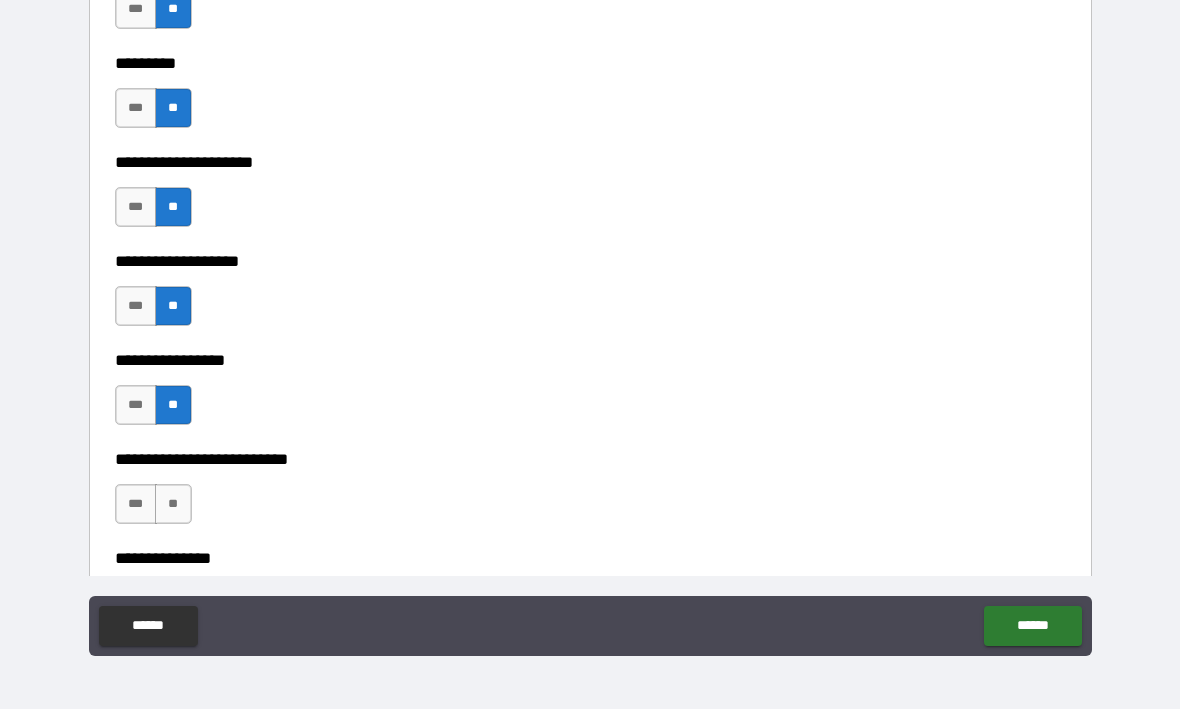 click on "**" at bounding box center (173, 505) 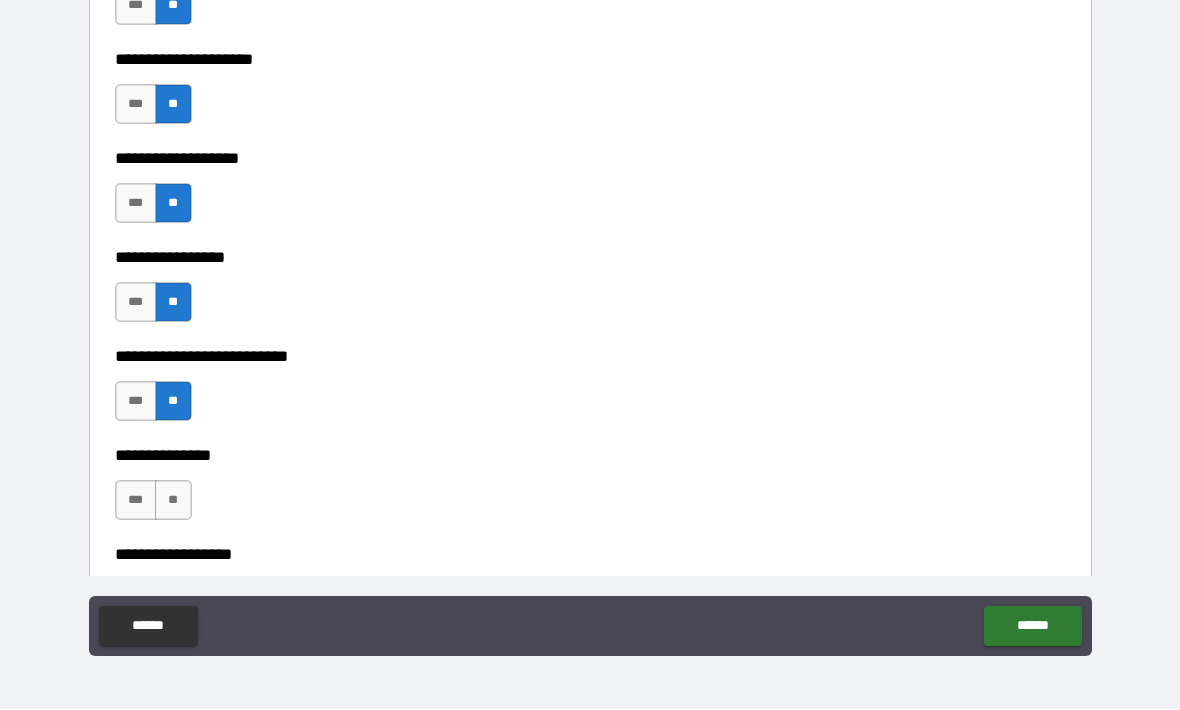 scroll, scrollTop: 5017, scrollLeft: 0, axis: vertical 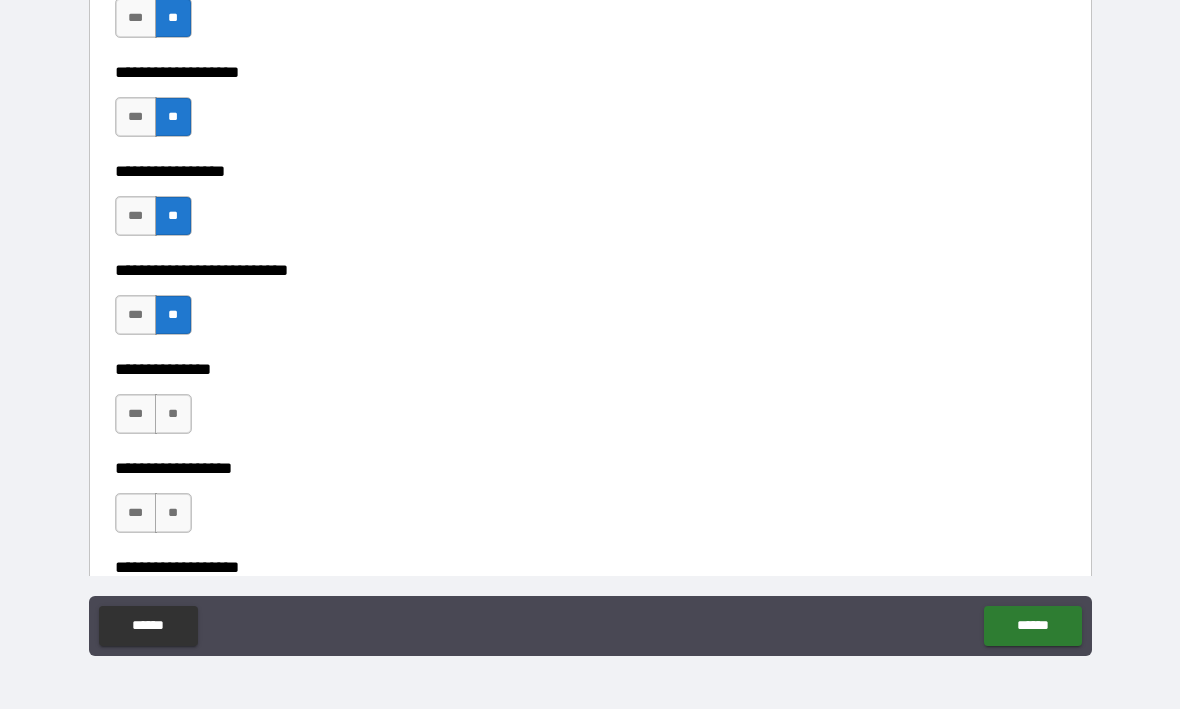 click on "**" at bounding box center (173, 415) 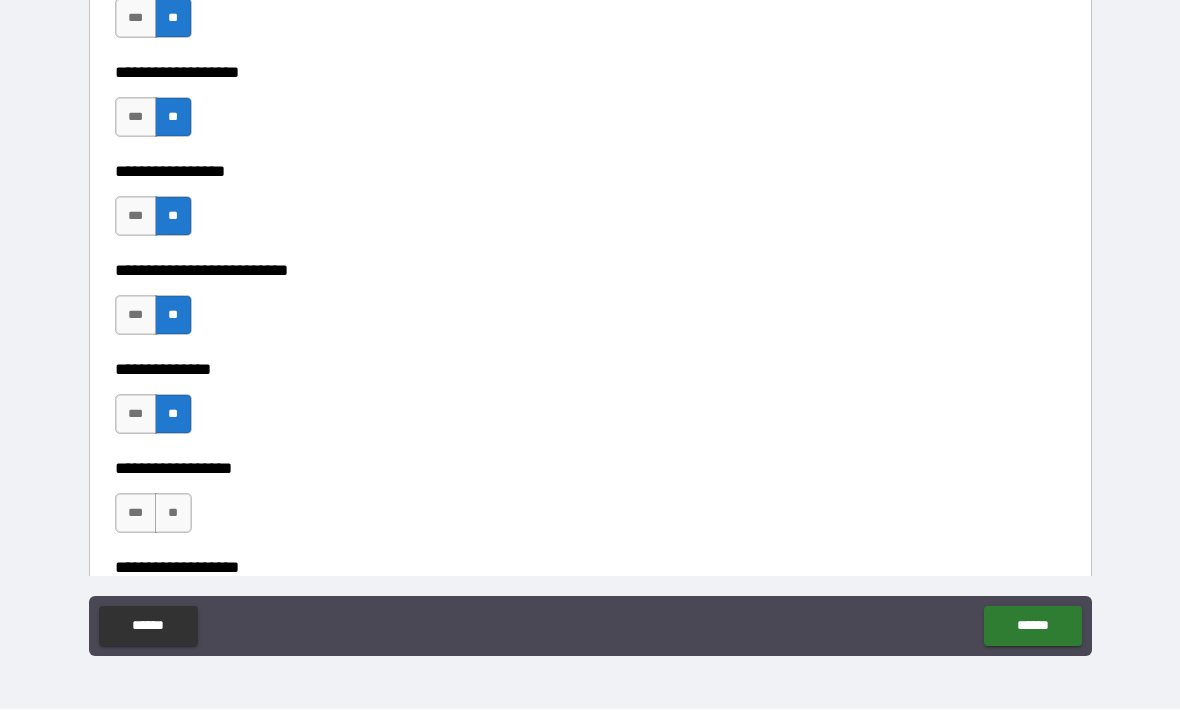 click on "**" at bounding box center [173, 514] 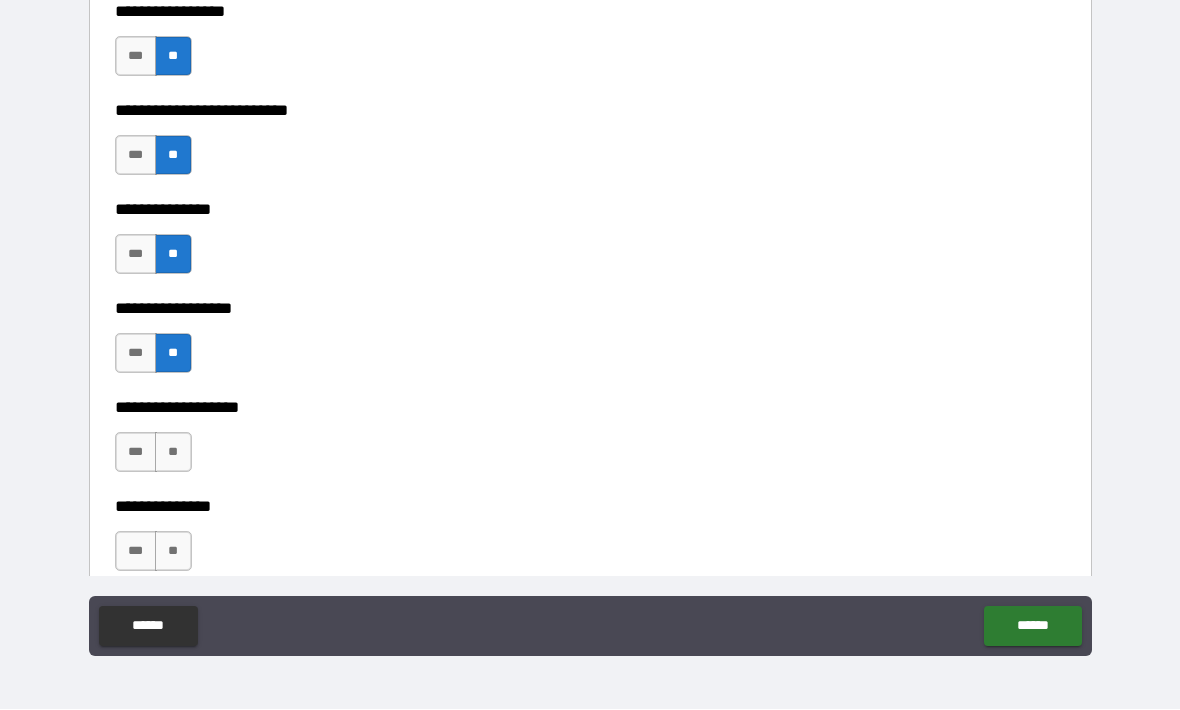 scroll, scrollTop: 5185, scrollLeft: 0, axis: vertical 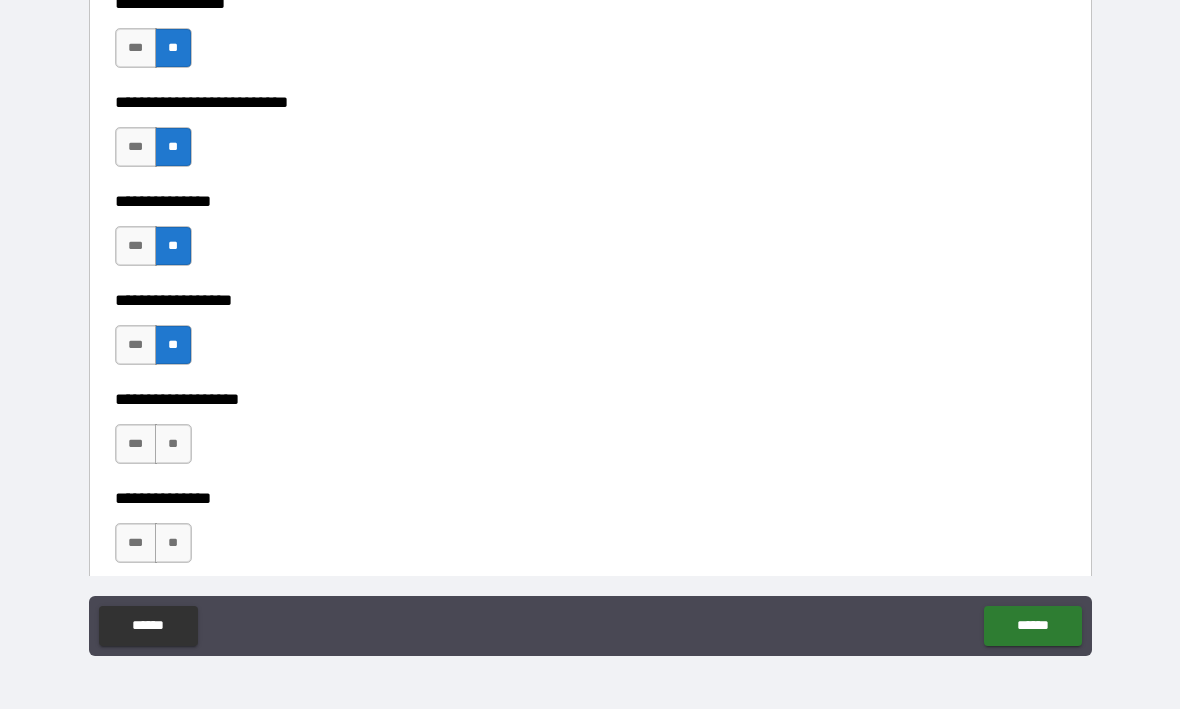 click on "**" at bounding box center [173, 445] 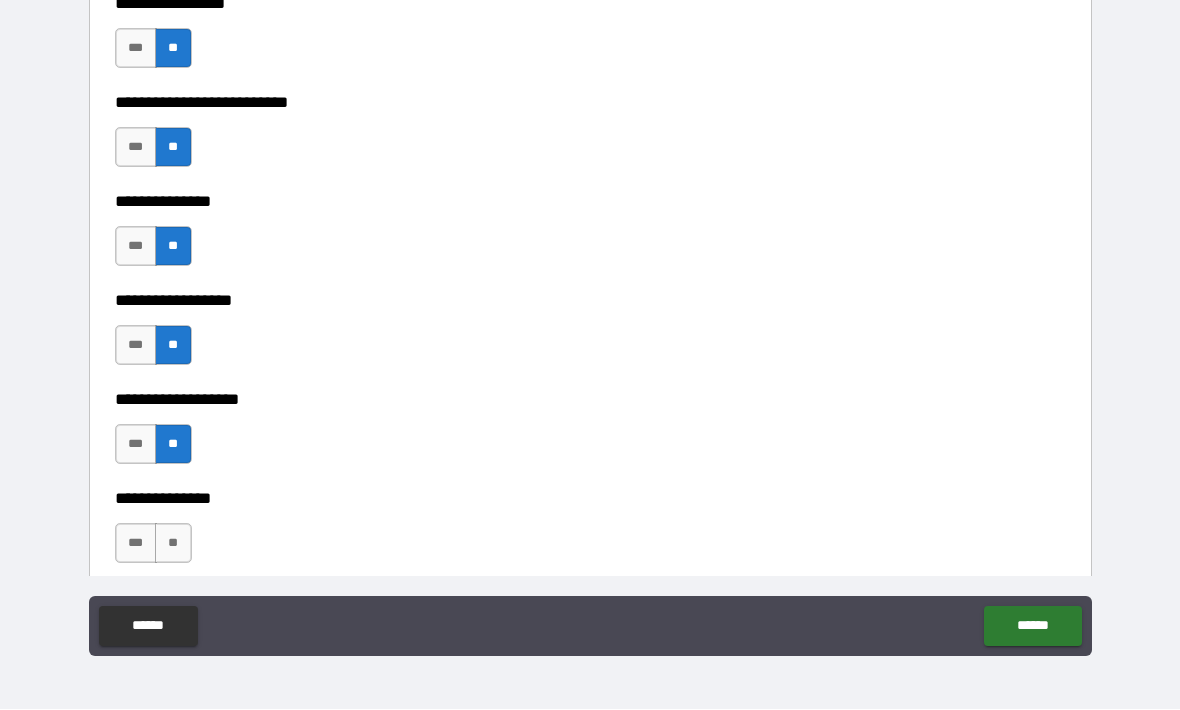 click on "**" at bounding box center [173, 544] 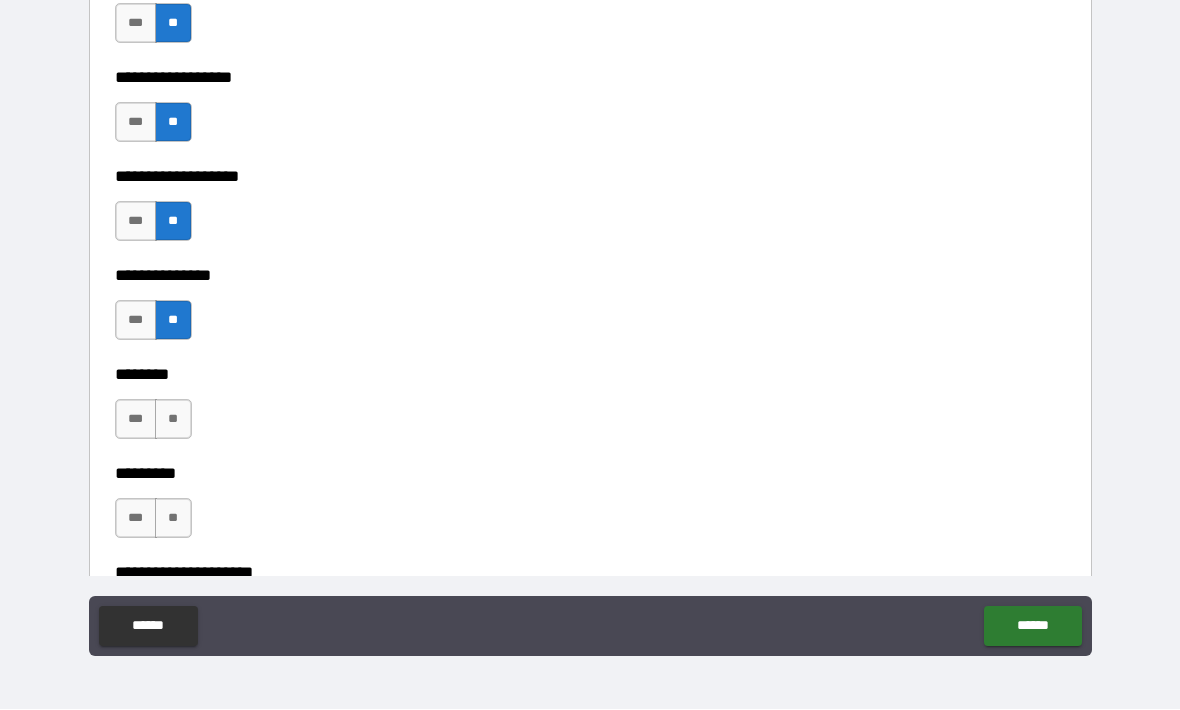 scroll, scrollTop: 5410, scrollLeft: 0, axis: vertical 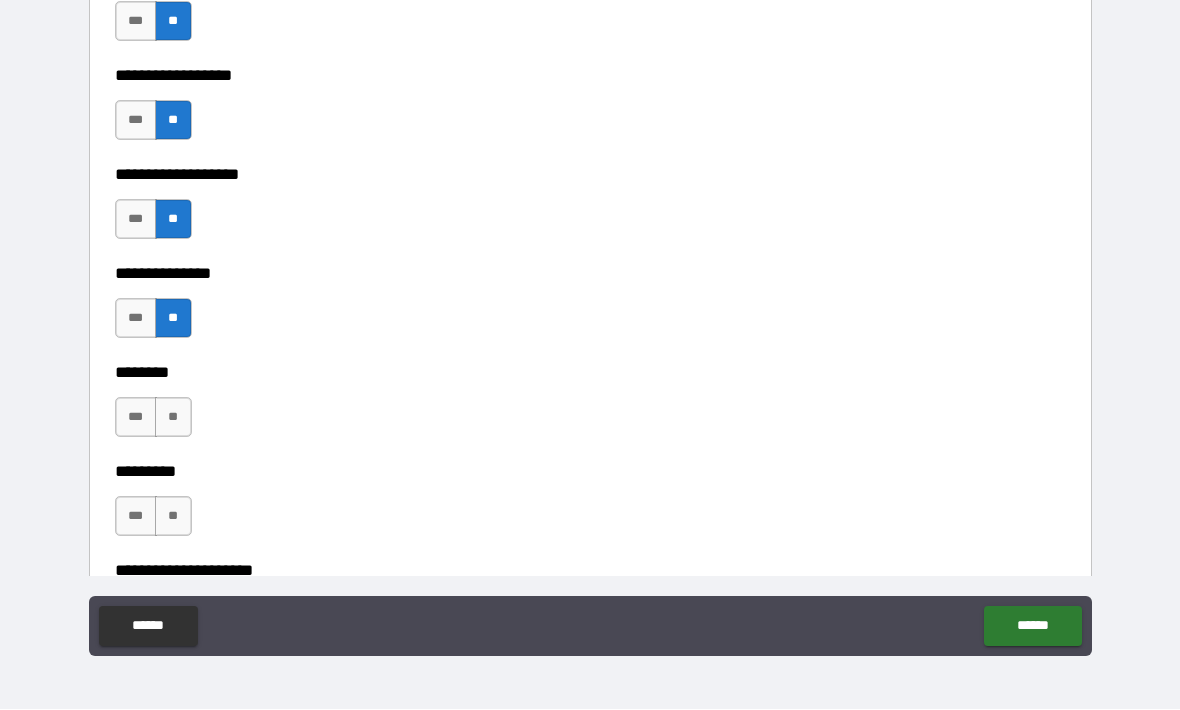 click on "**" at bounding box center [173, 418] 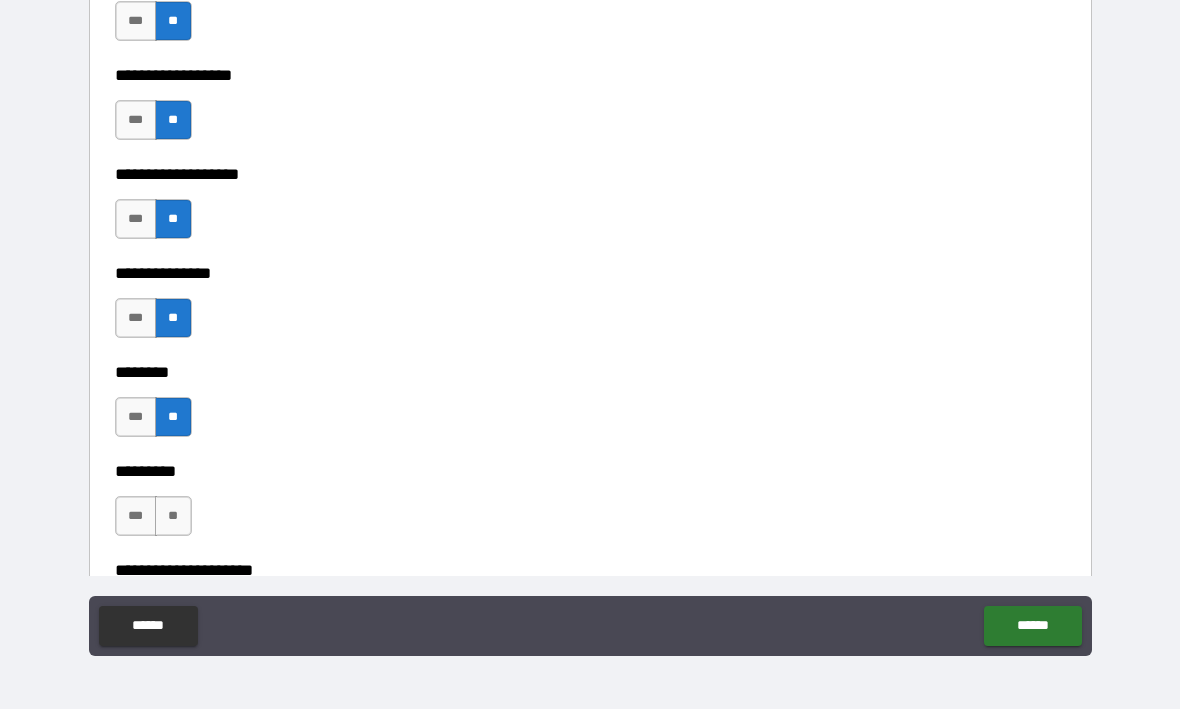 click on "**" at bounding box center [173, 517] 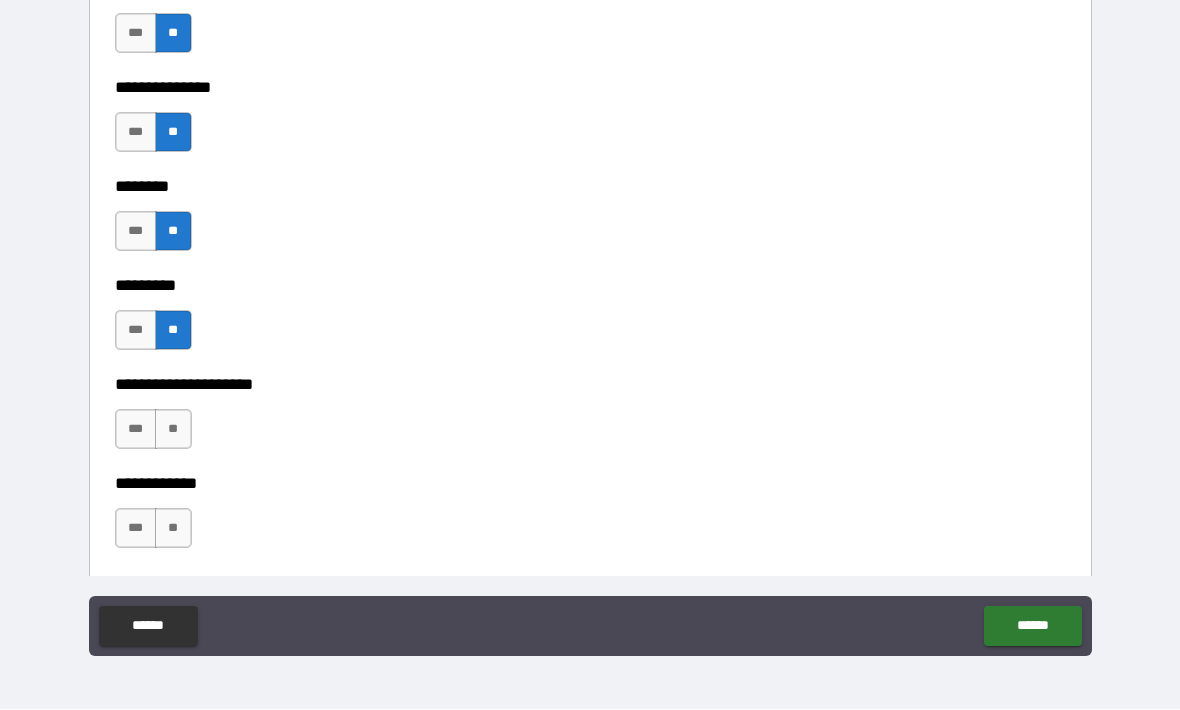 scroll, scrollTop: 5598, scrollLeft: 0, axis: vertical 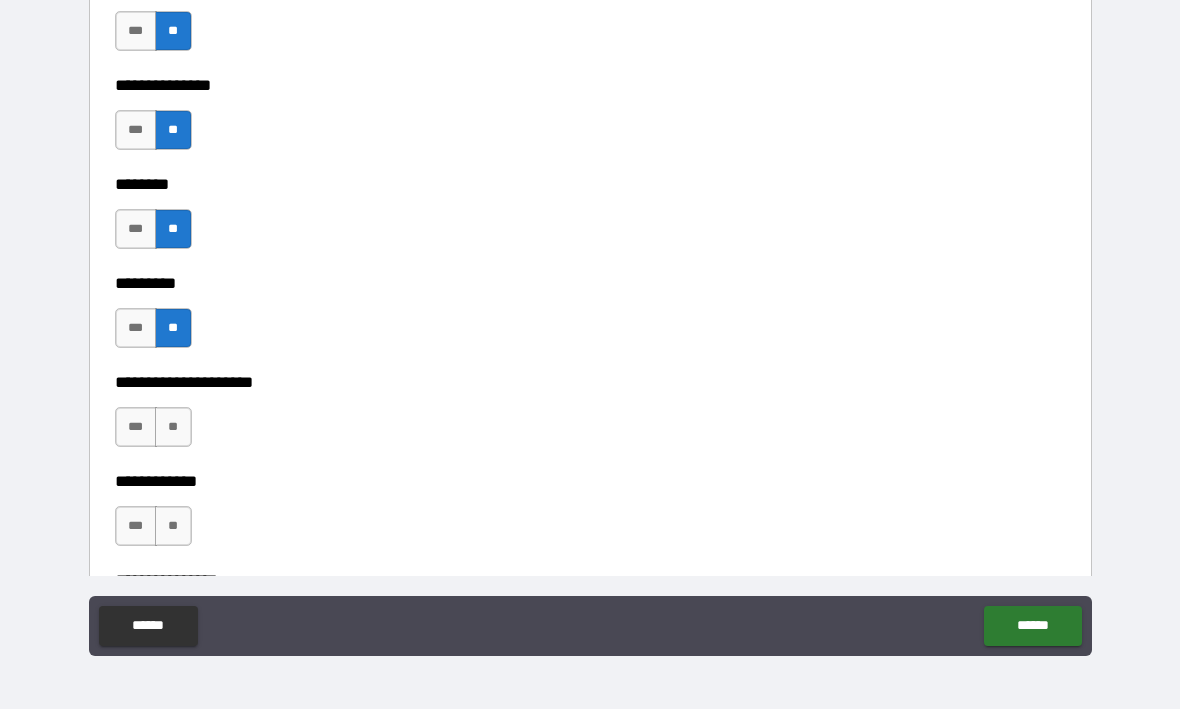 click on "**" at bounding box center (173, 428) 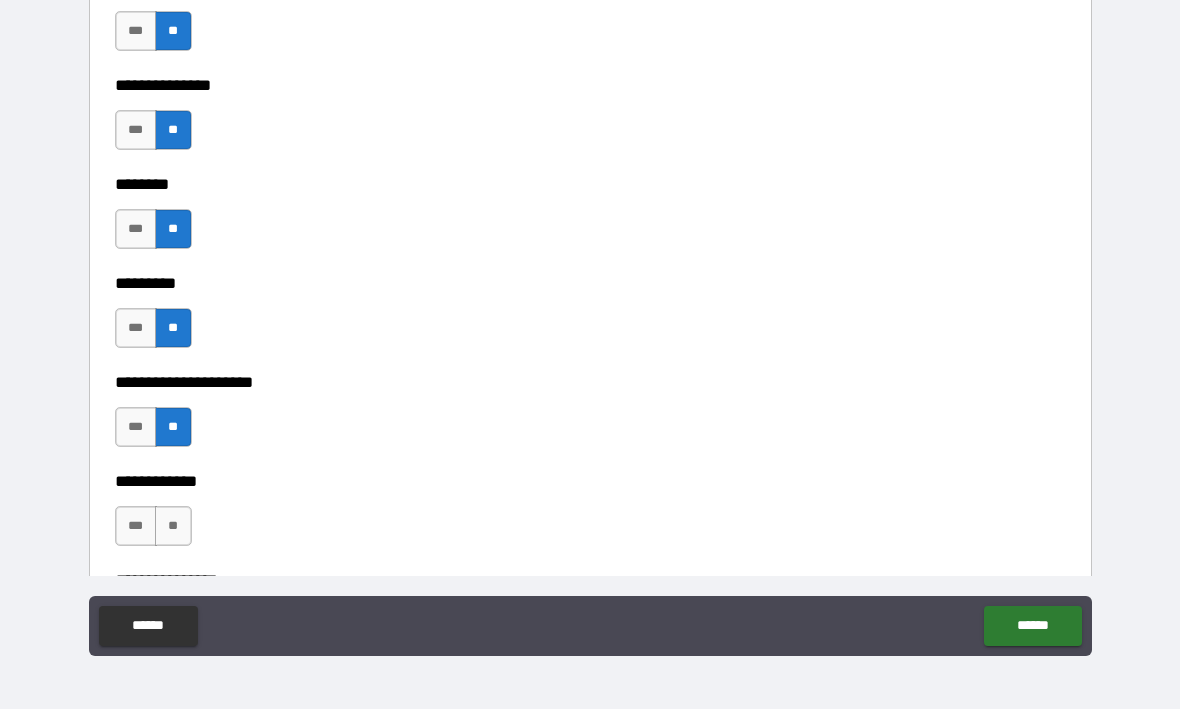click on "**" at bounding box center [173, 527] 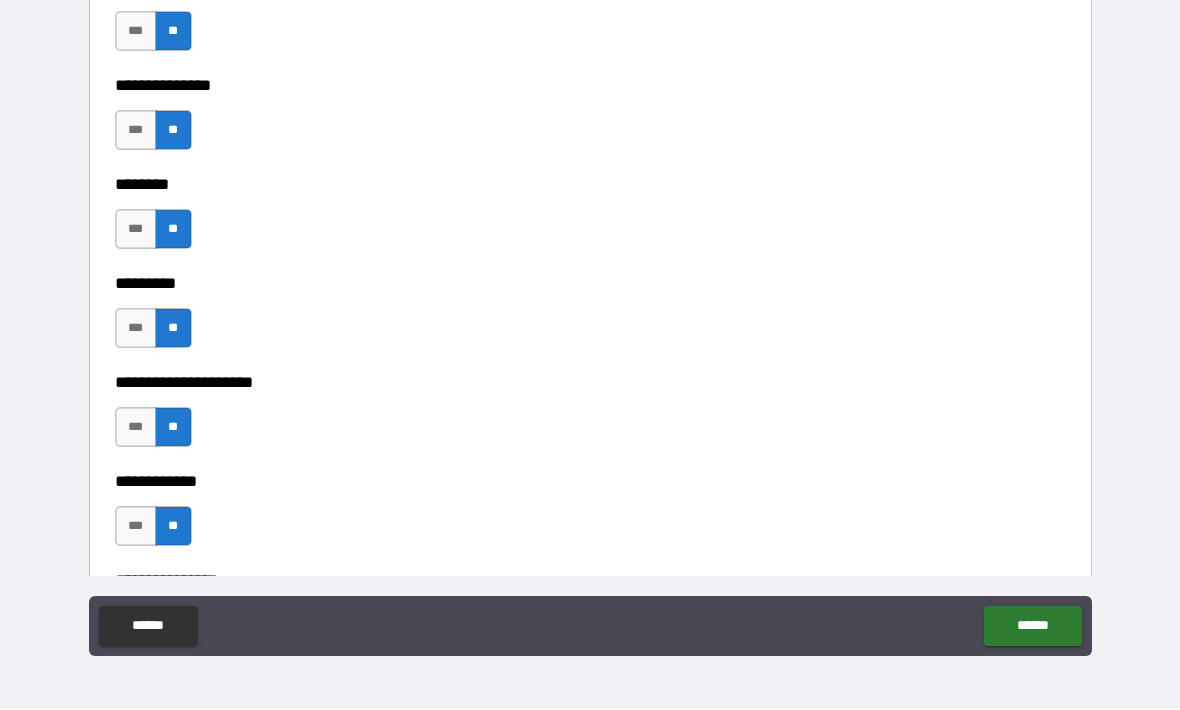 click on "***" at bounding box center [136, 527] 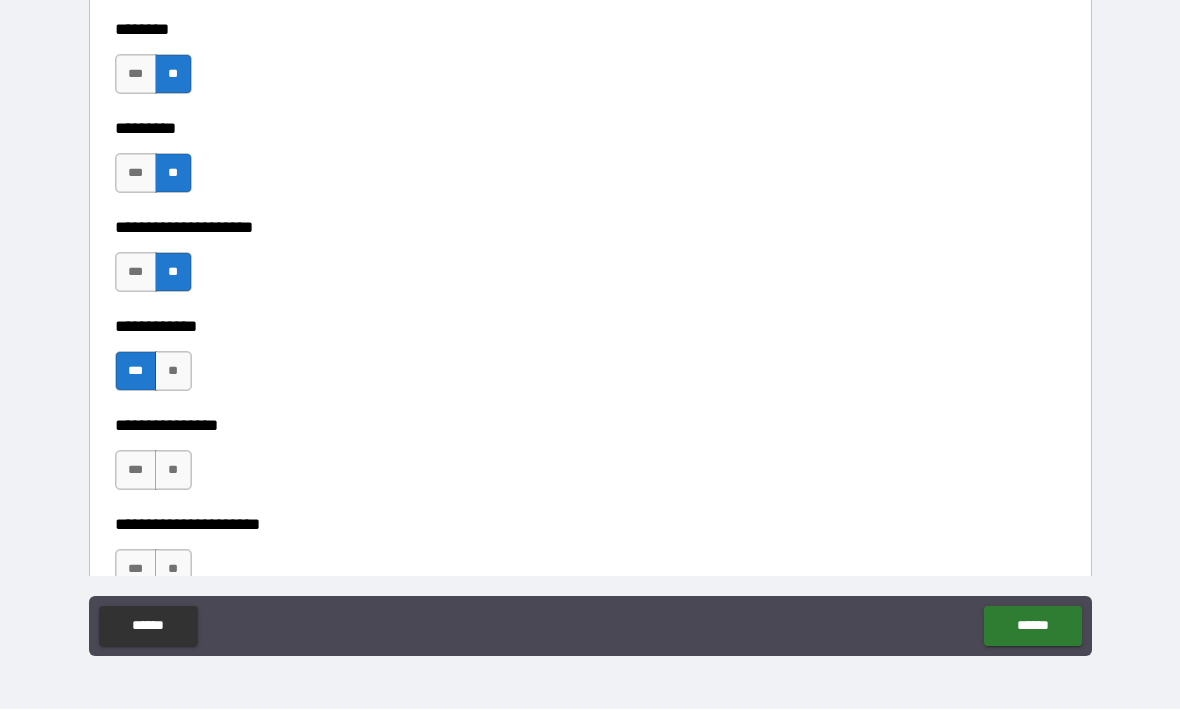 scroll, scrollTop: 5752, scrollLeft: 0, axis: vertical 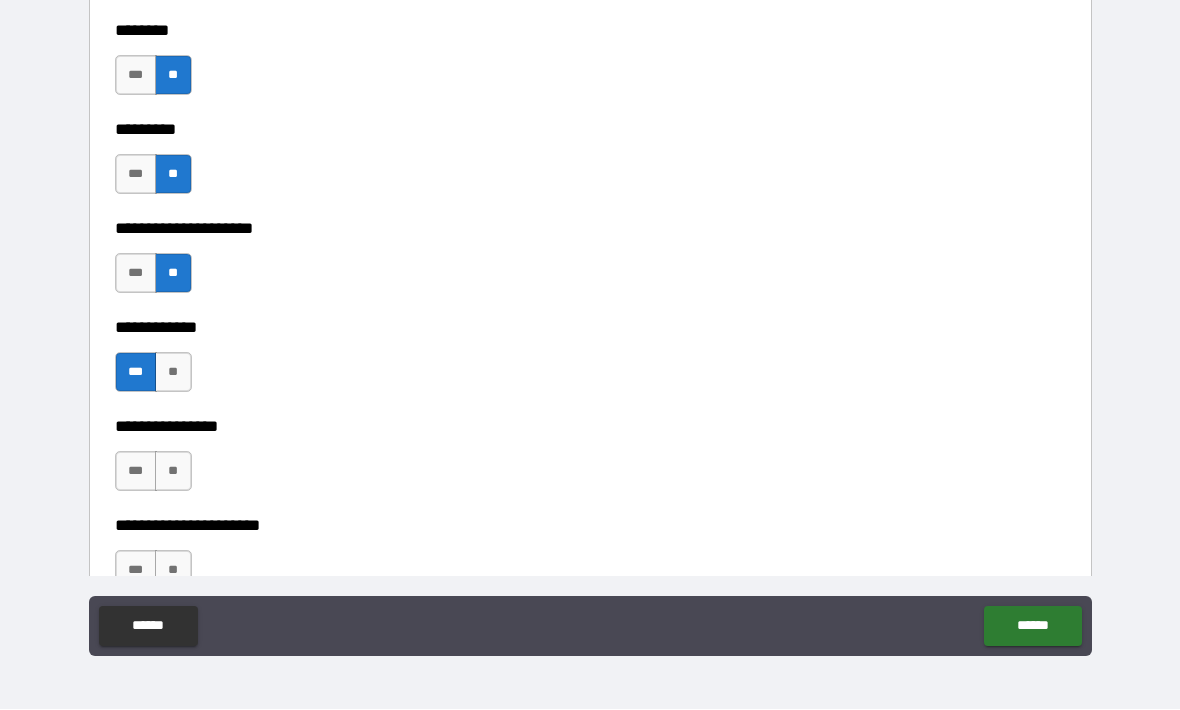 click on "**" at bounding box center (173, 373) 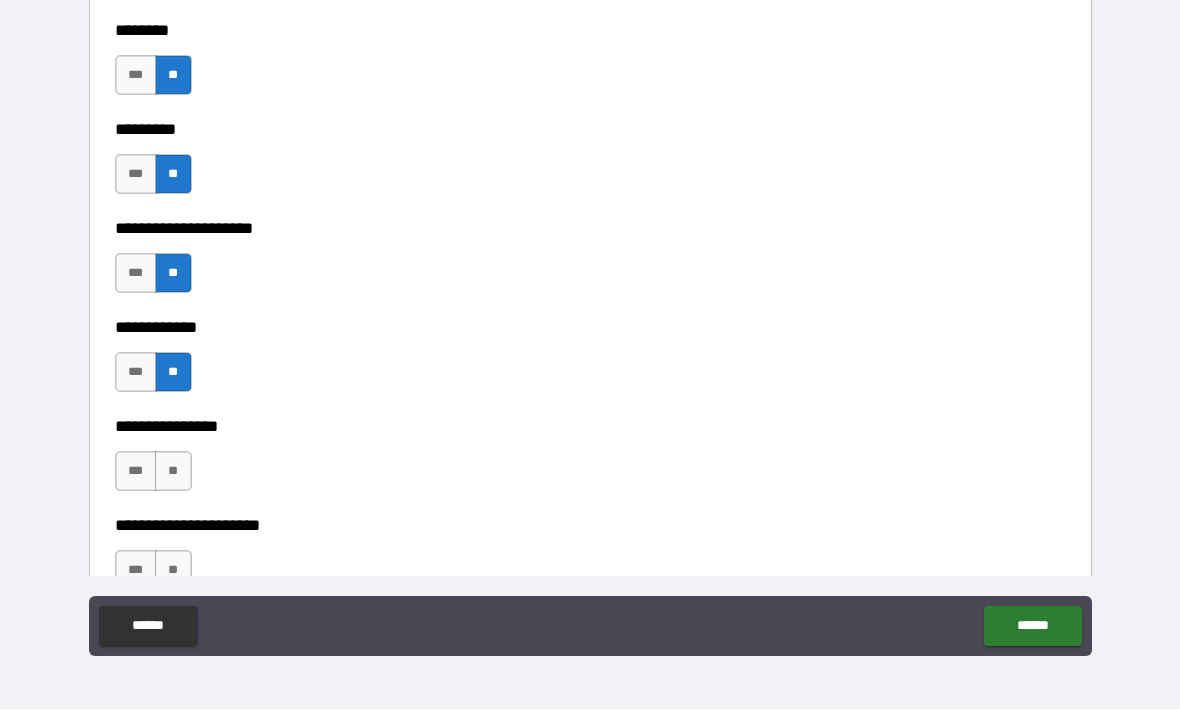 click on "**" at bounding box center (173, 472) 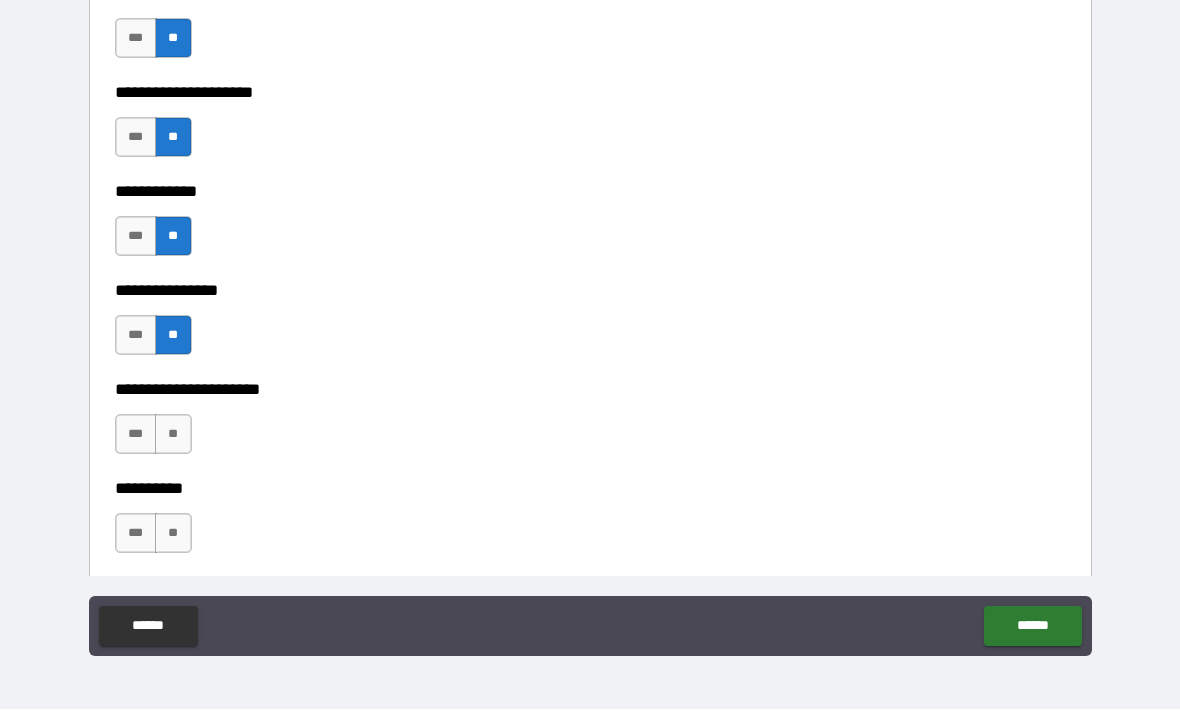 scroll, scrollTop: 5887, scrollLeft: 0, axis: vertical 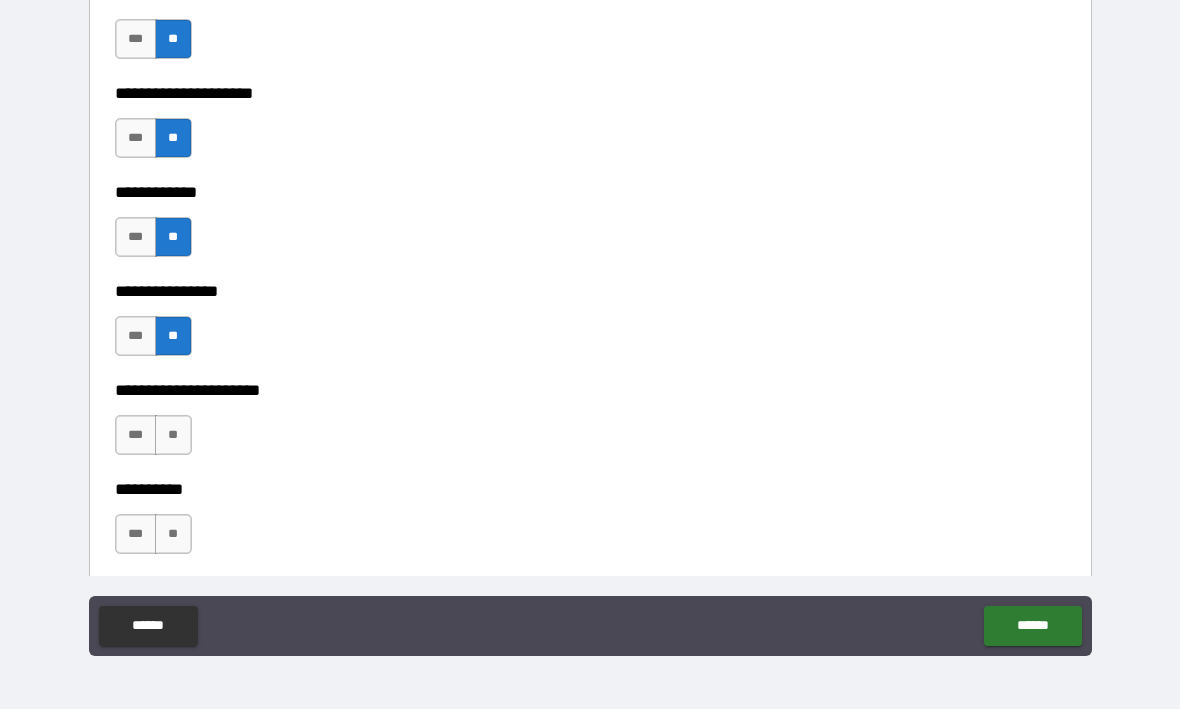 click on "***" at bounding box center (136, 238) 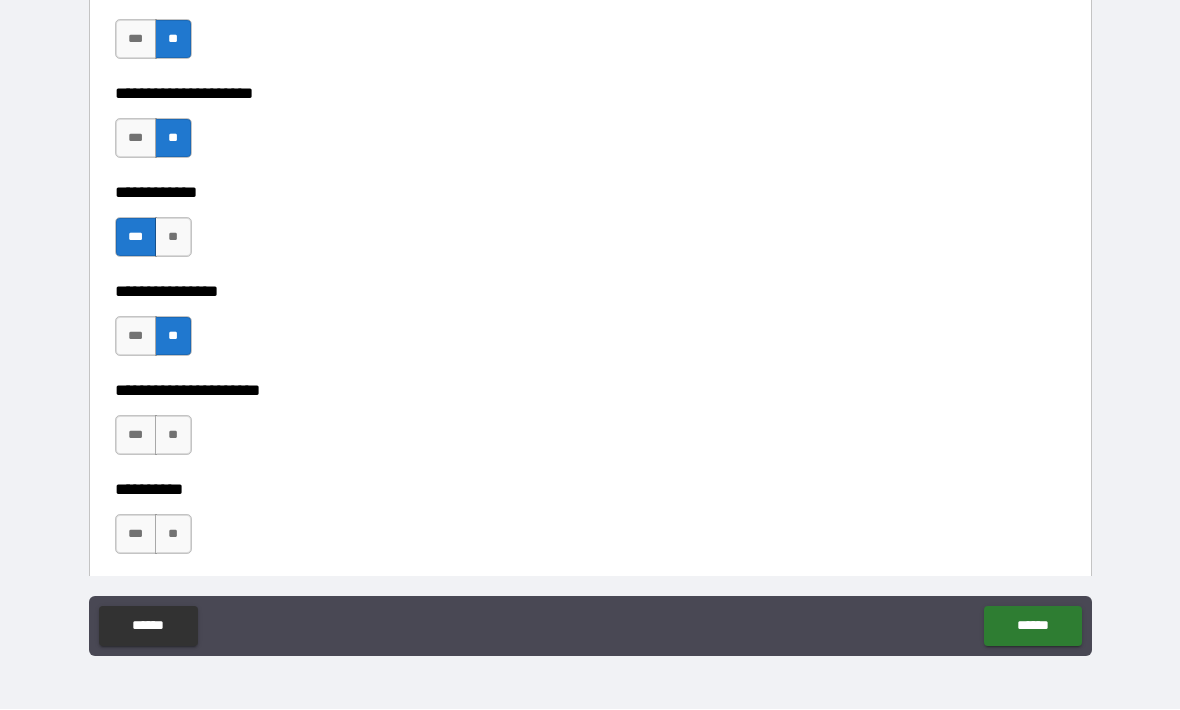 click on "**" at bounding box center [173, 238] 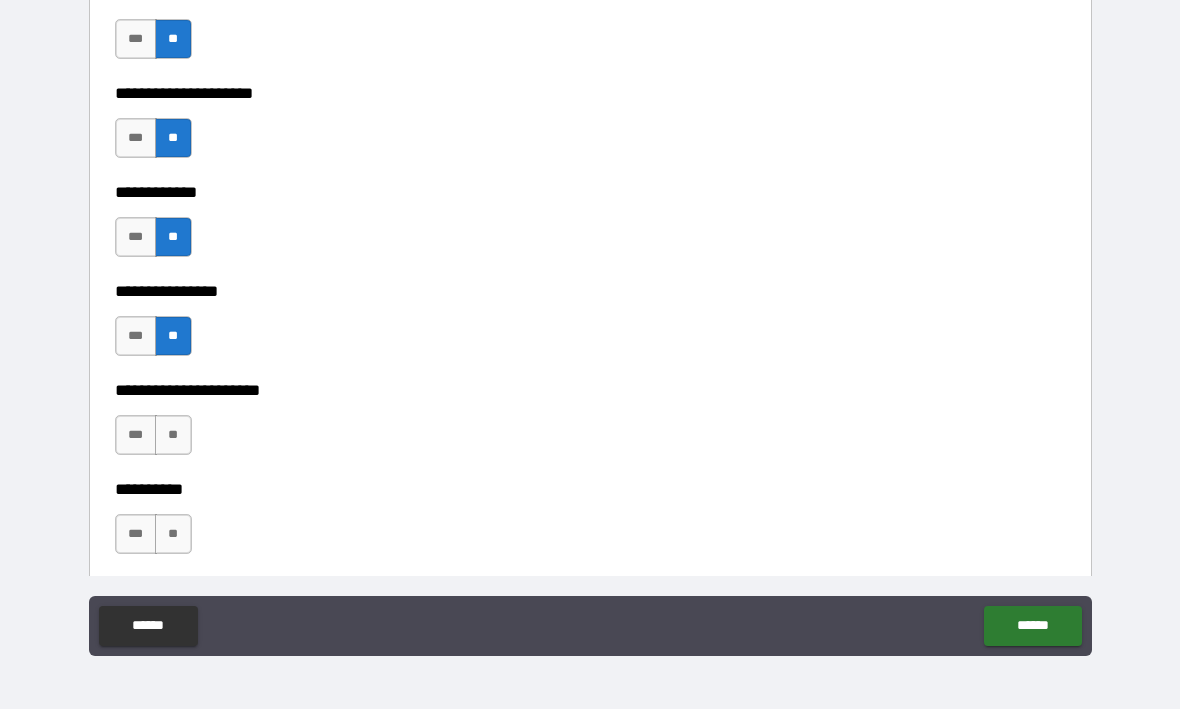 click on "**" at bounding box center (173, 436) 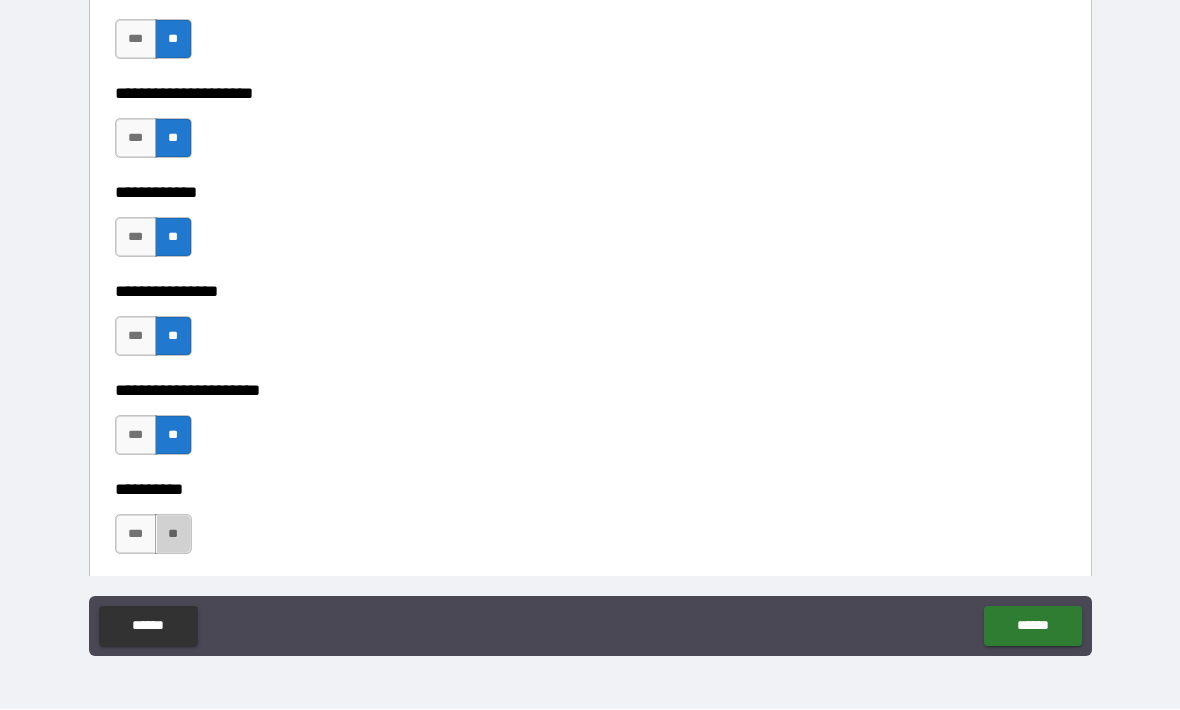 click on "**" at bounding box center [173, 535] 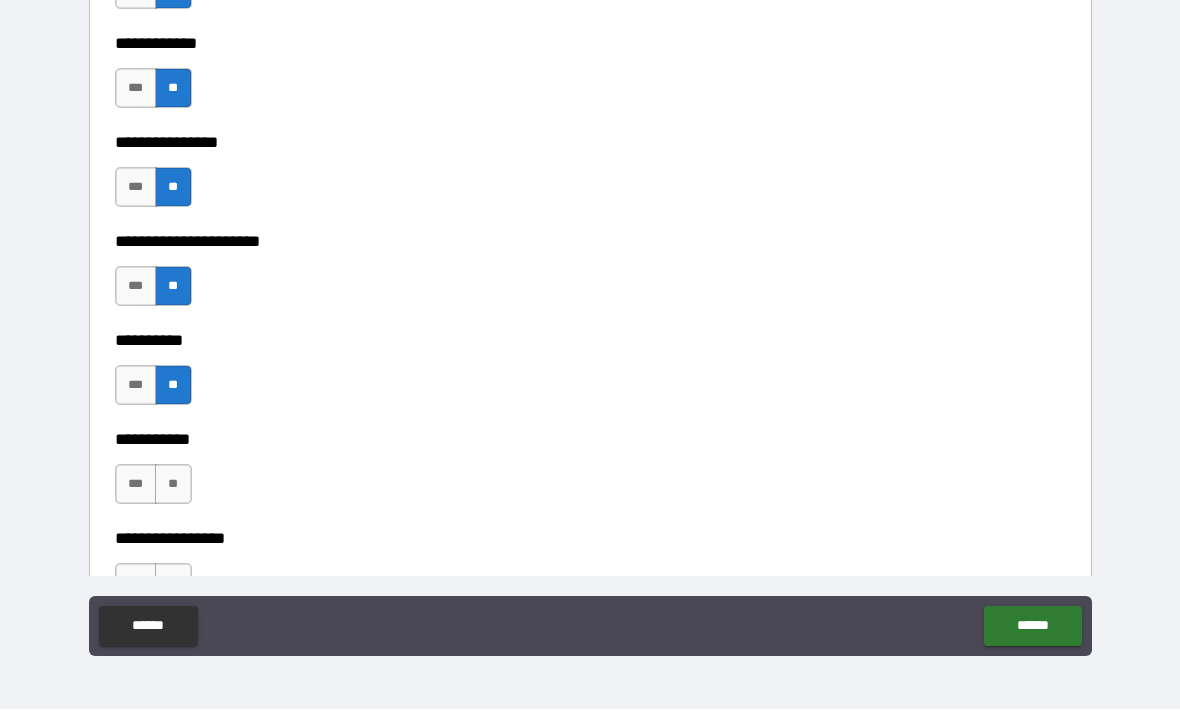 scroll, scrollTop: 6060, scrollLeft: 0, axis: vertical 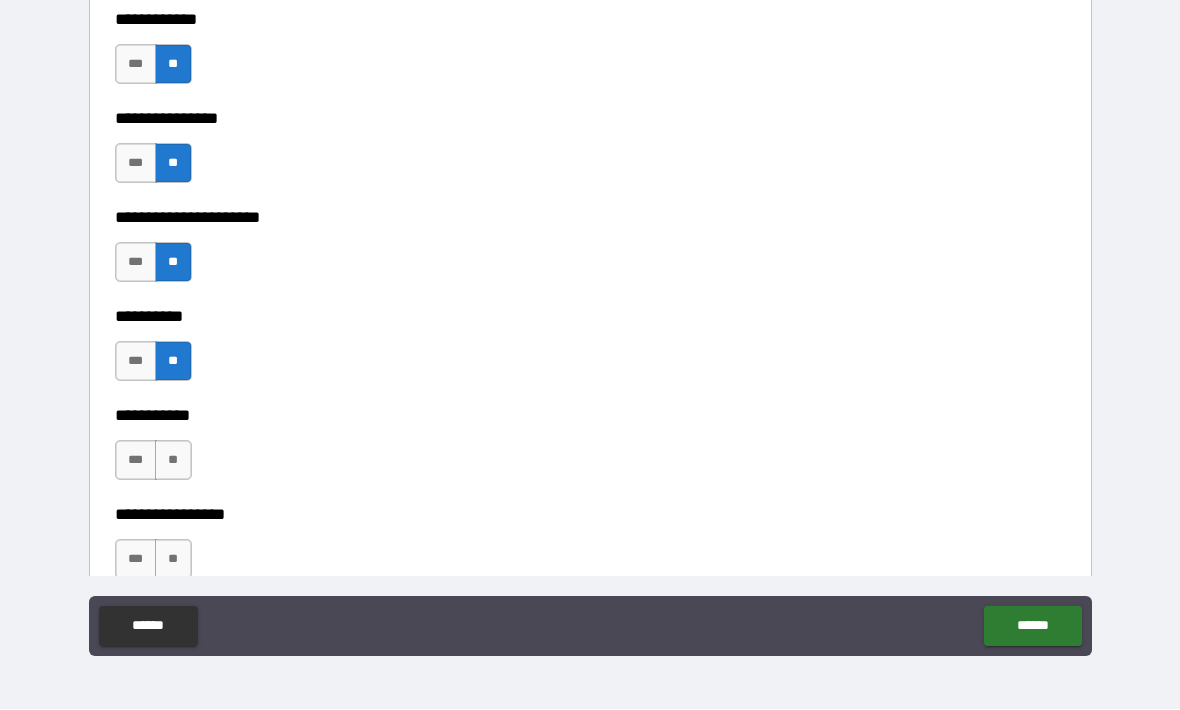 click on "***" at bounding box center [136, 461] 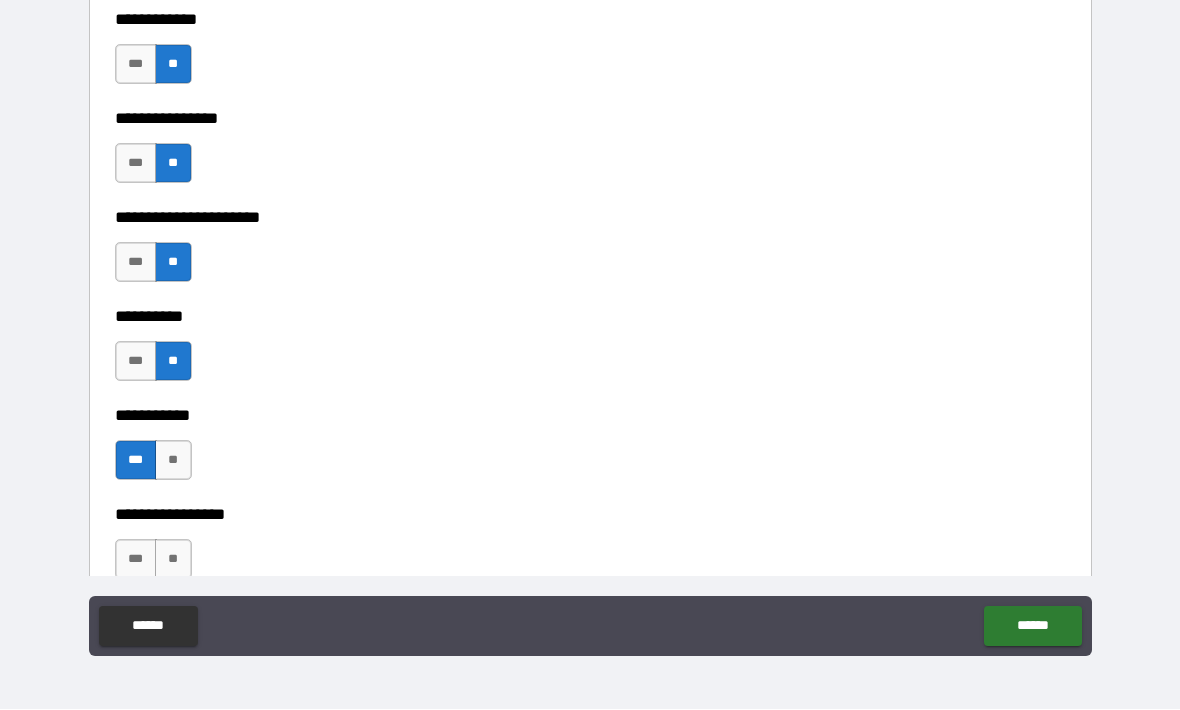 click on "**" at bounding box center [173, 461] 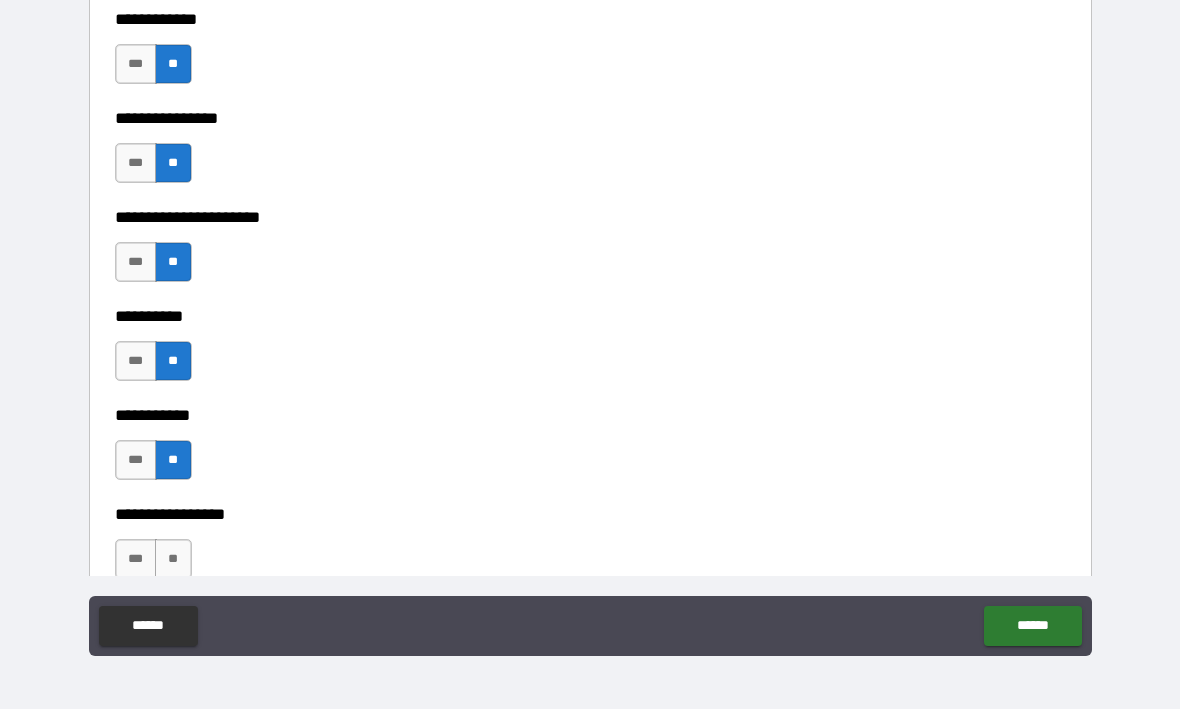 click on "**" at bounding box center [173, 560] 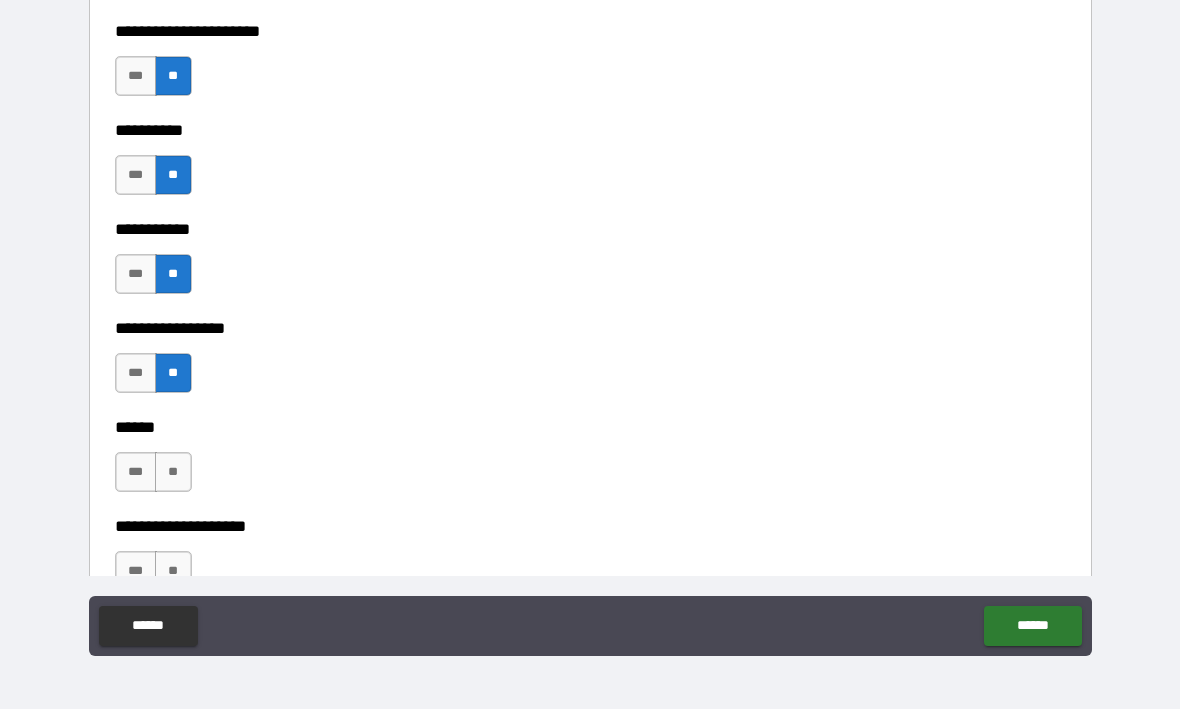 scroll, scrollTop: 6244, scrollLeft: 0, axis: vertical 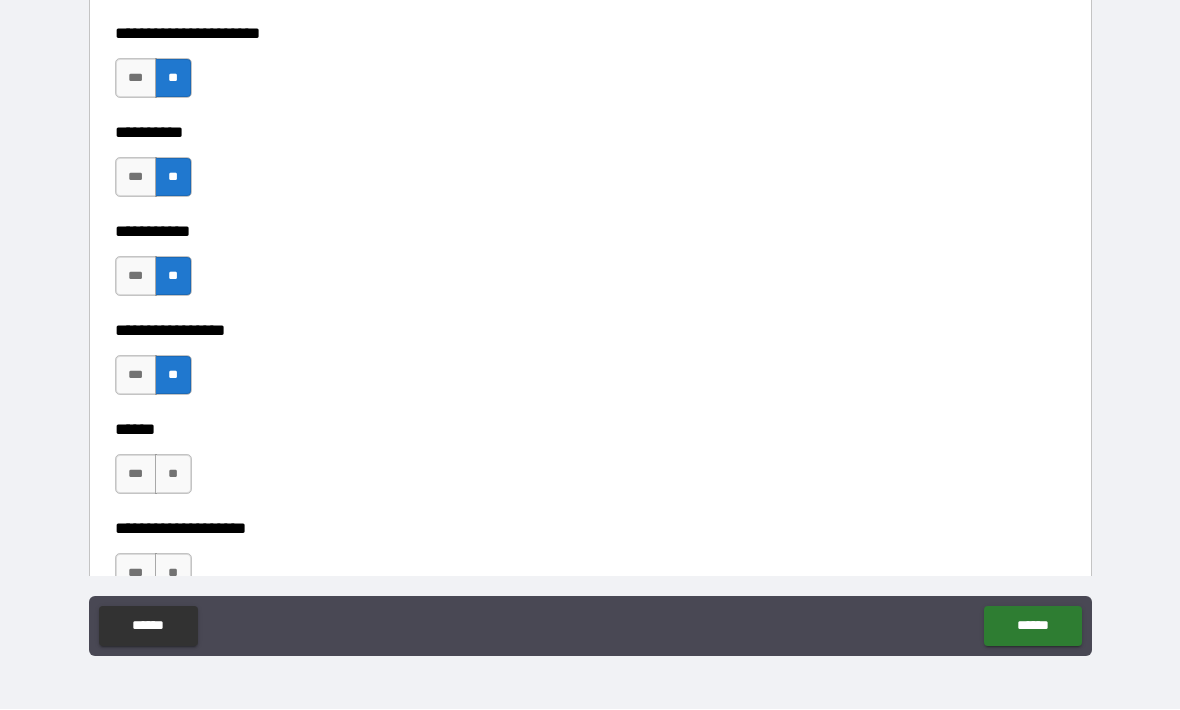 click on "**" at bounding box center (173, 475) 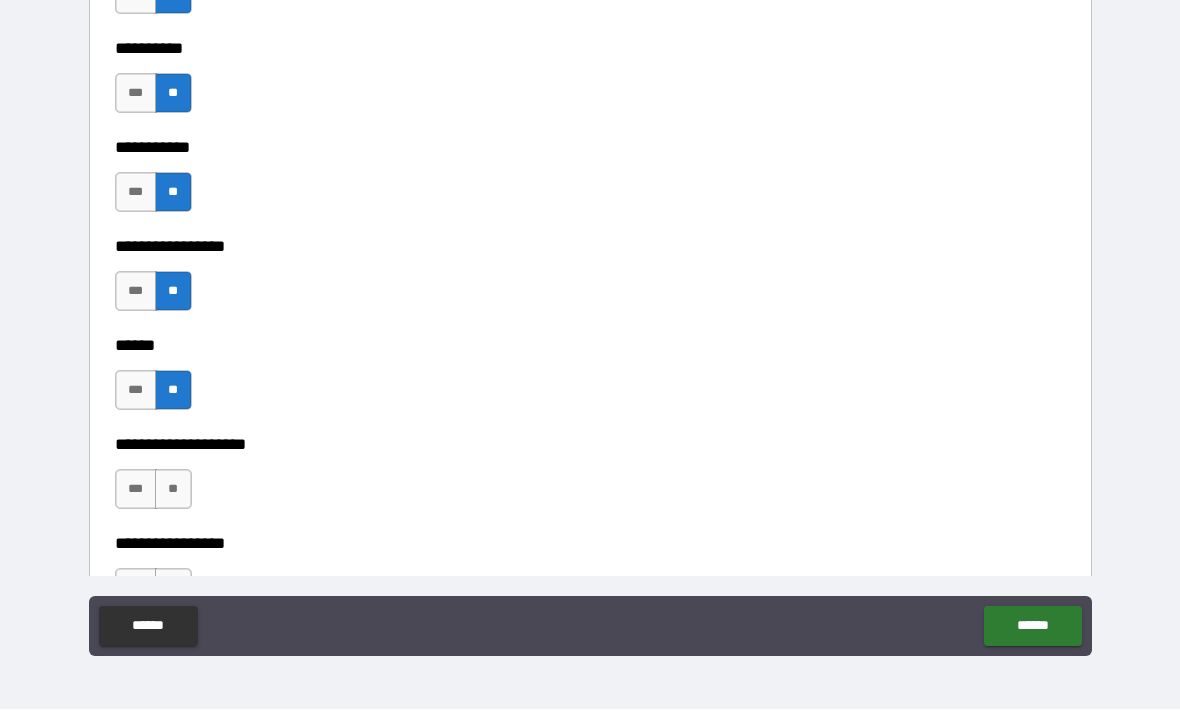 scroll, scrollTop: 6350, scrollLeft: 0, axis: vertical 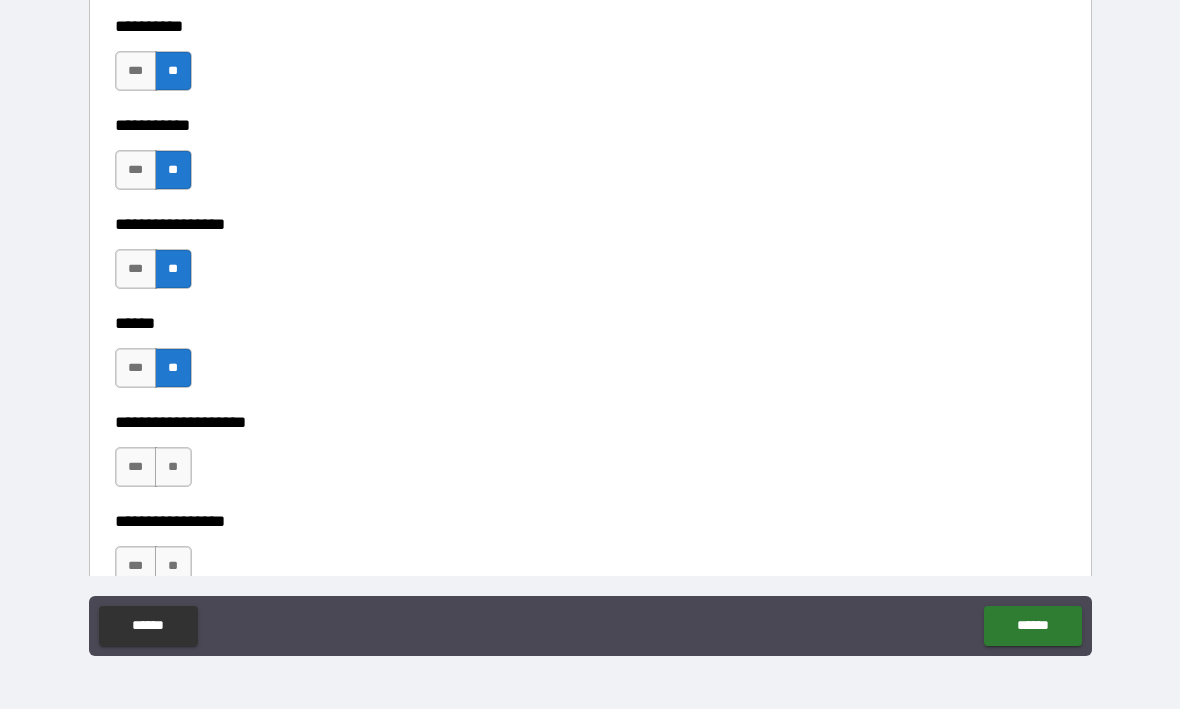 click on "***" at bounding box center [136, 468] 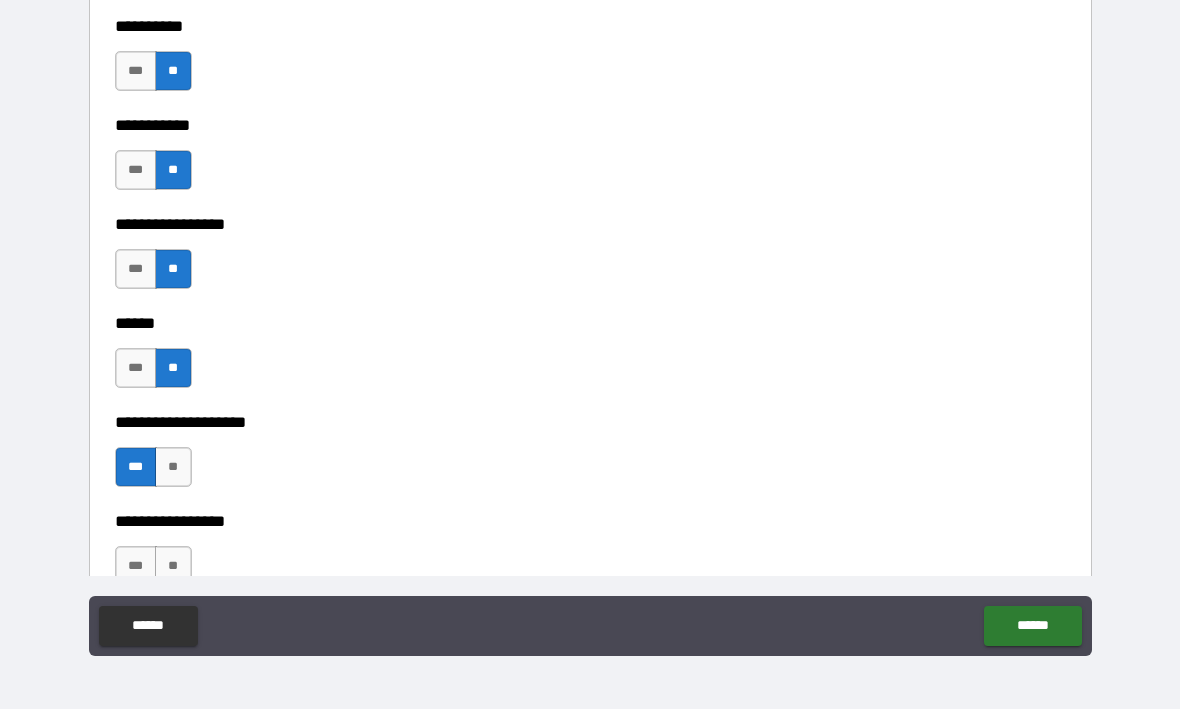 click on "***" at bounding box center (136, 567) 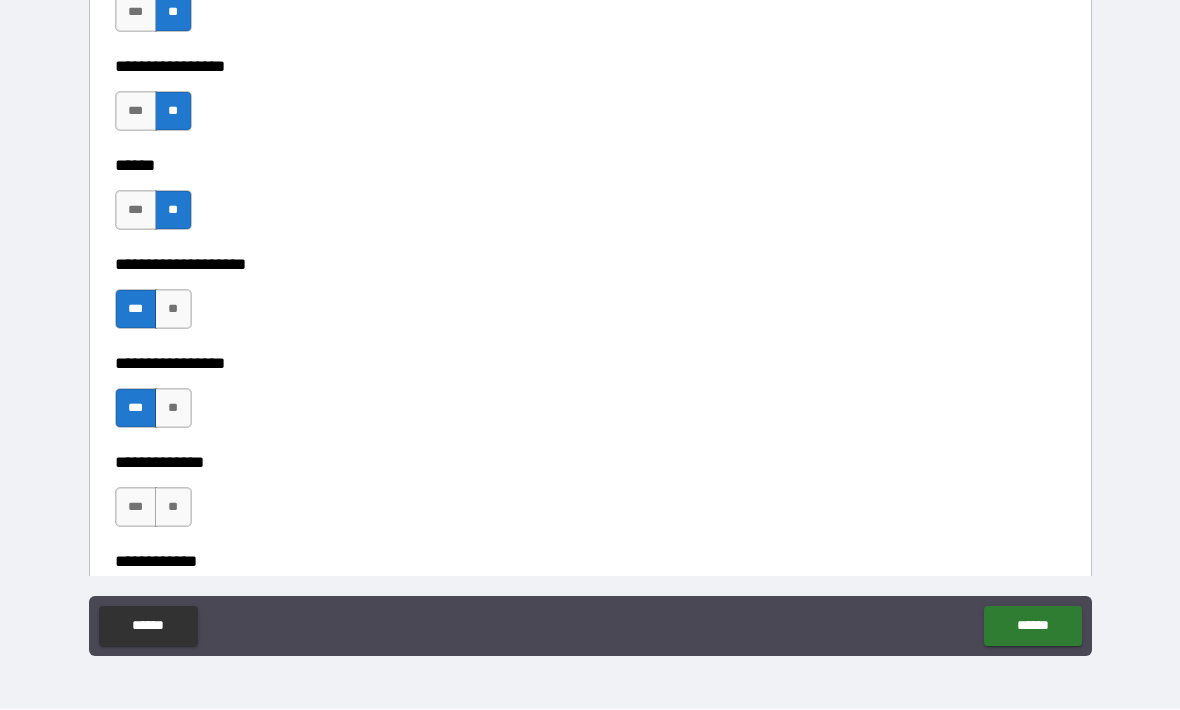 scroll, scrollTop: 6505, scrollLeft: 0, axis: vertical 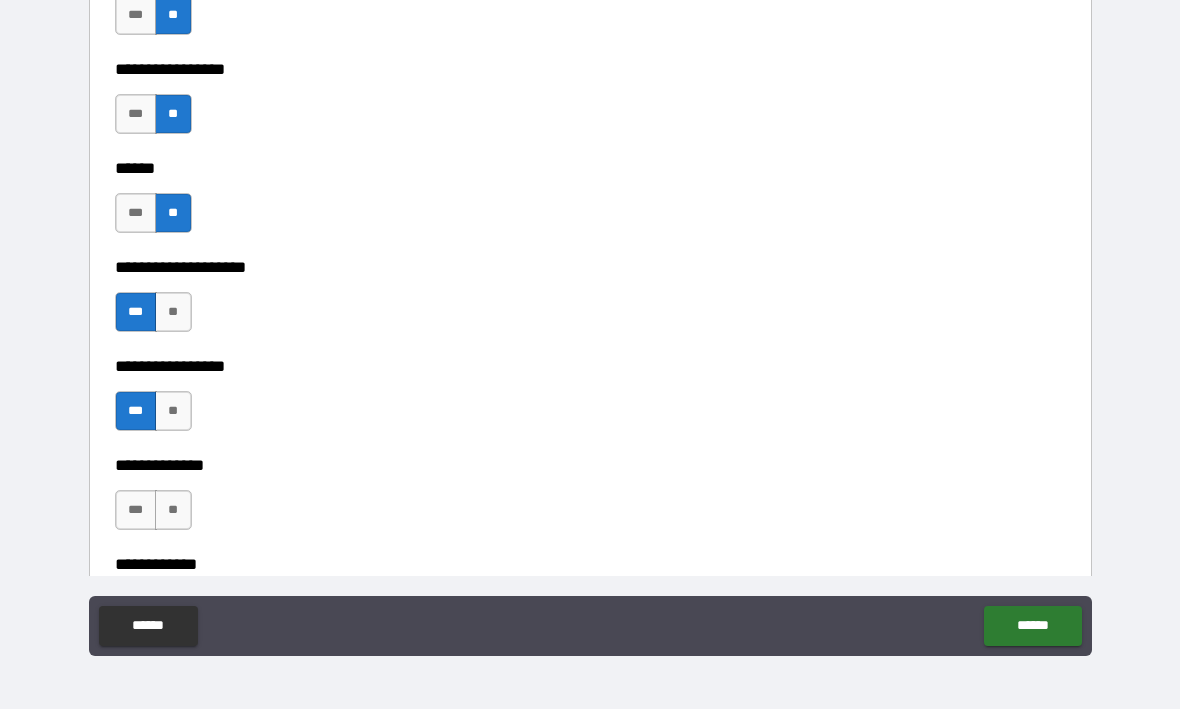 click on "**" at bounding box center [173, 511] 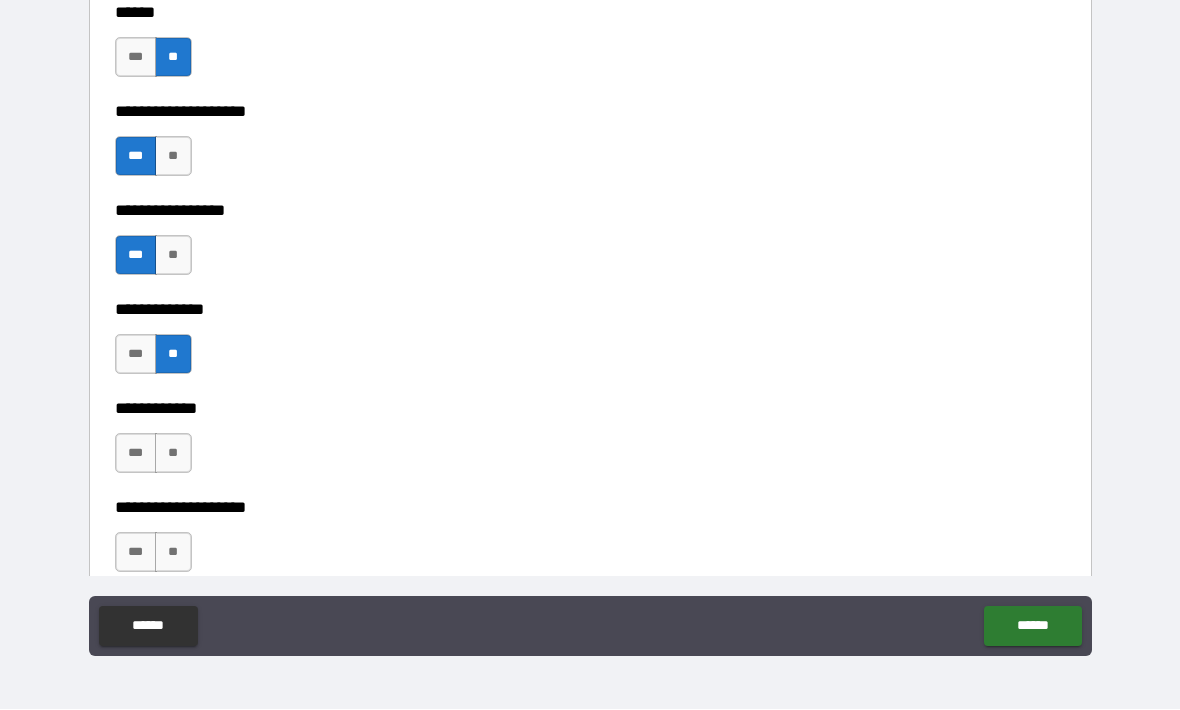 scroll, scrollTop: 6666, scrollLeft: 0, axis: vertical 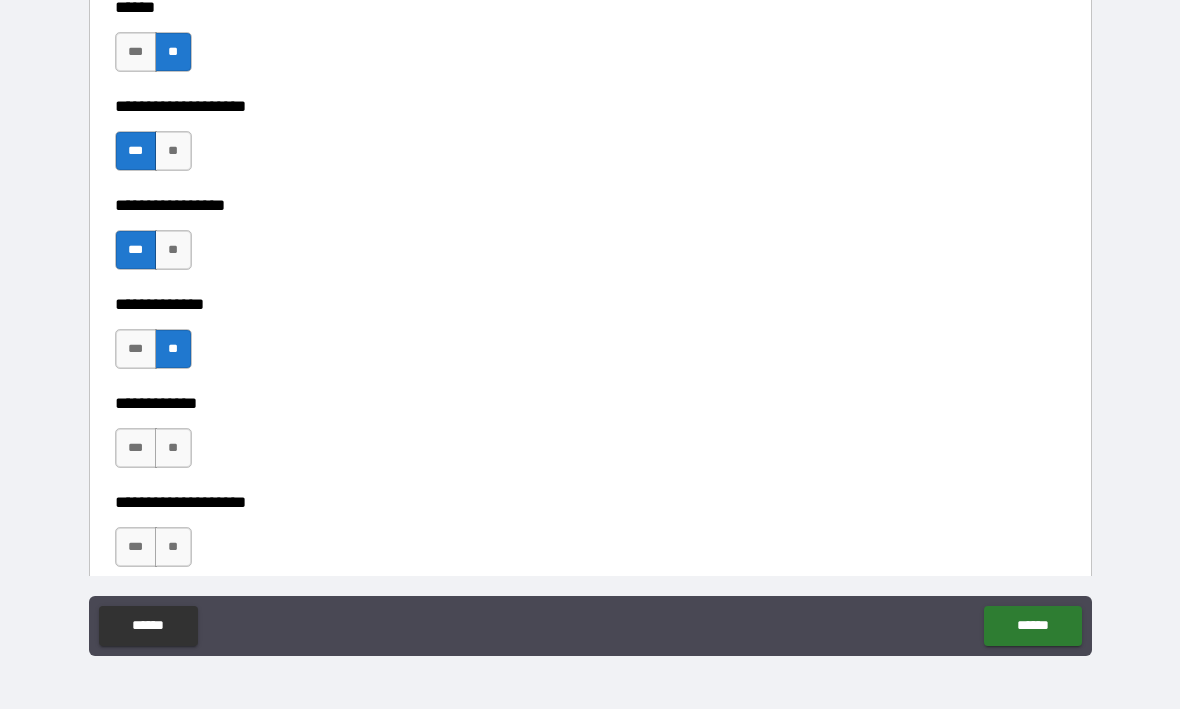 click on "**" at bounding box center [173, 449] 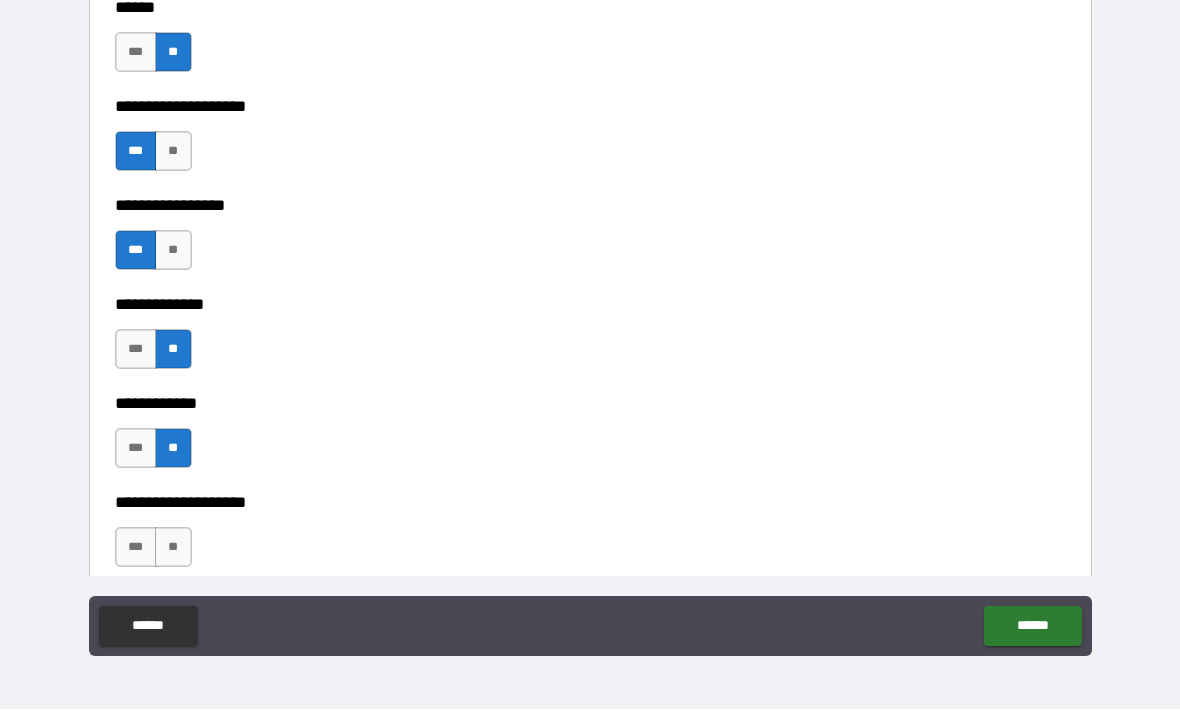 click on "**" at bounding box center (173, 548) 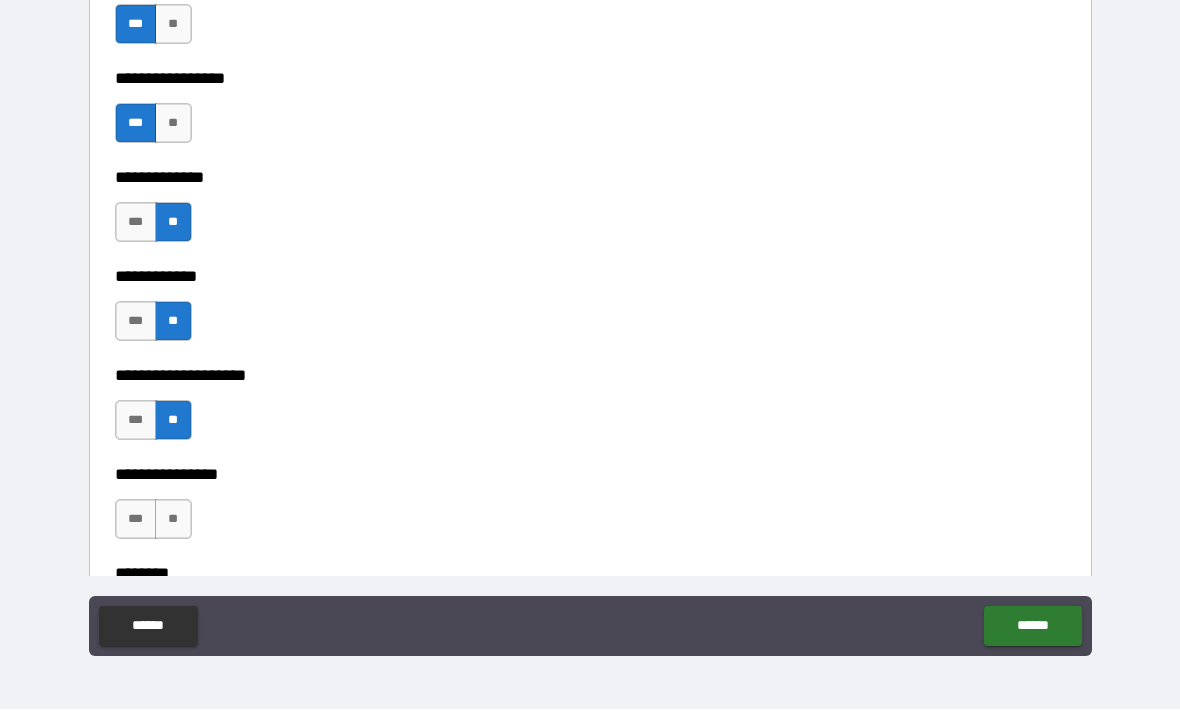 scroll, scrollTop: 6927, scrollLeft: 0, axis: vertical 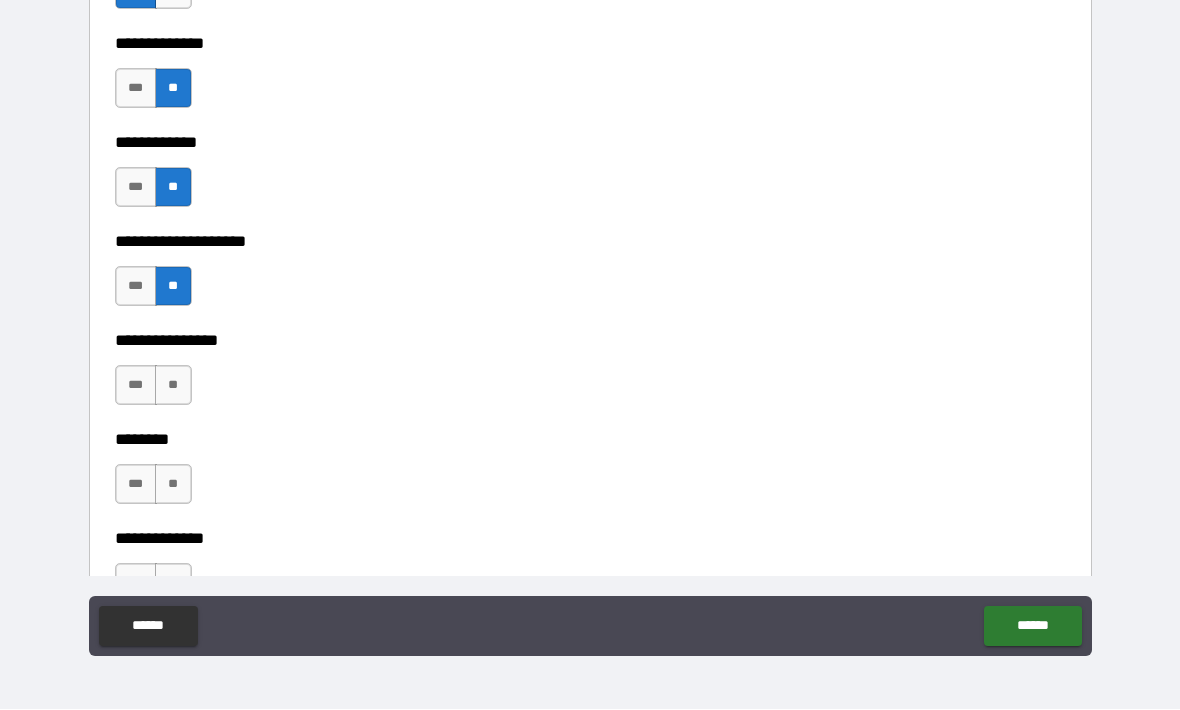 click on "**" at bounding box center (173, 386) 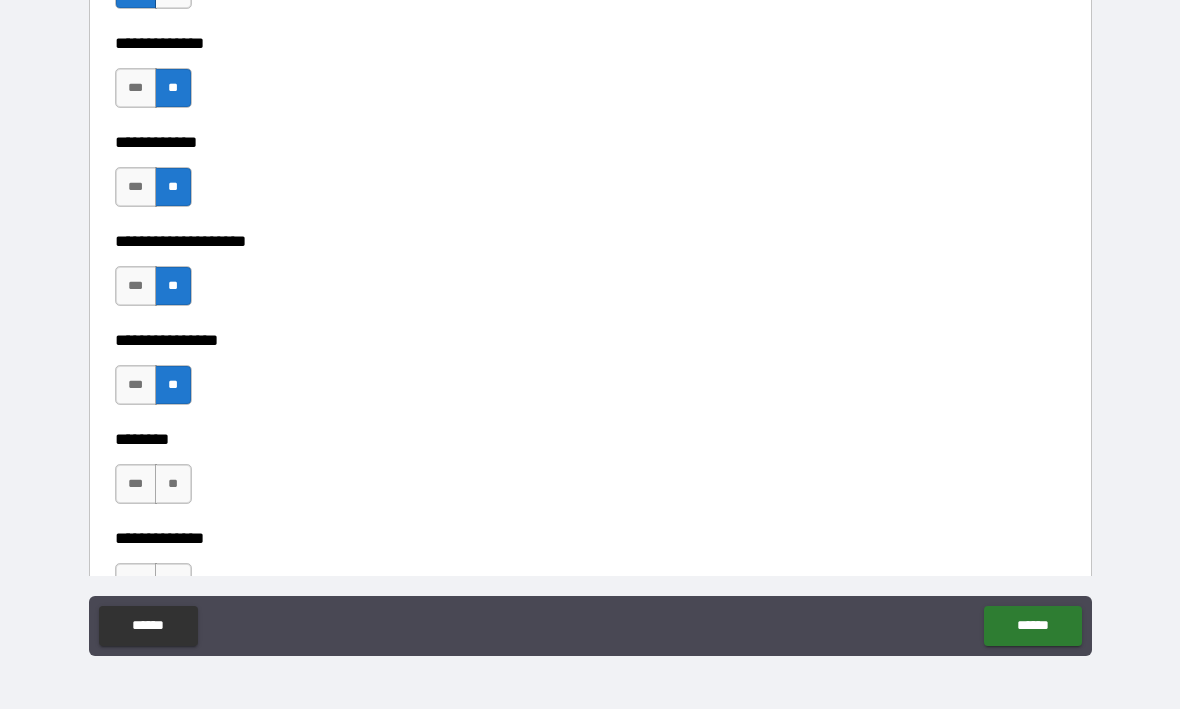 click on "**" at bounding box center [173, 485] 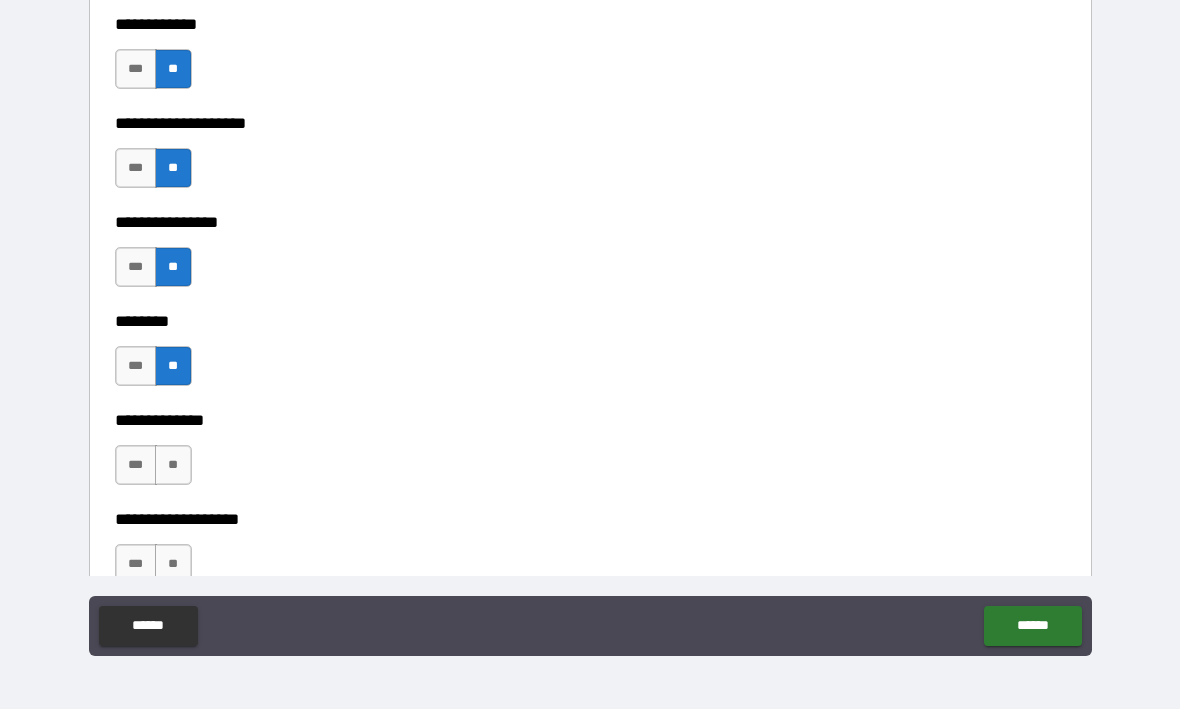 scroll, scrollTop: 7120, scrollLeft: 0, axis: vertical 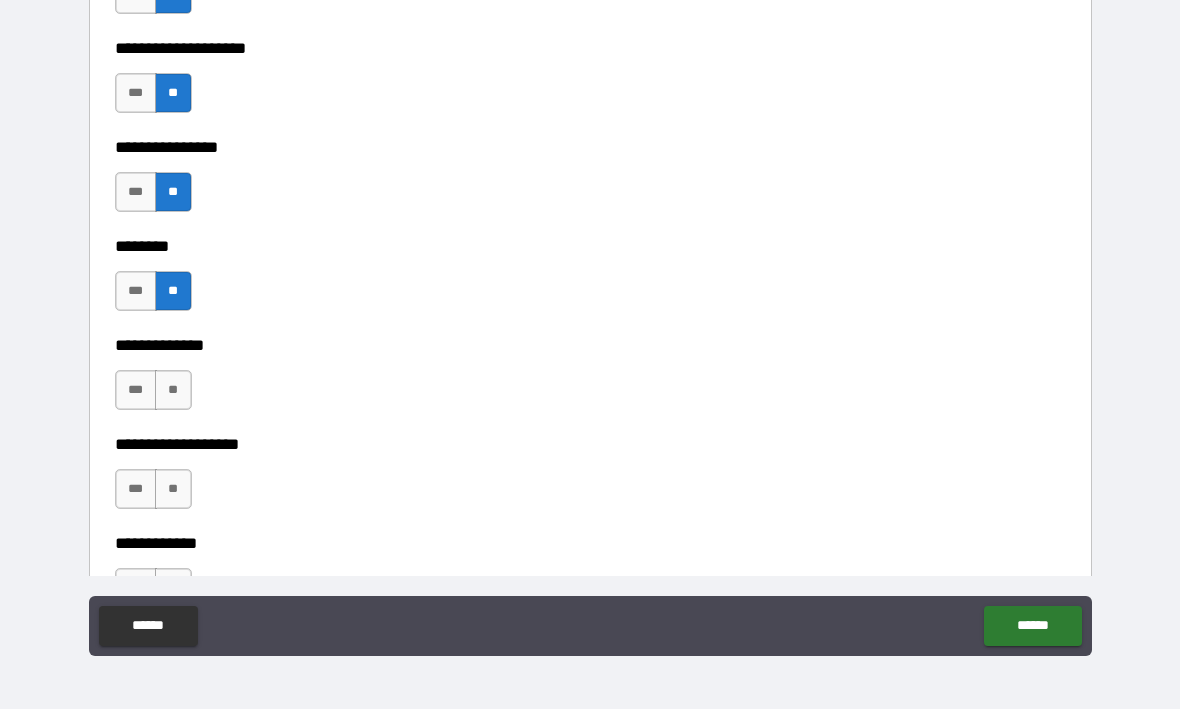 click on "**" at bounding box center [173, 391] 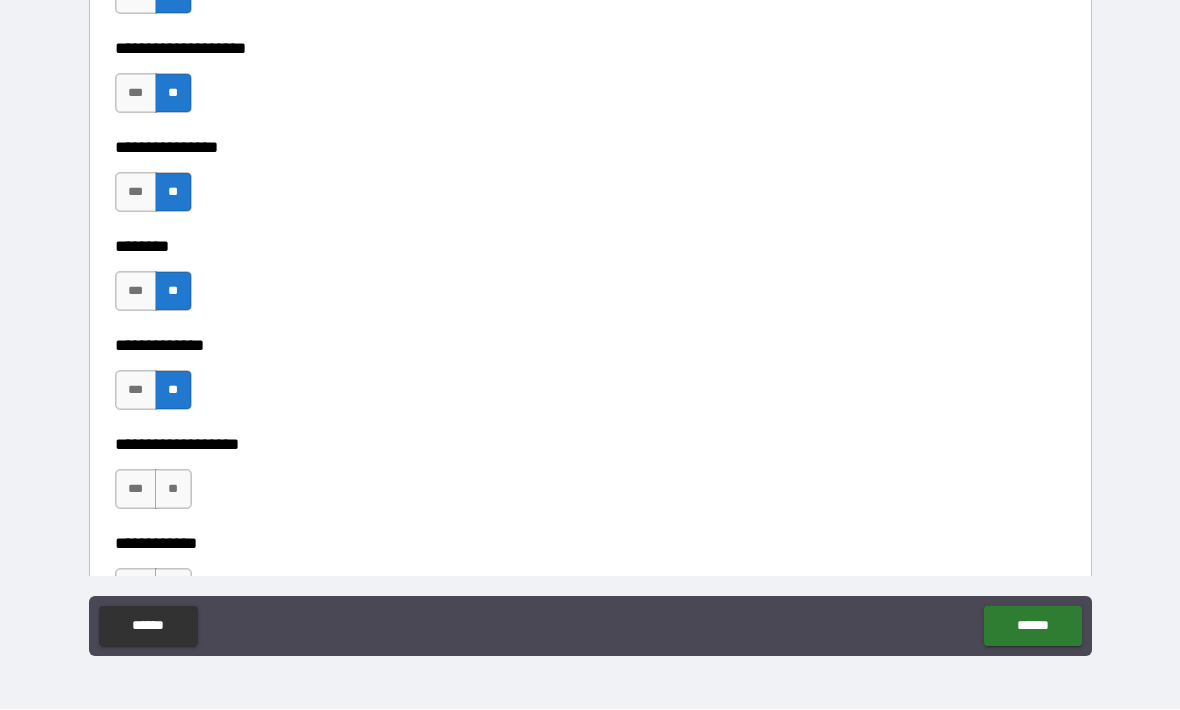 click on "**" at bounding box center (173, 490) 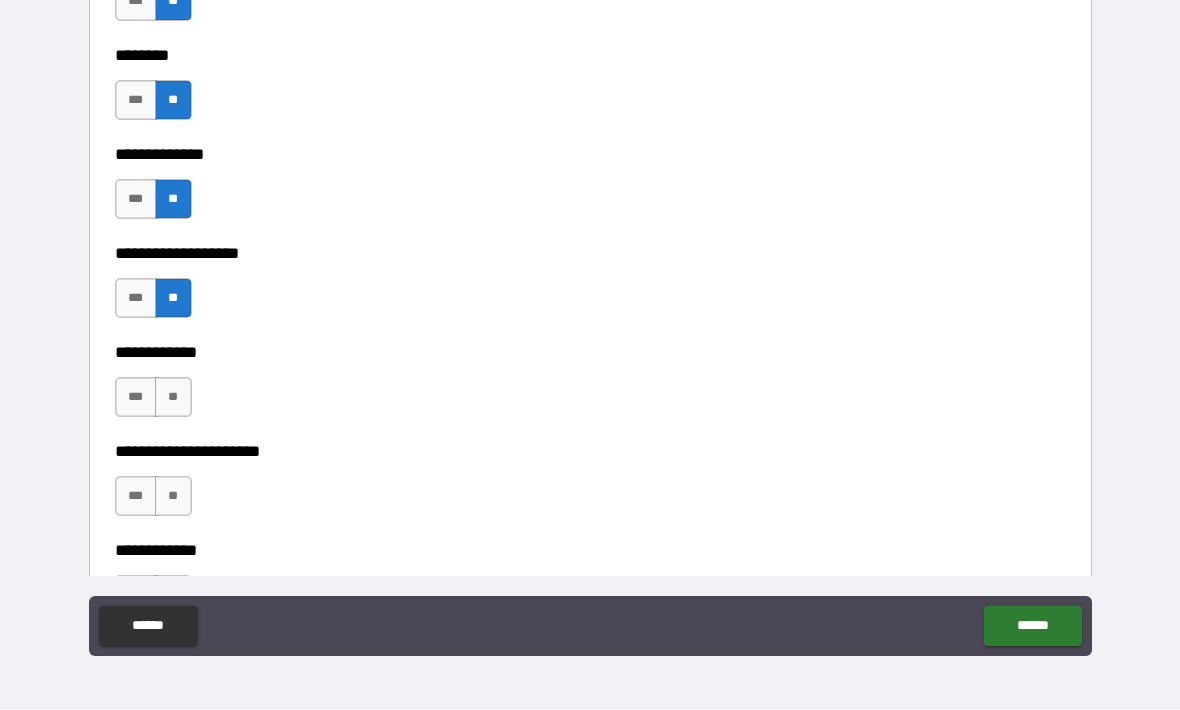 scroll, scrollTop: 7319, scrollLeft: 0, axis: vertical 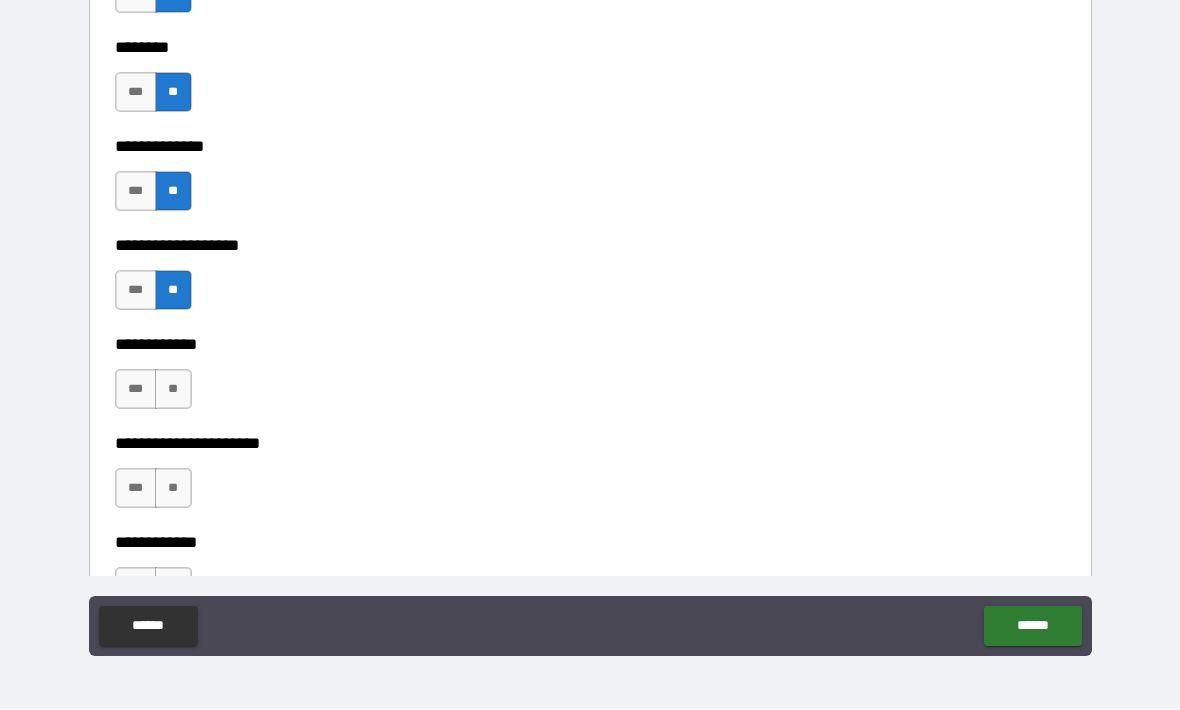 click on "**" at bounding box center [173, 390] 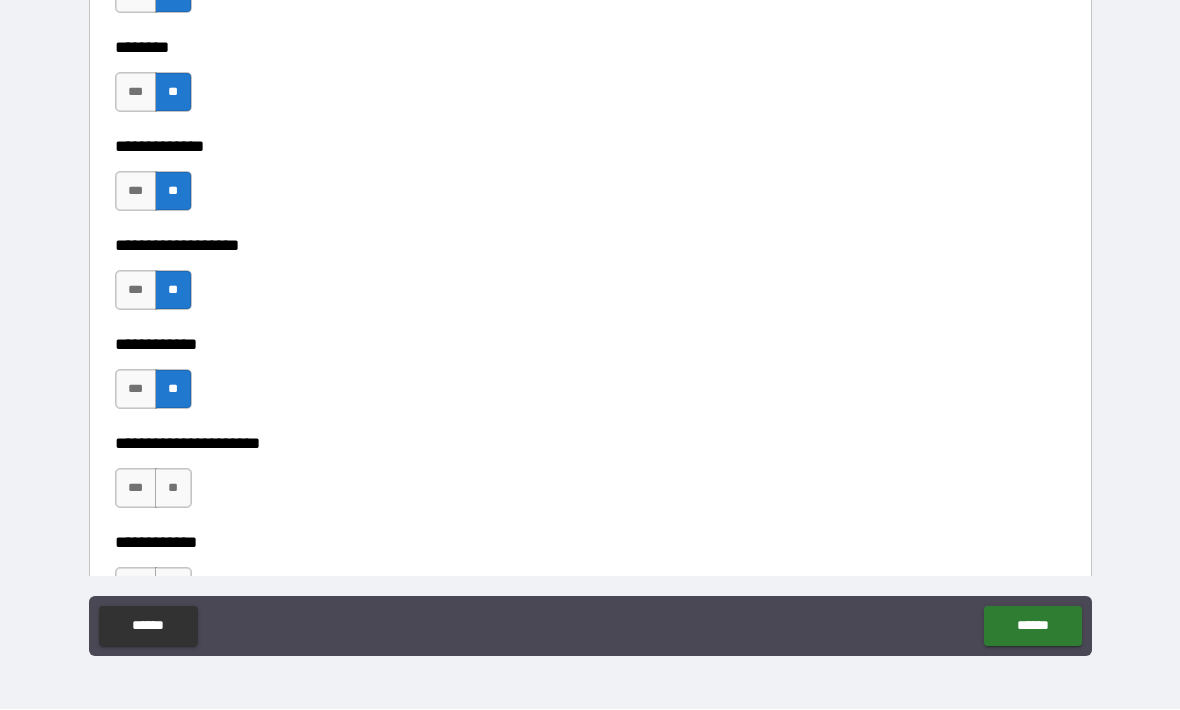 click on "***" at bounding box center (136, 489) 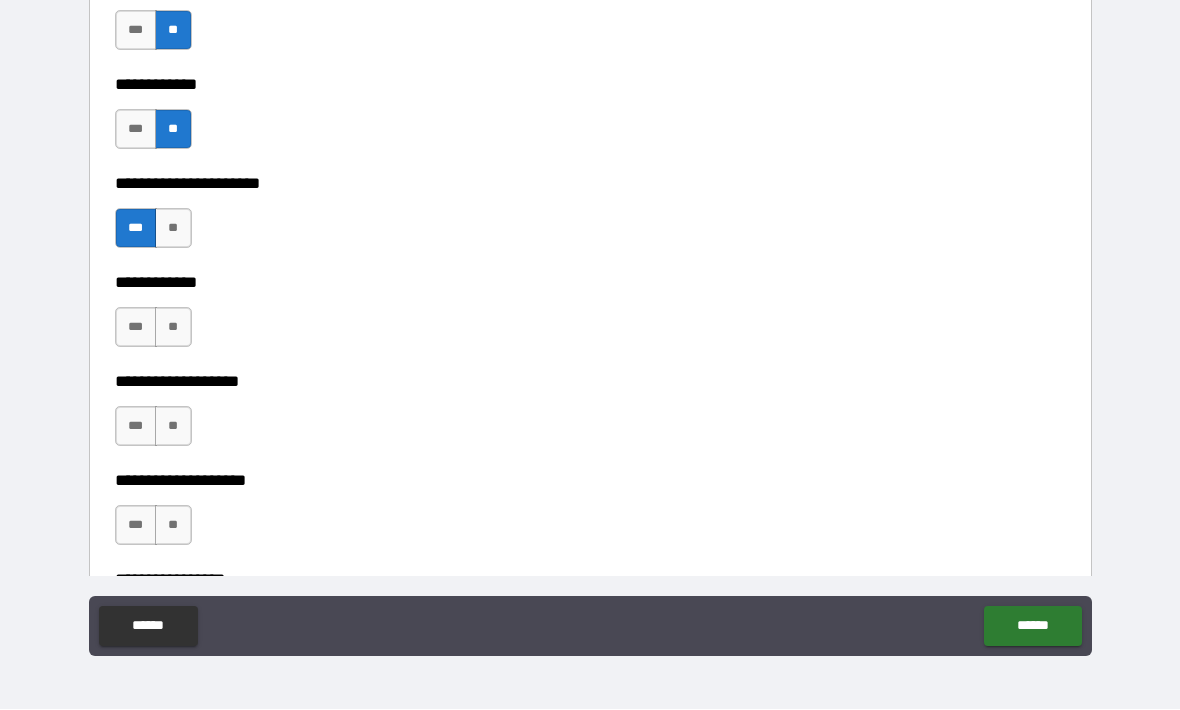 scroll, scrollTop: 7728, scrollLeft: 0, axis: vertical 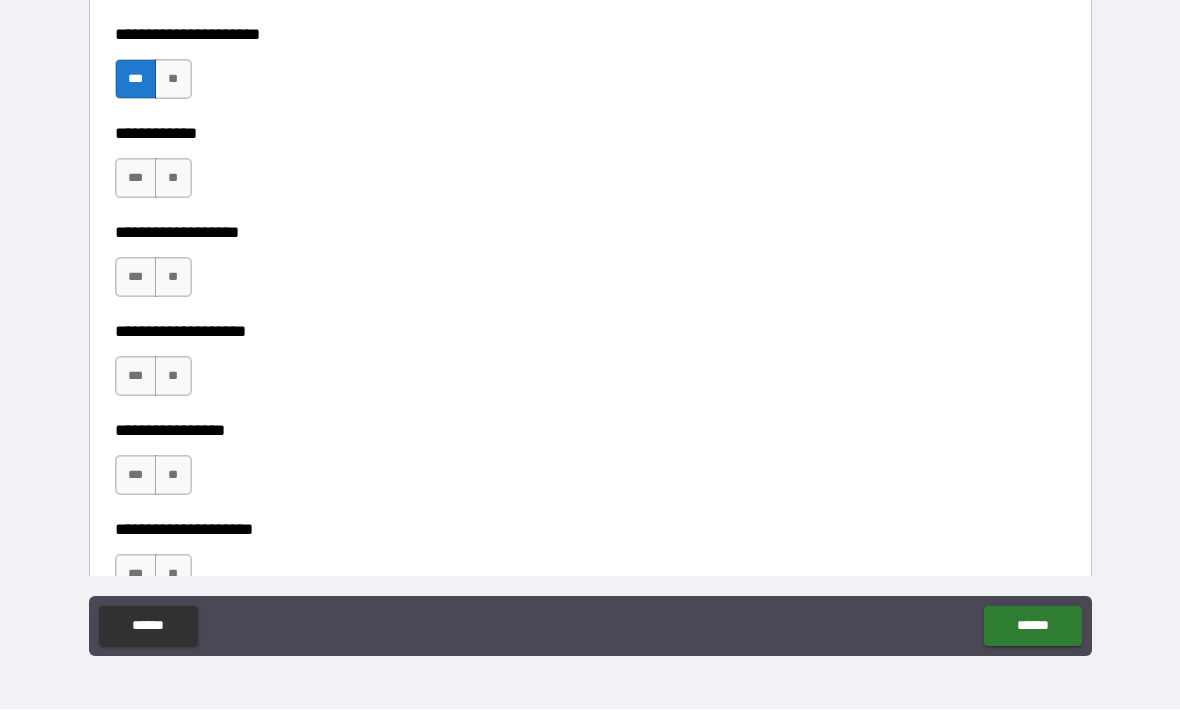 click on "**" at bounding box center [173, 179] 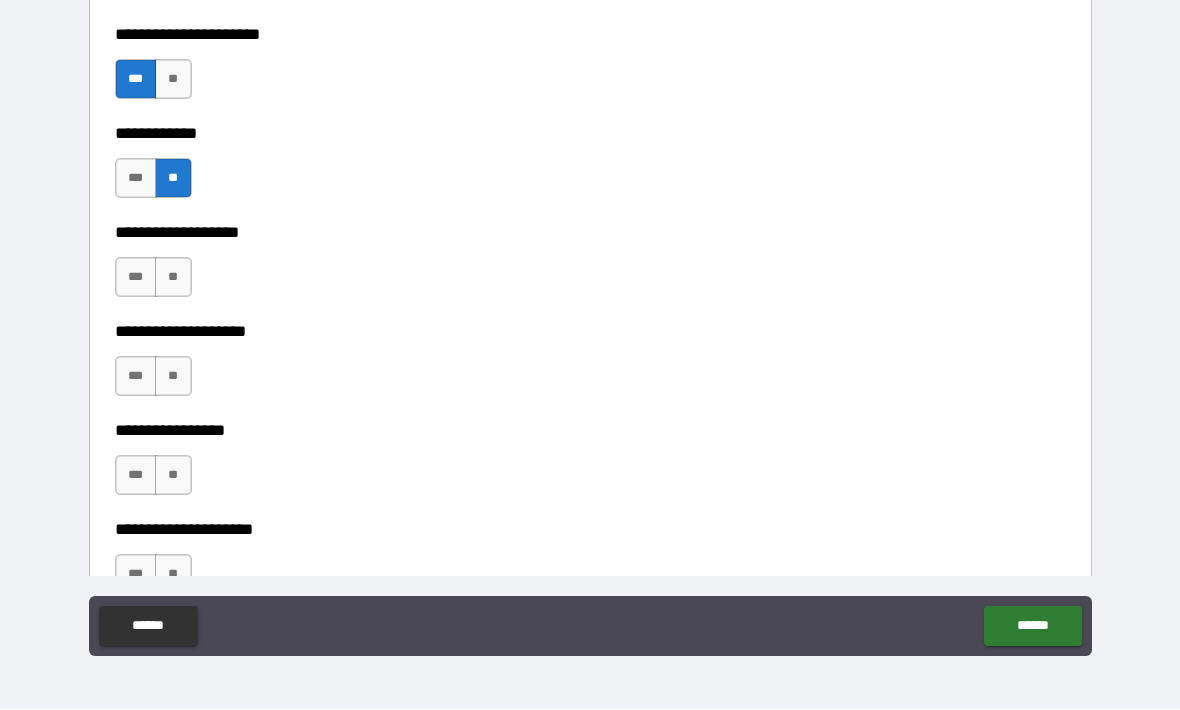 click on "**" at bounding box center (173, 278) 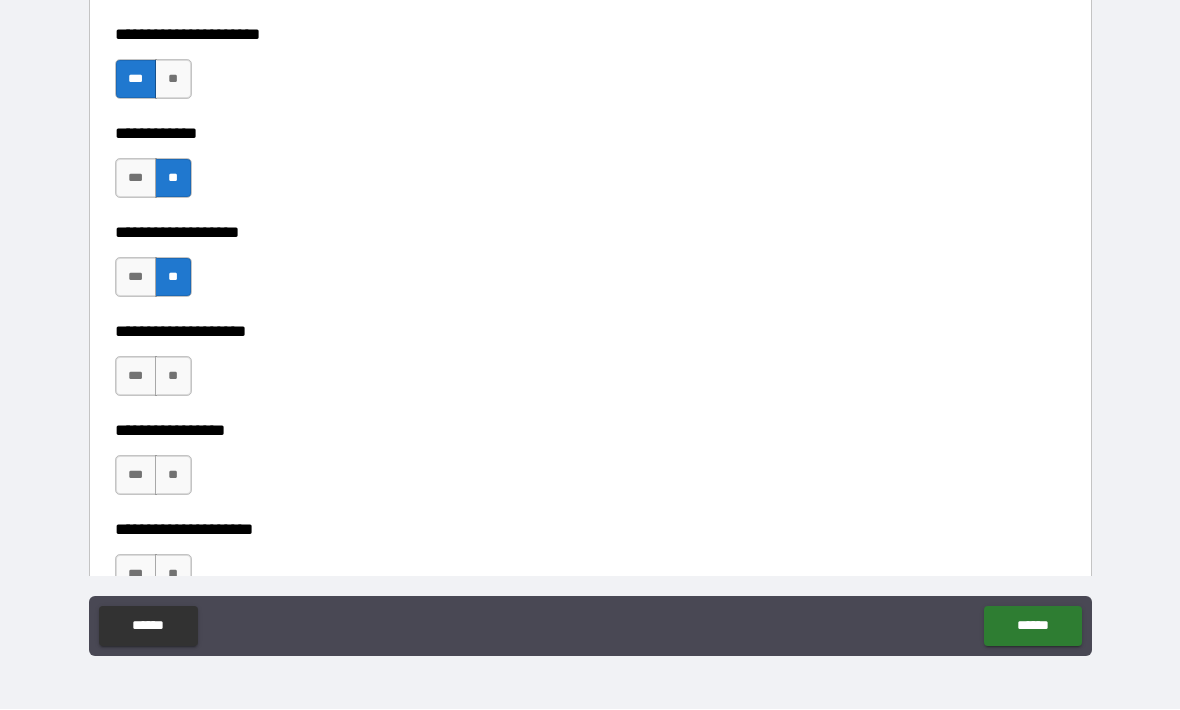 click on "**" at bounding box center (173, 377) 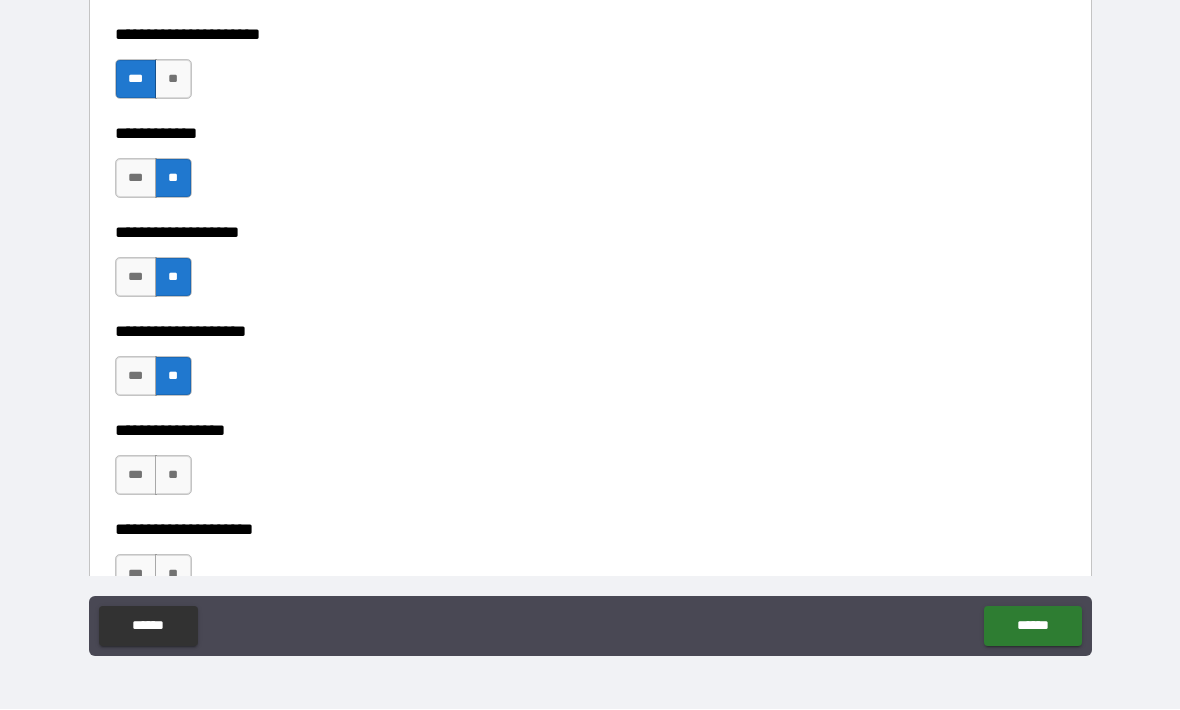 click on "**********" at bounding box center [590, 431] 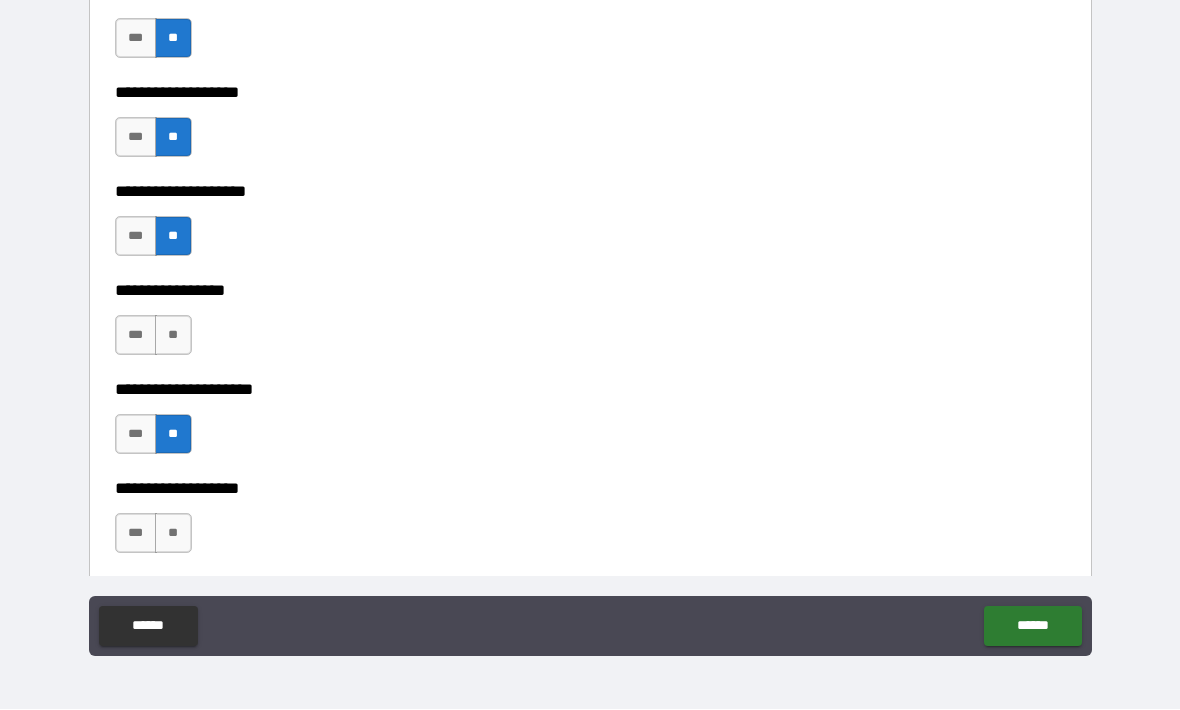 scroll, scrollTop: 7933, scrollLeft: 0, axis: vertical 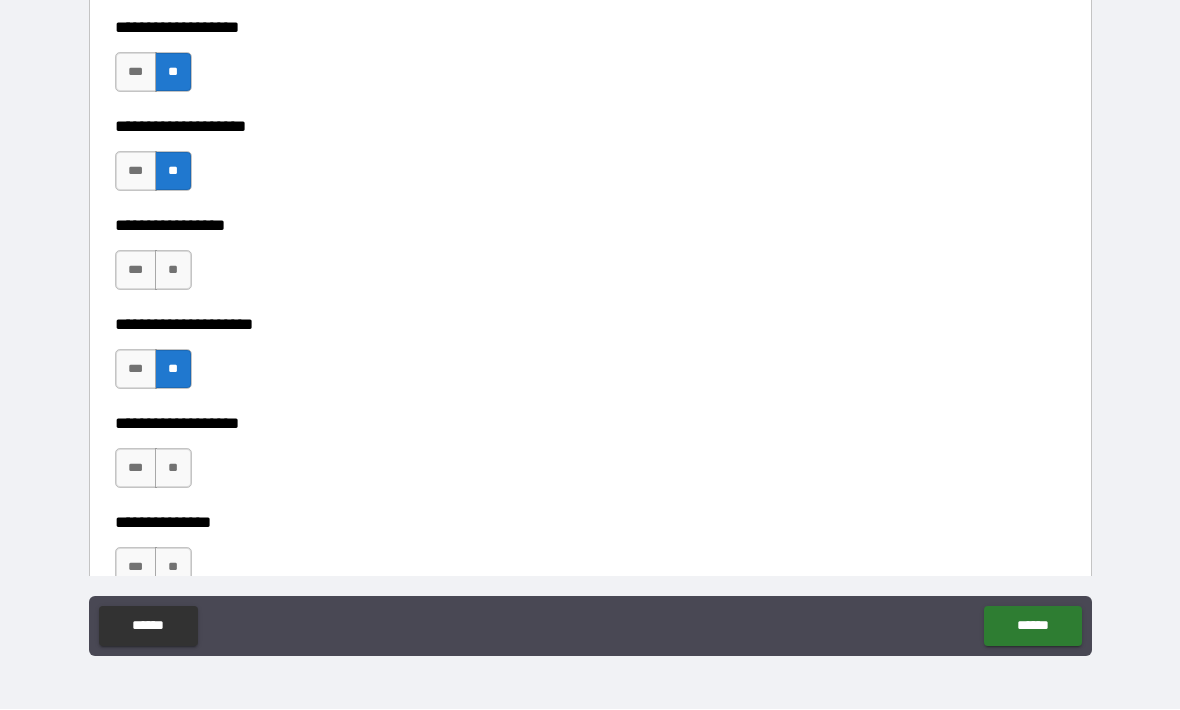 click on "***" at bounding box center (136, 271) 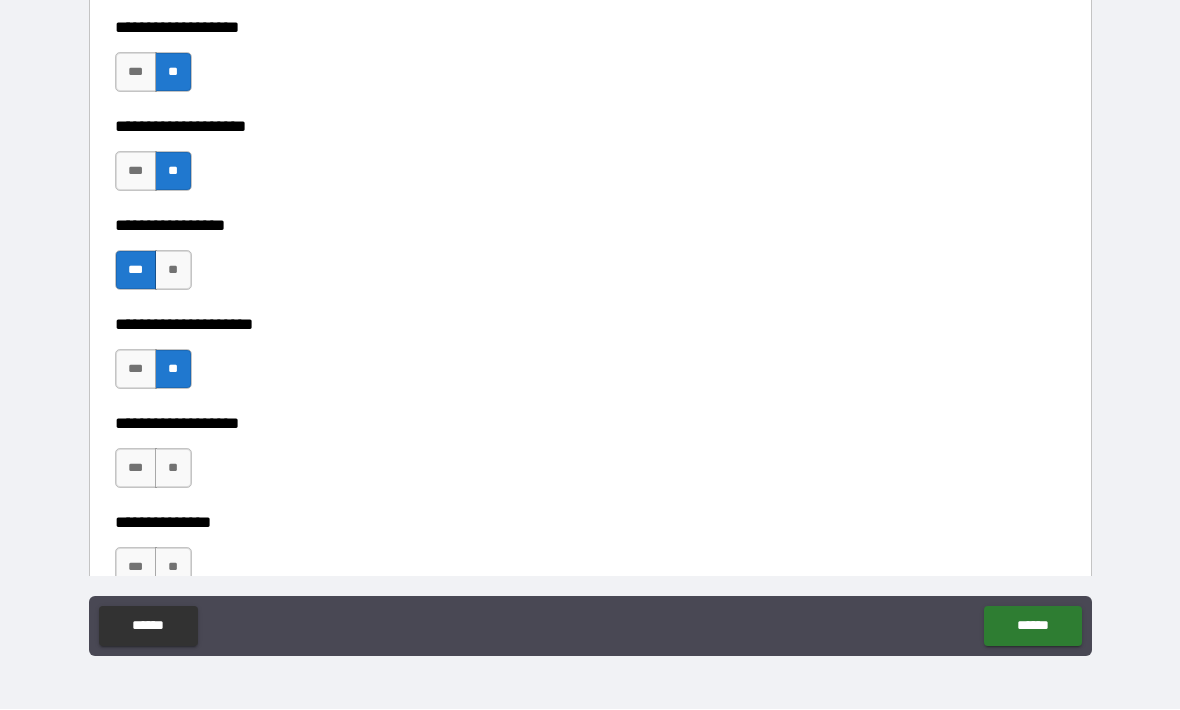 click on "**" at bounding box center (173, 469) 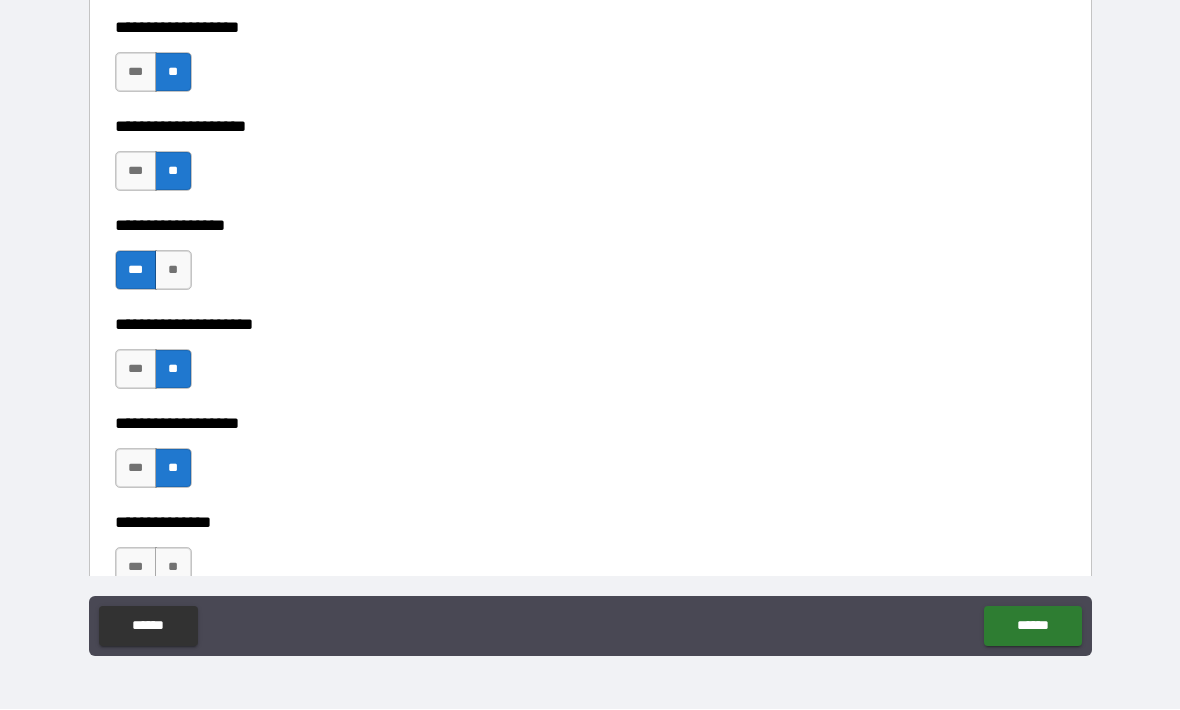 click on "**" at bounding box center (173, 568) 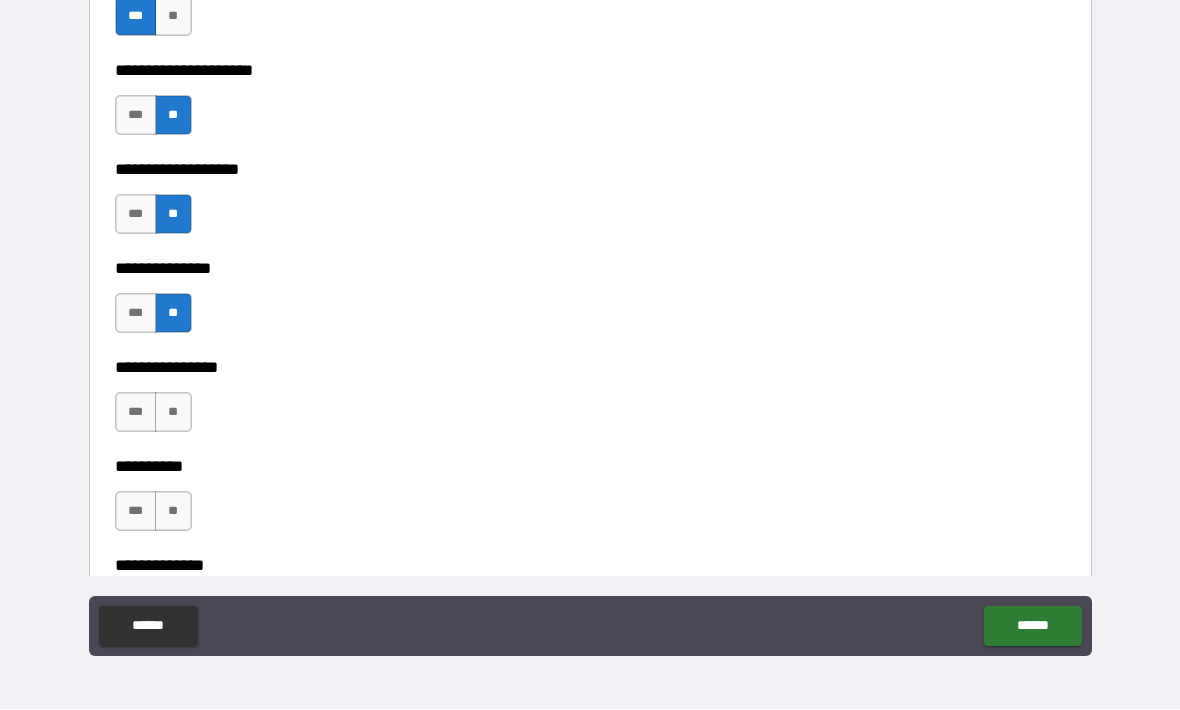 scroll, scrollTop: 8185, scrollLeft: 0, axis: vertical 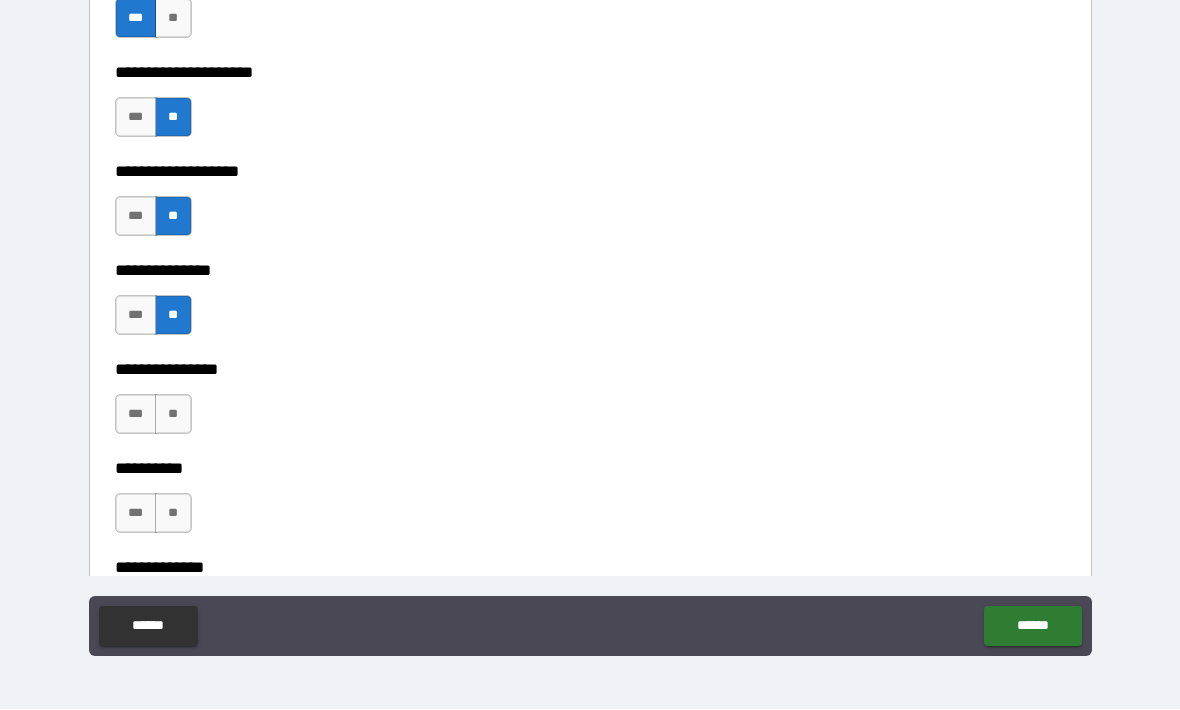 click on "**" at bounding box center (173, 415) 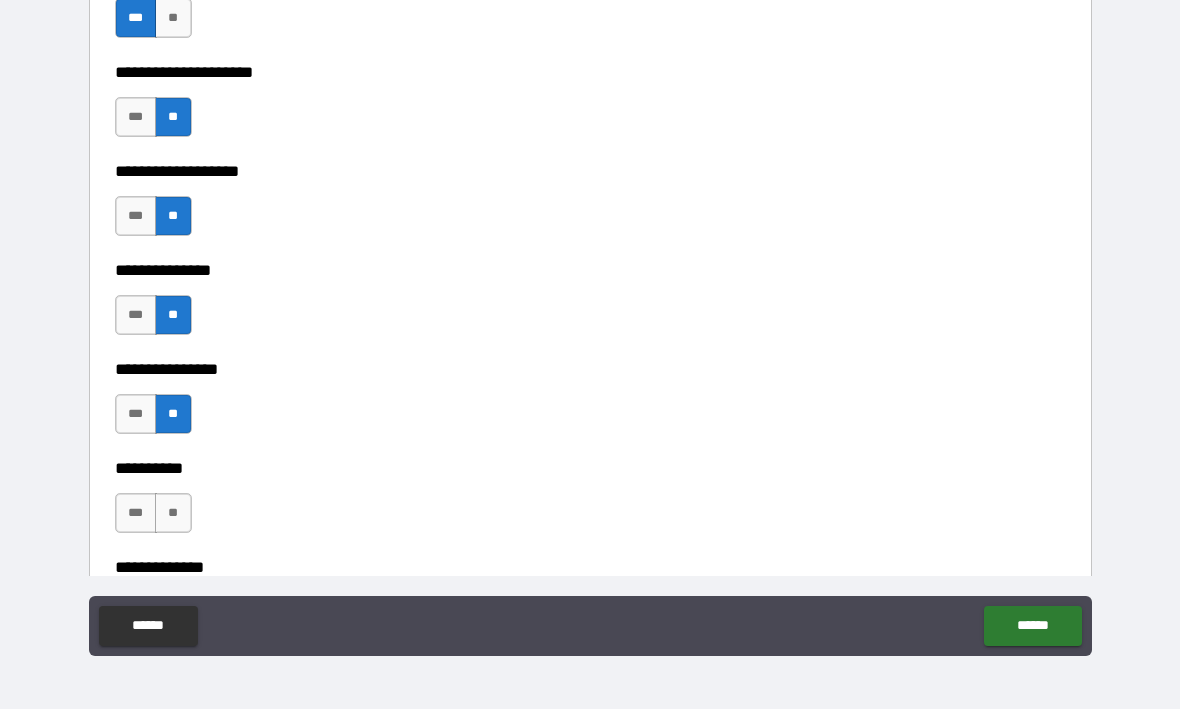 click on "**********" at bounding box center [590, 455] 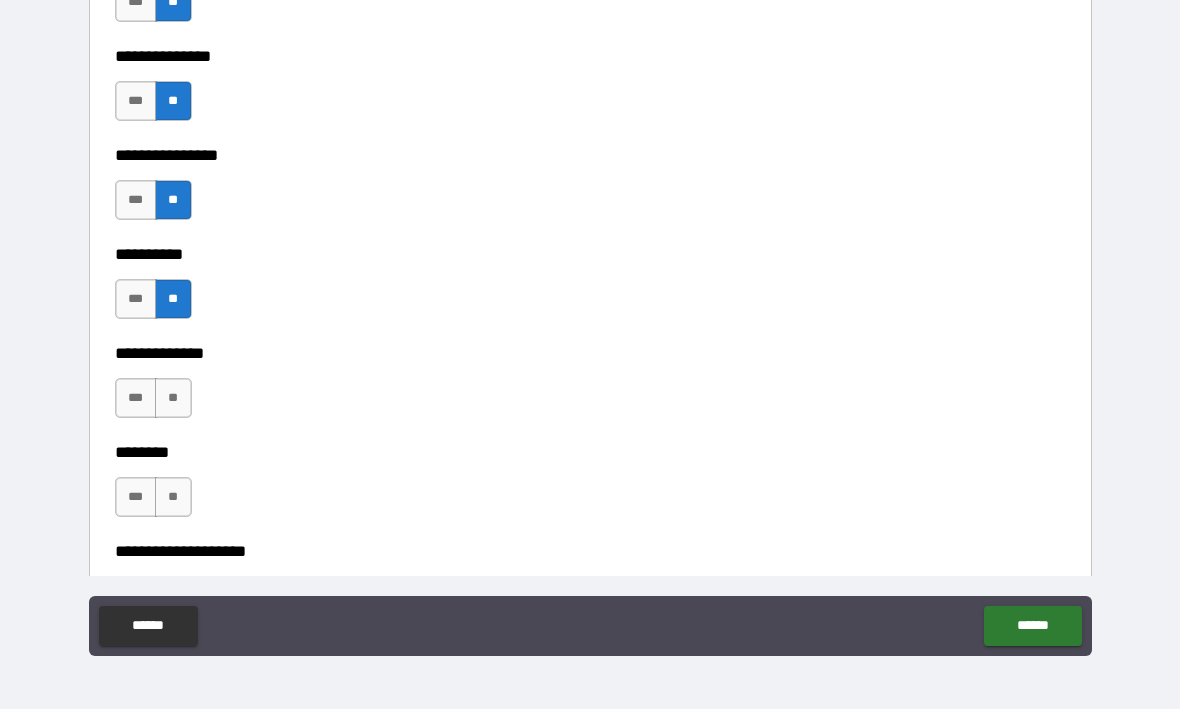 scroll, scrollTop: 8411, scrollLeft: 0, axis: vertical 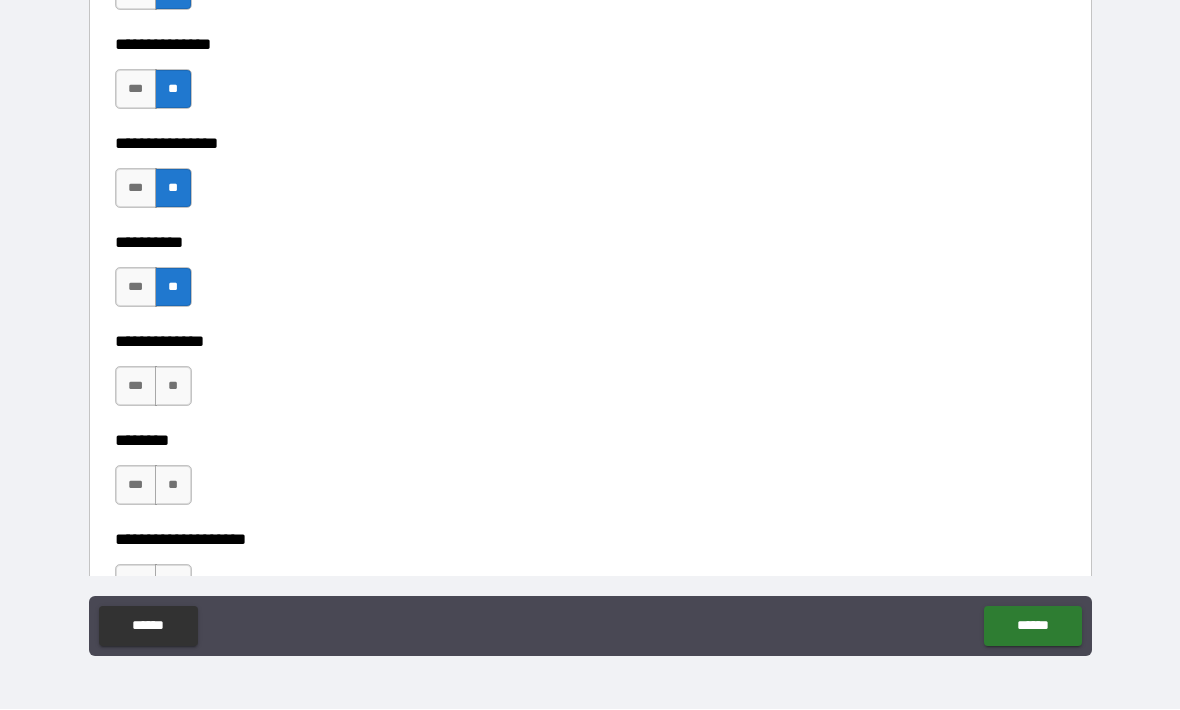 click on "**" at bounding box center [173, 387] 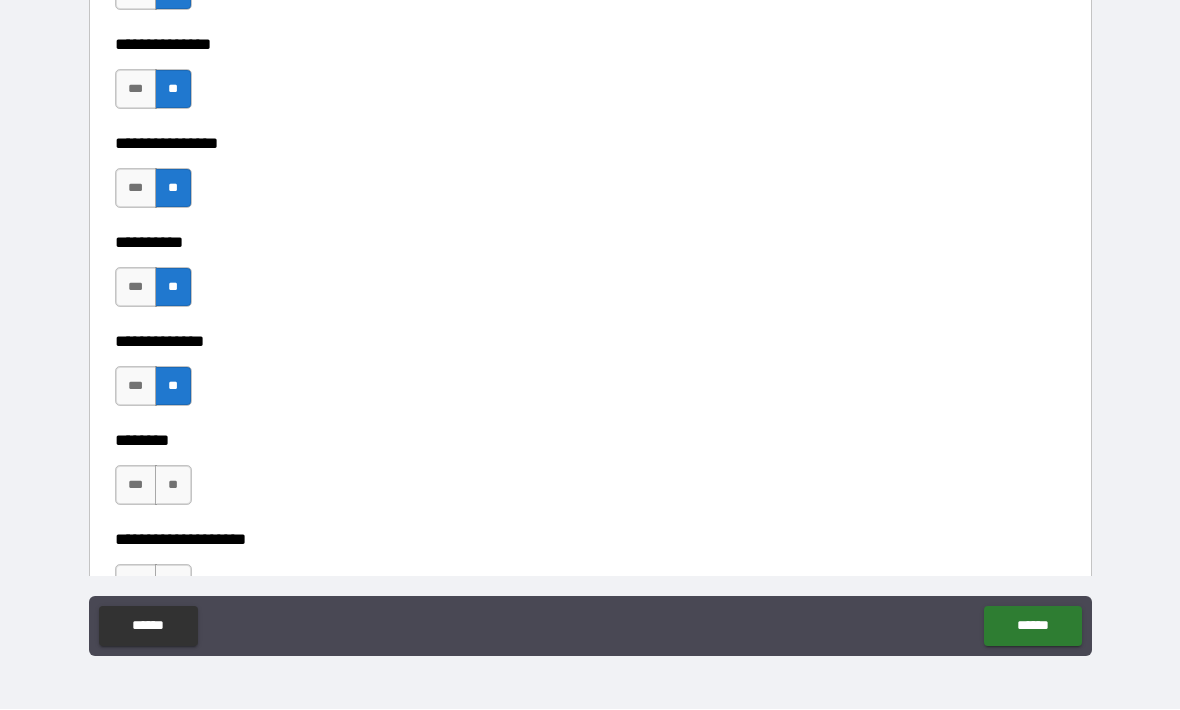 click on "**" at bounding box center (173, 486) 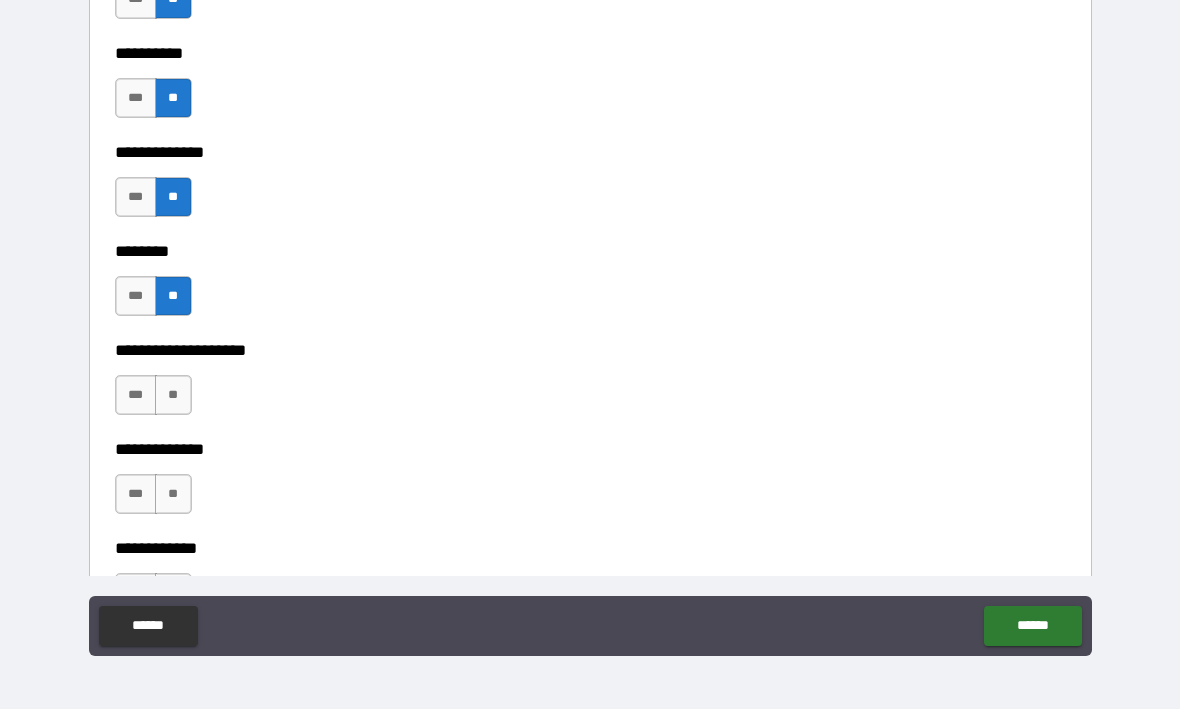 scroll, scrollTop: 8602, scrollLeft: 0, axis: vertical 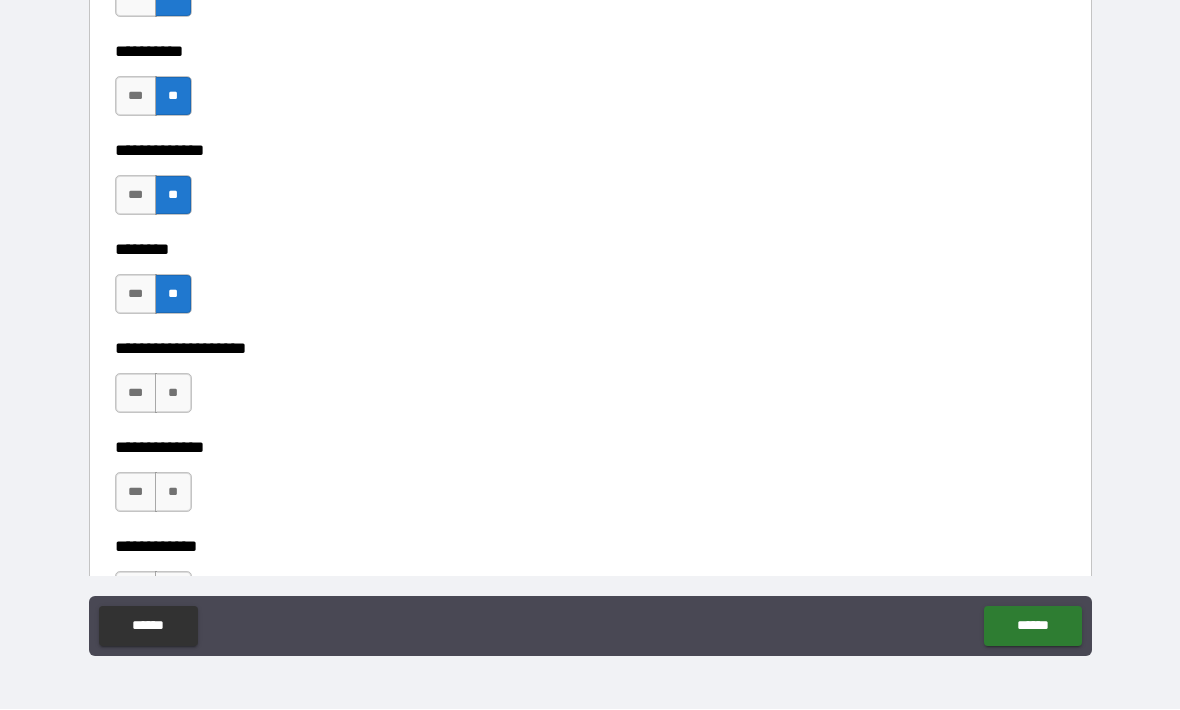 click on "**" at bounding box center (173, 394) 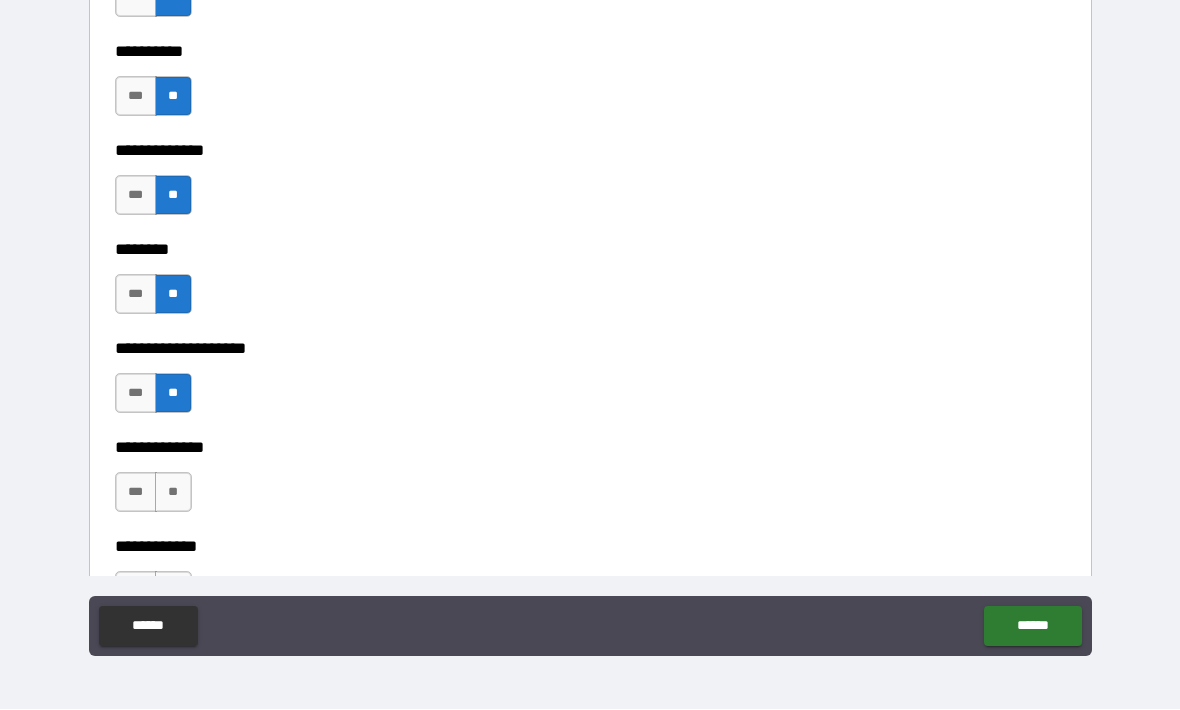 click on "**" at bounding box center [173, 493] 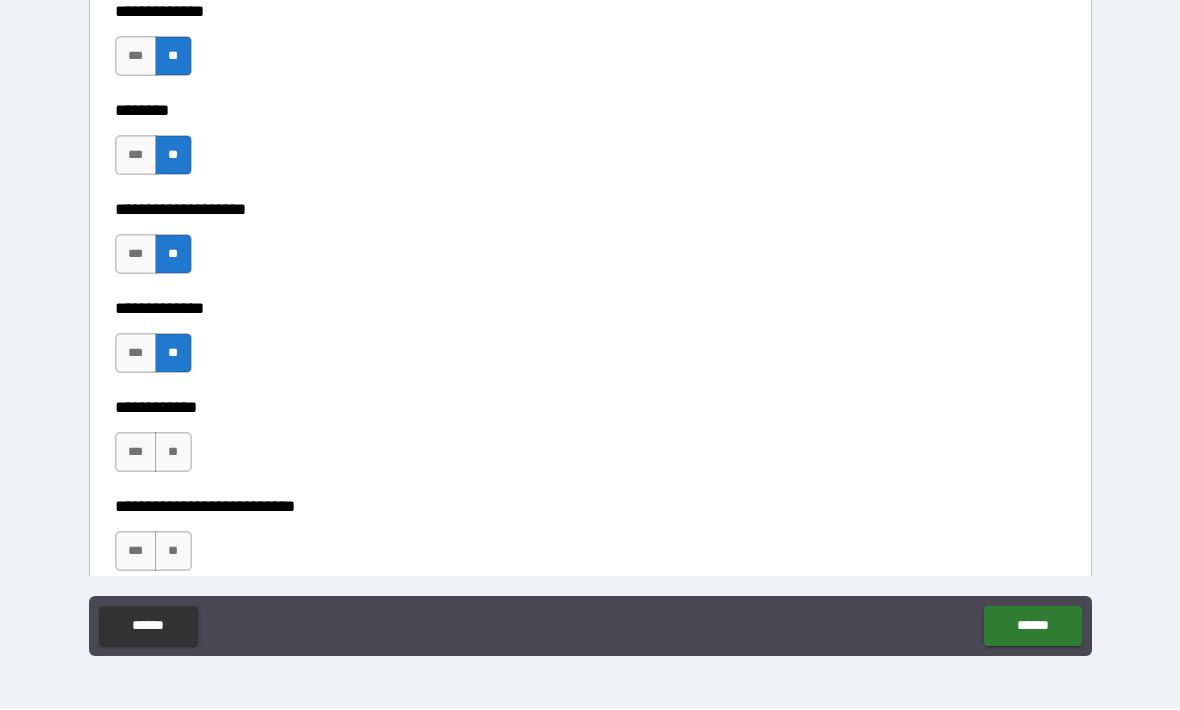 click on "**" at bounding box center [173, 453] 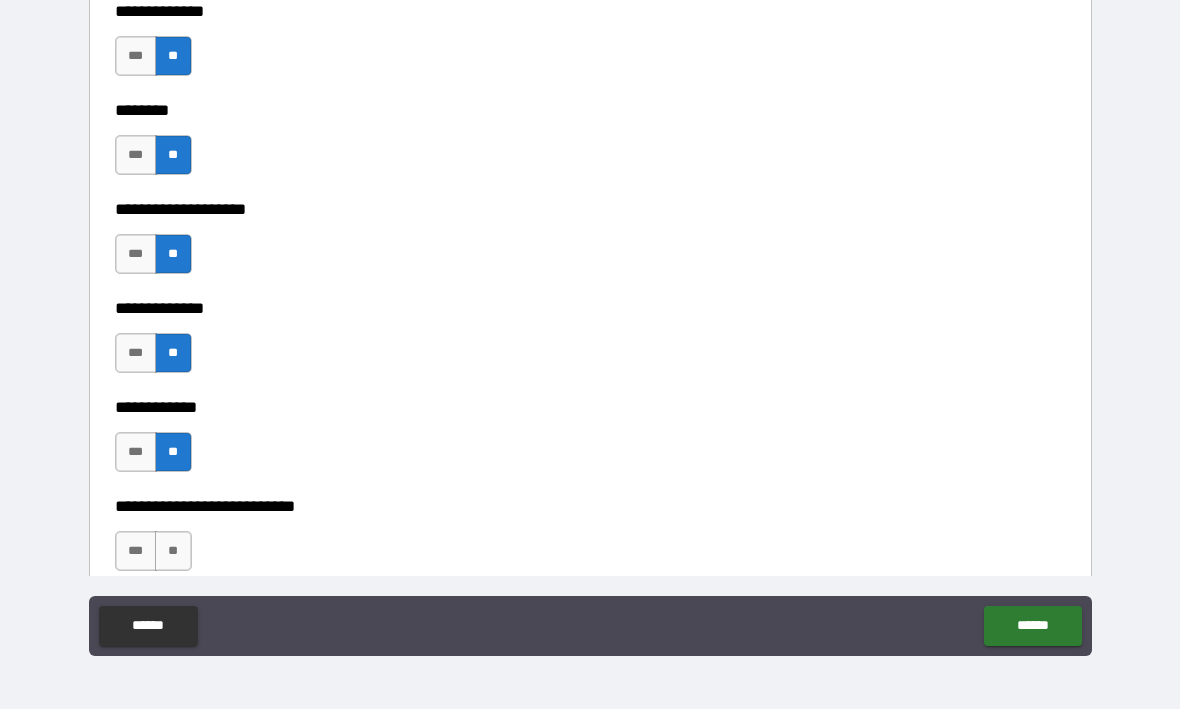 click on "**" at bounding box center (173, 552) 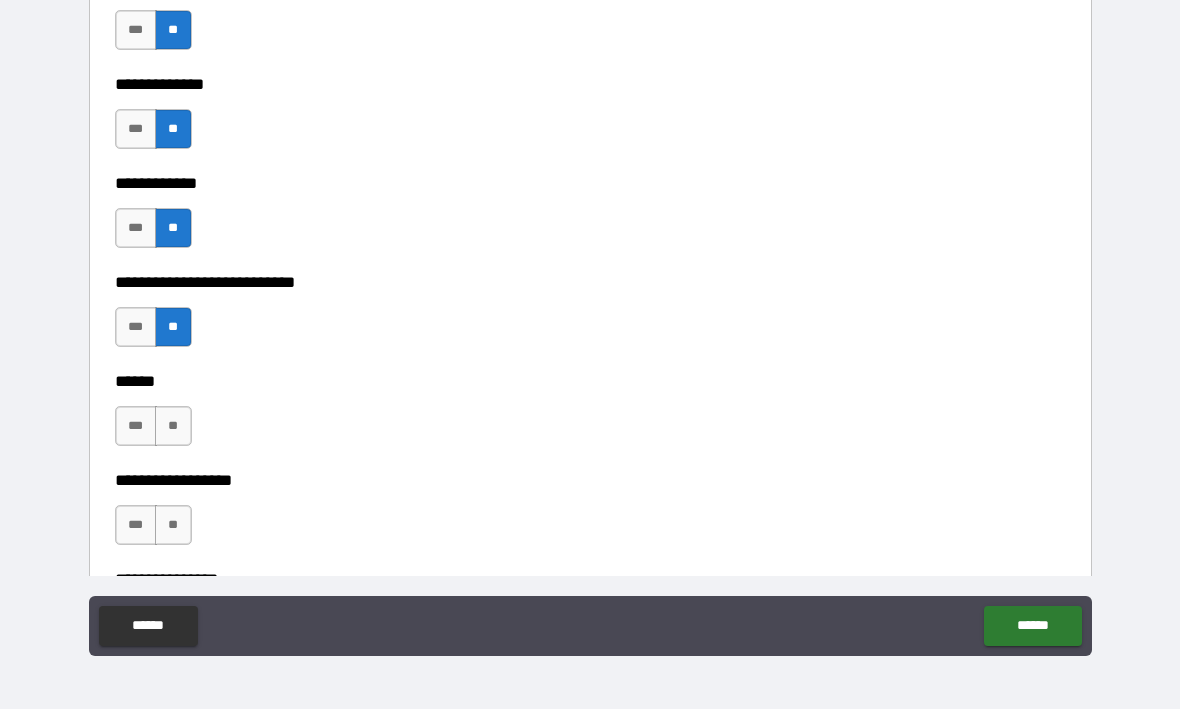 scroll, scrollTop: 8964, scrollLeft: 0, axis: vertical 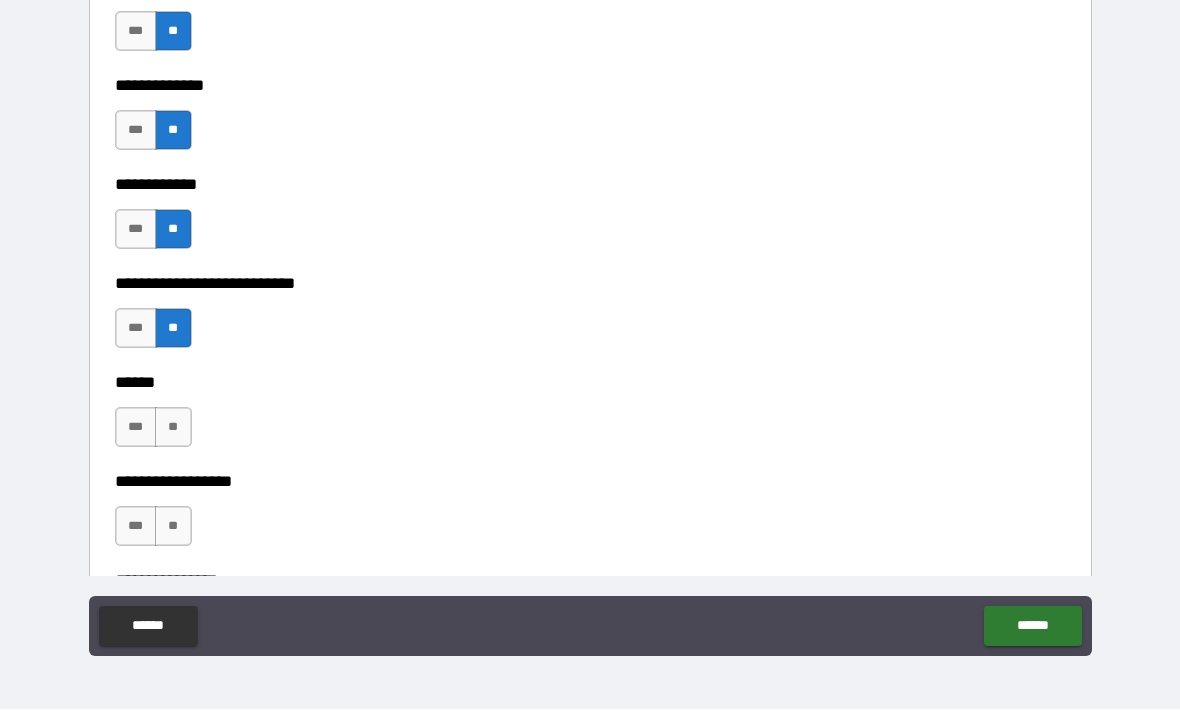 click on "**" at bounding box center (173, 428) 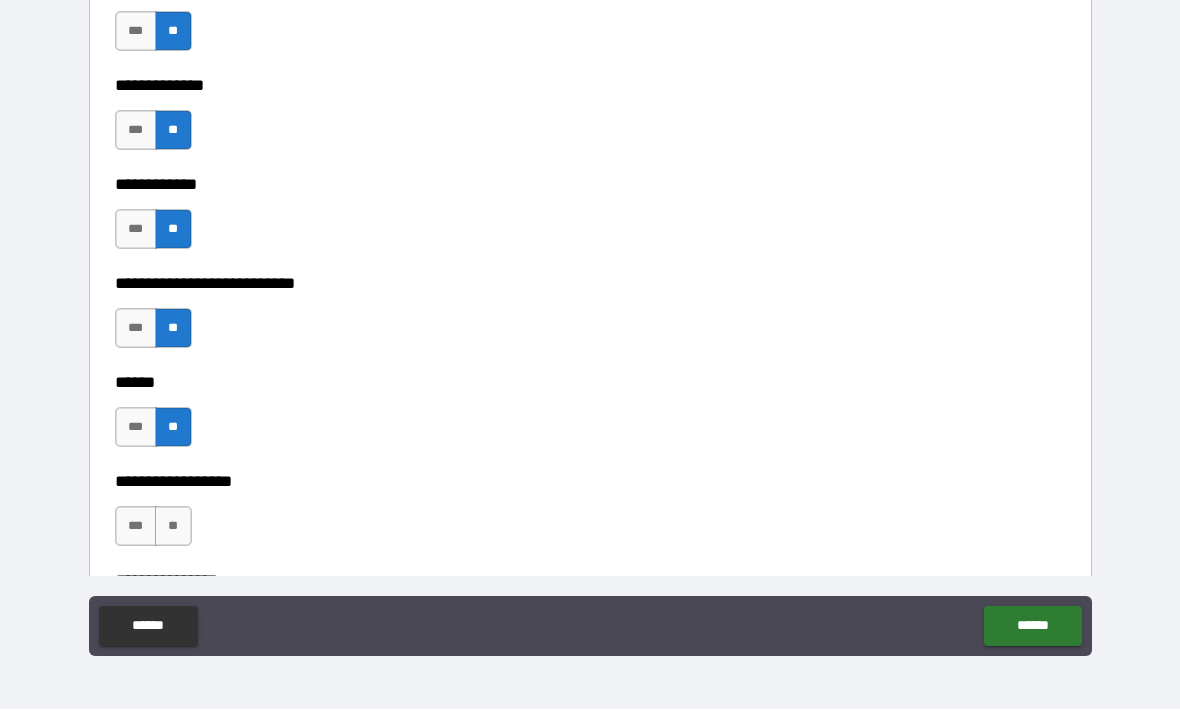 click on "**" at bounding box center (173, 527) 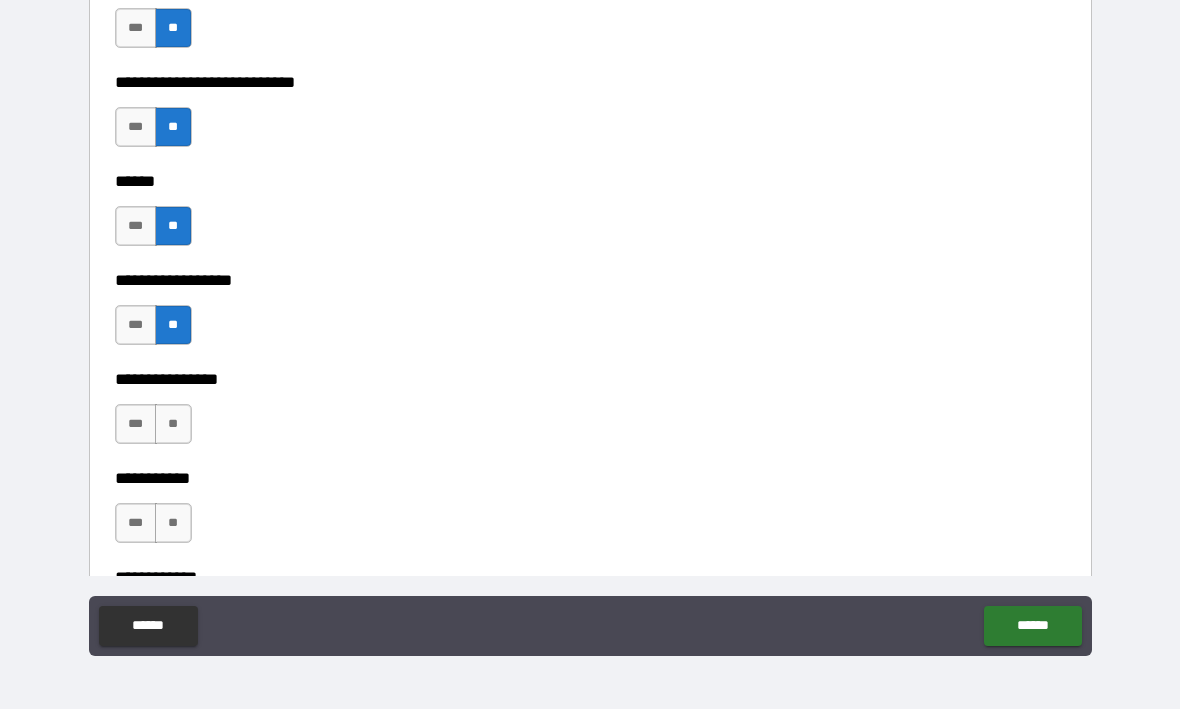 scroll, scrollTop: 9162, scrollLeft: 0, axis: vertical 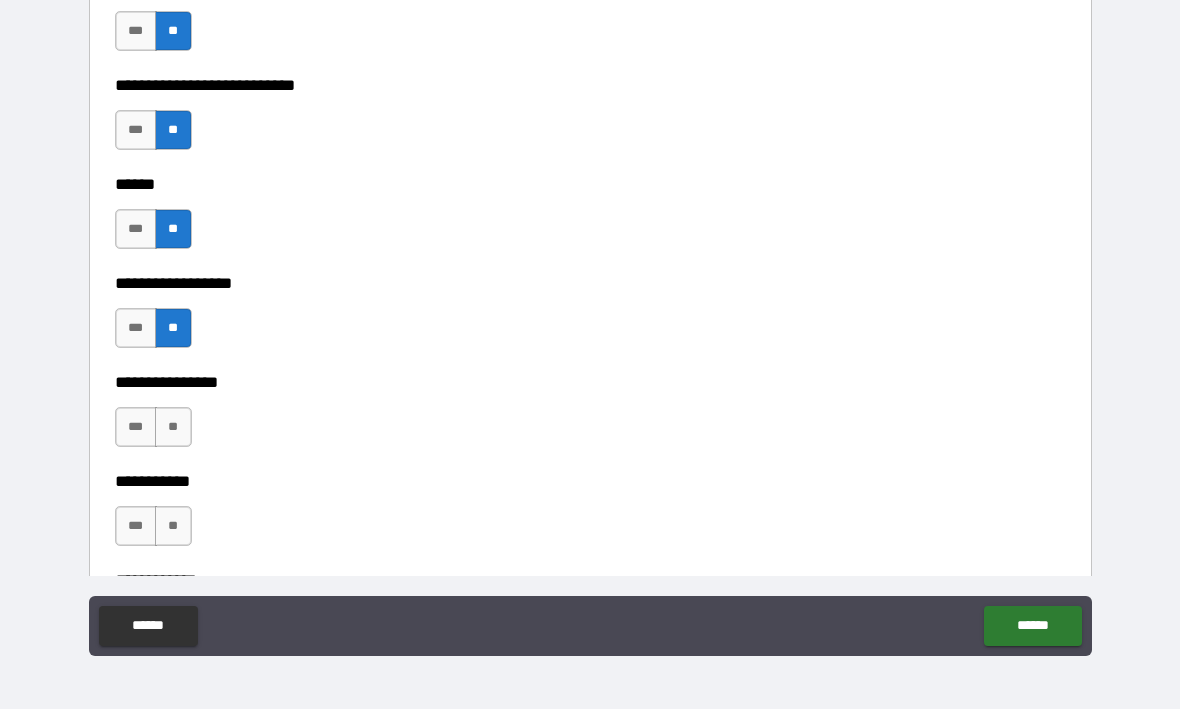 click on "**" at bounding box center [173, 428] 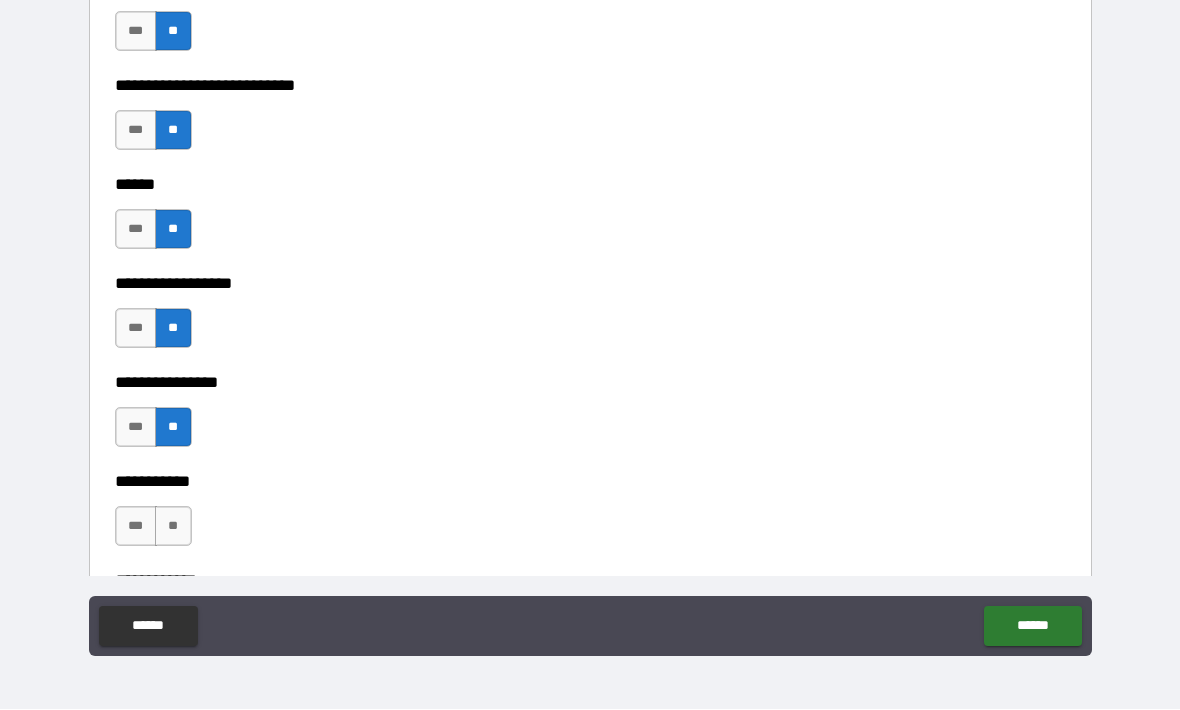 click on "**" at bounding box center (173, 527) 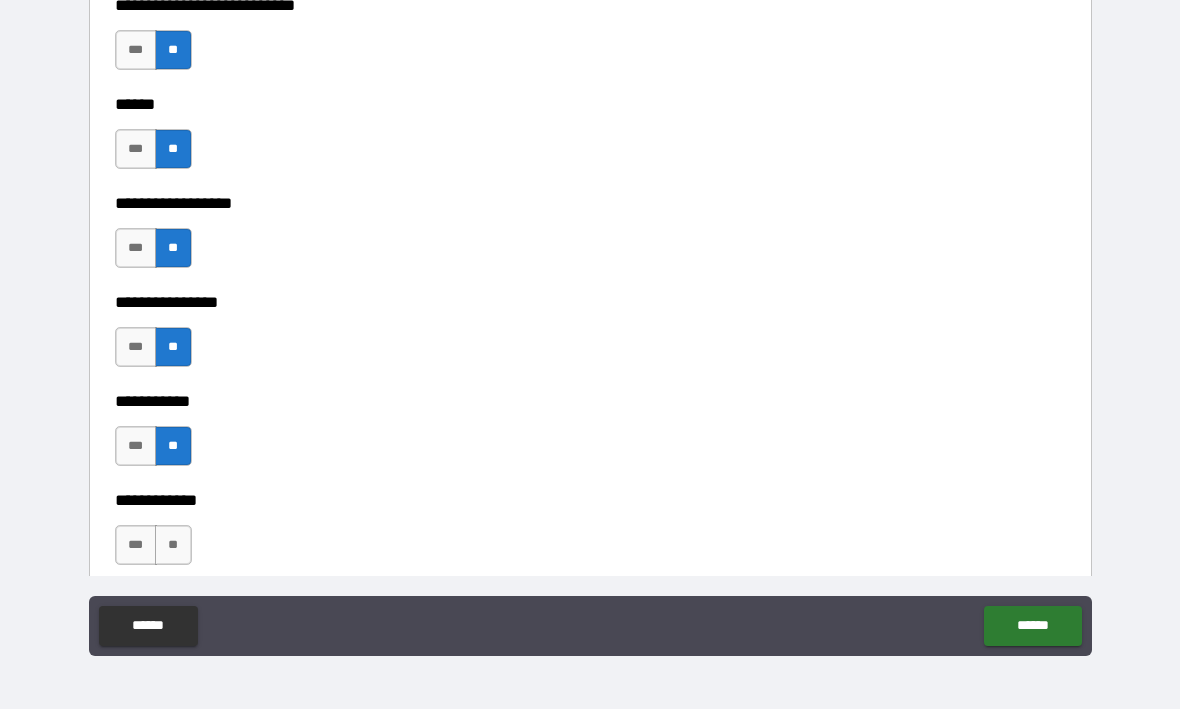 scroll, scrollTop: 9336, scrollLeft: 0, axis: vertical 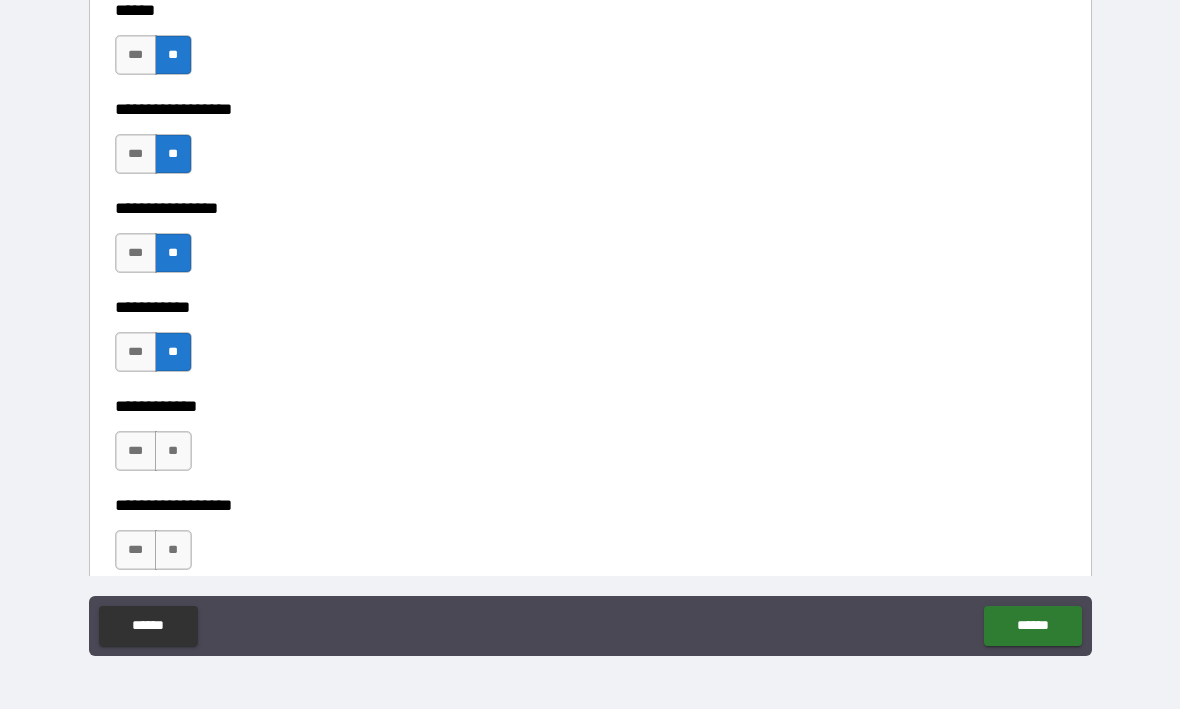 click on "**" at bounding box center (173, 452) 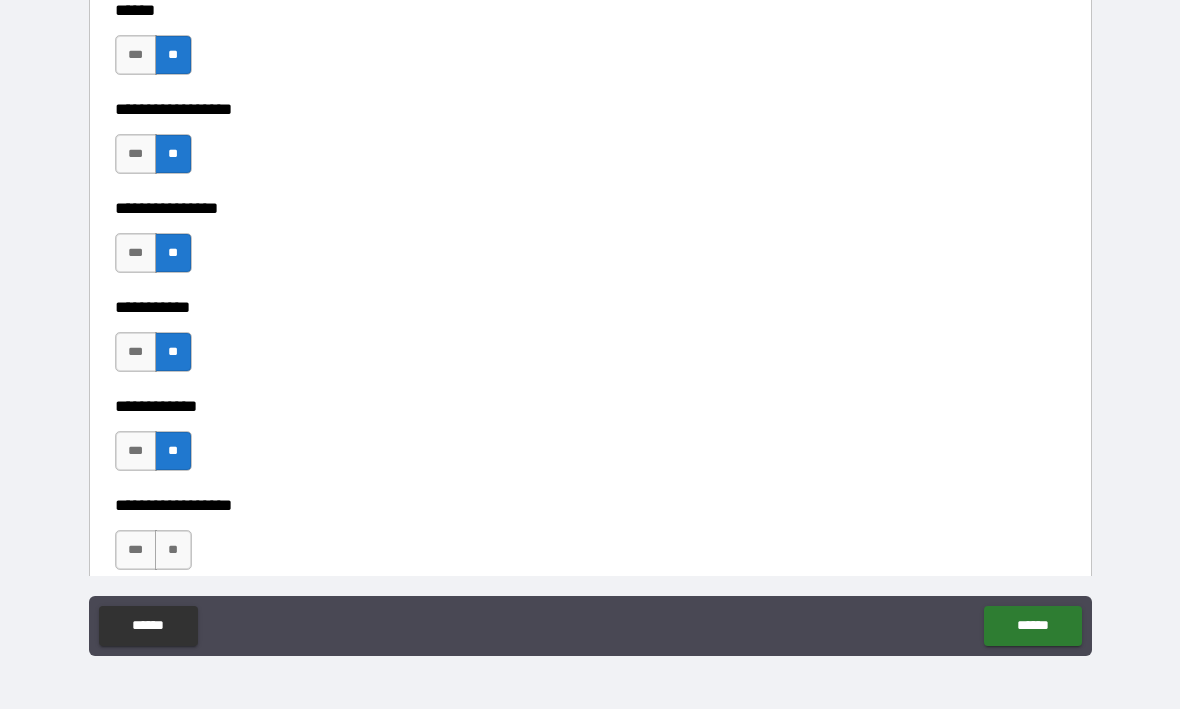 click on "**" at bounding box center [173, 551] 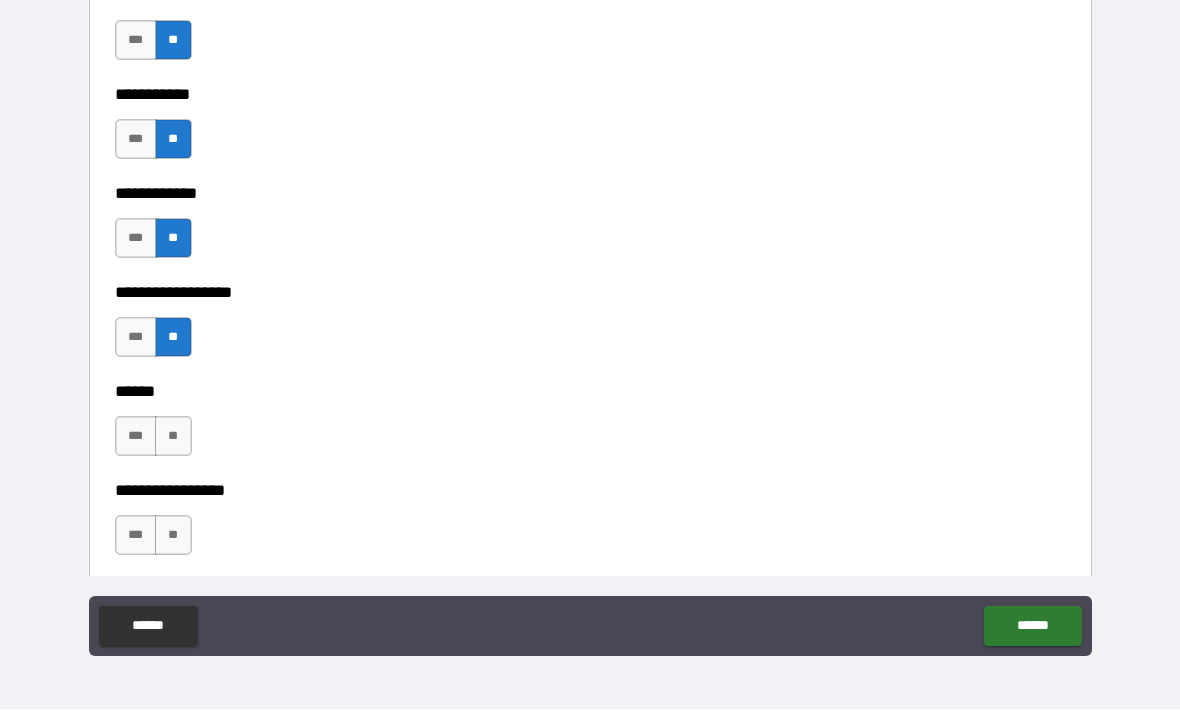 scroll, scrollTop: 9550, scrollLeft: 0, axis: vertical 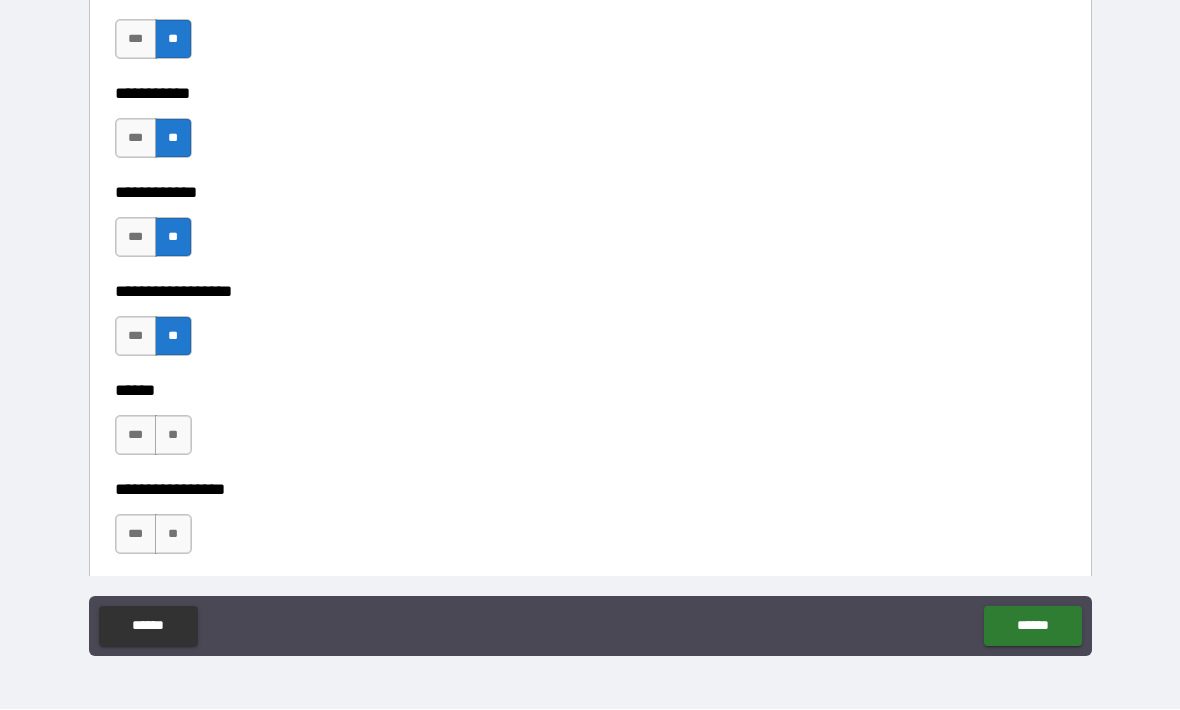 click on "**" at bounding box center (173, 436) 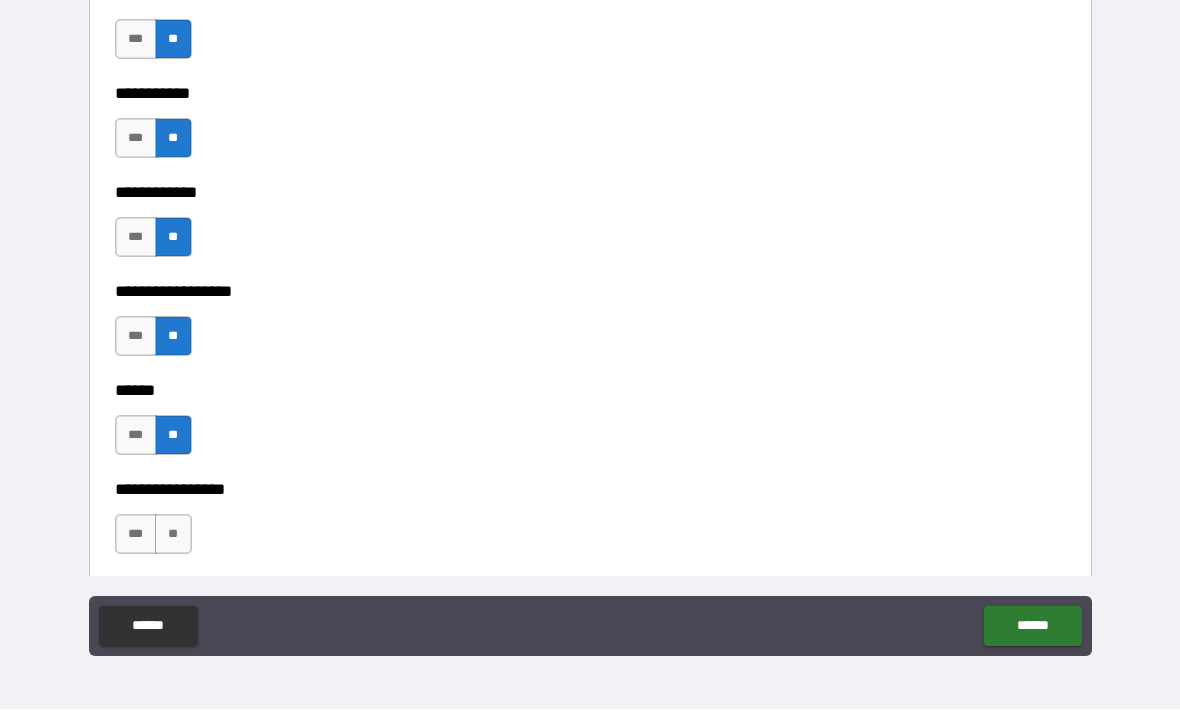 click on "**" at bounding box center (173, 535) 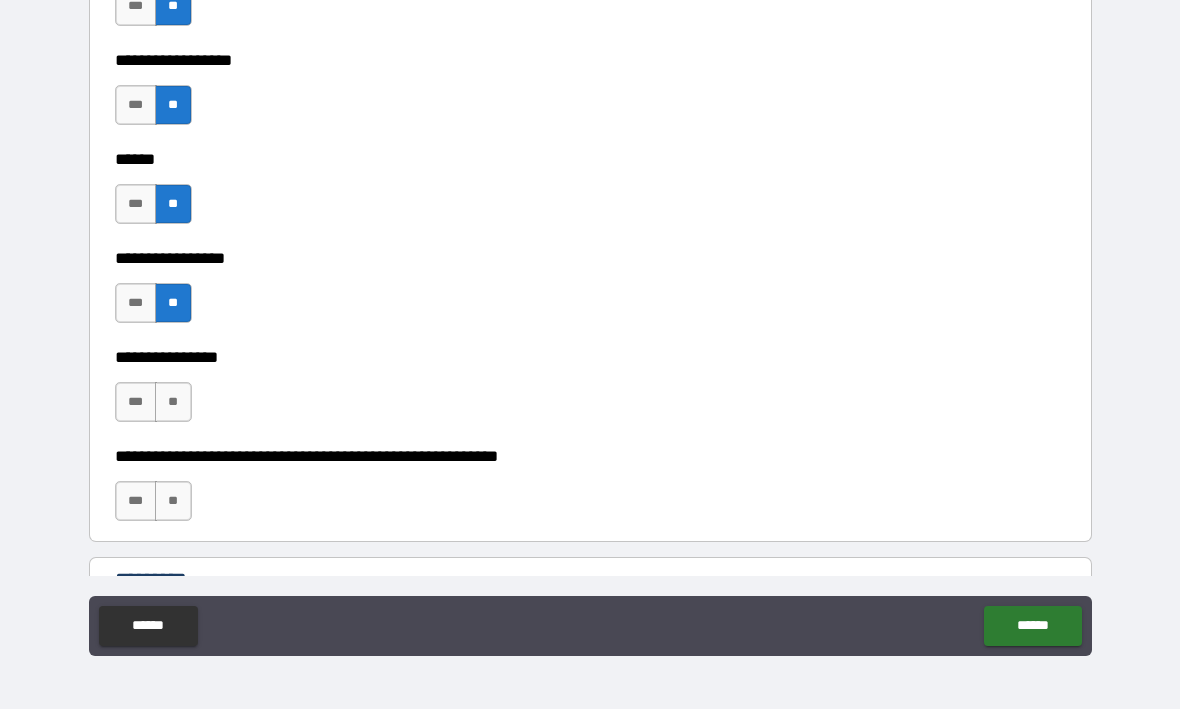 scroll, scrollTop: 9780, scrollLeft: 0, axis: vertical 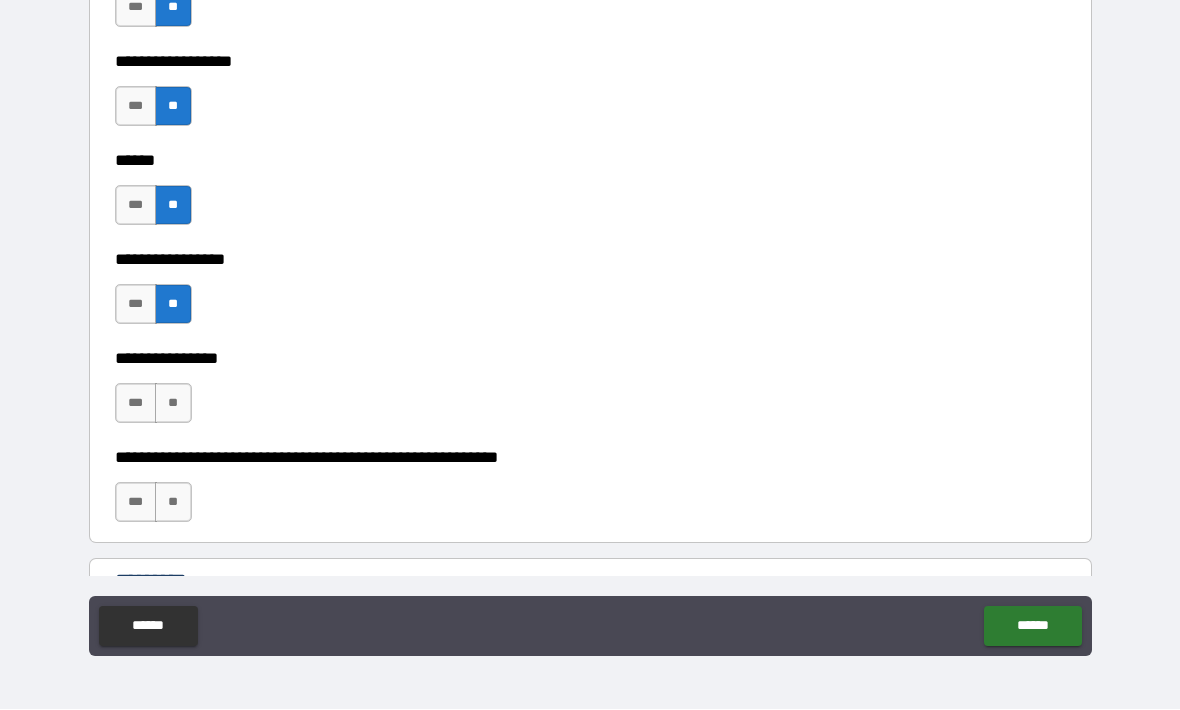 click on "**" at bounding box center [173, 404] 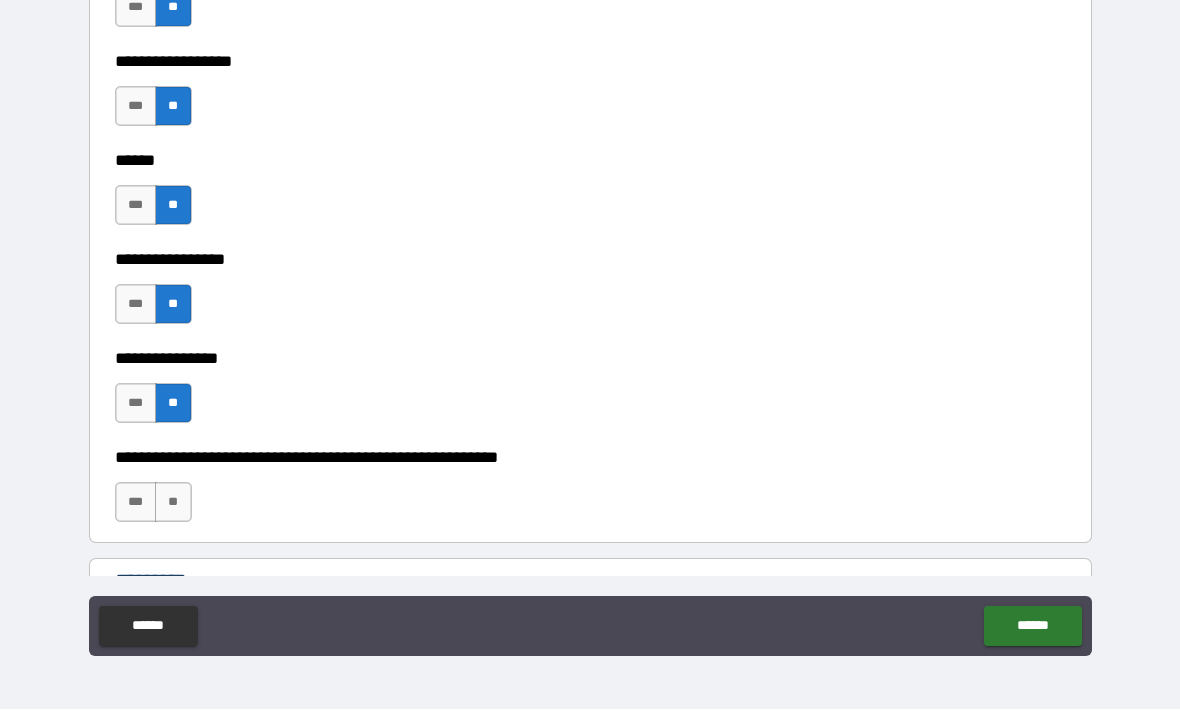 click on "**" at bounding box center [173, 503] 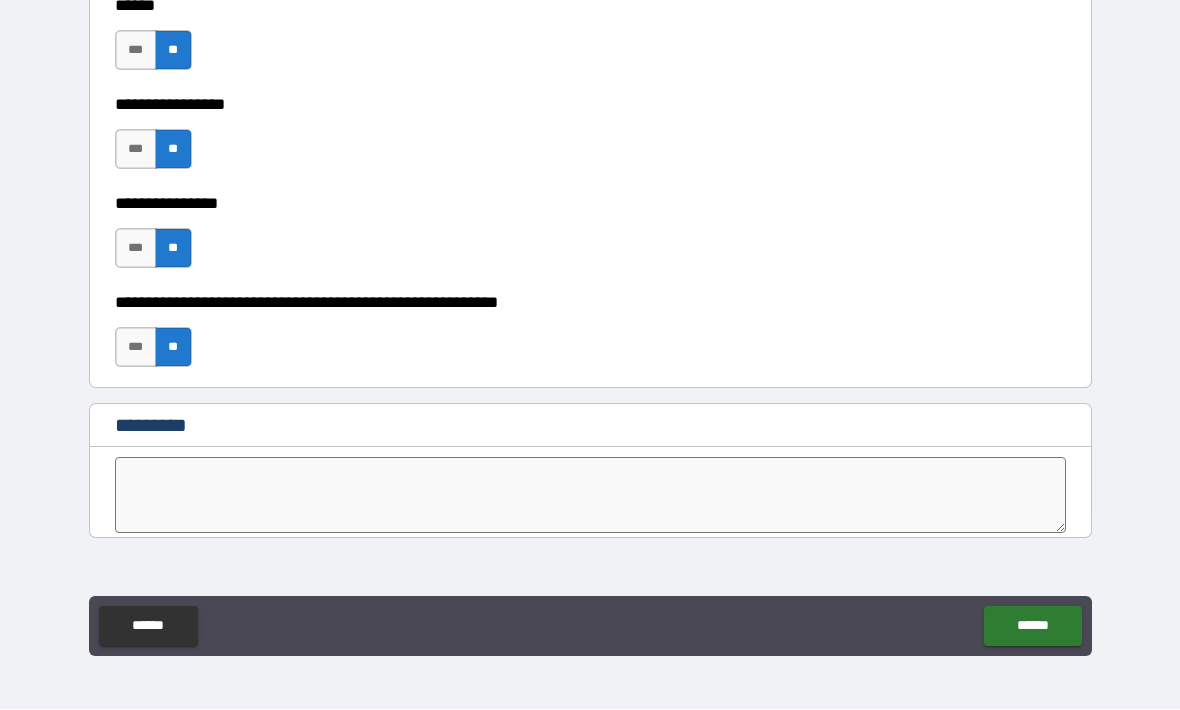 scroll, scrollTop: 9933, scrollLeft: 0, axis: vertical 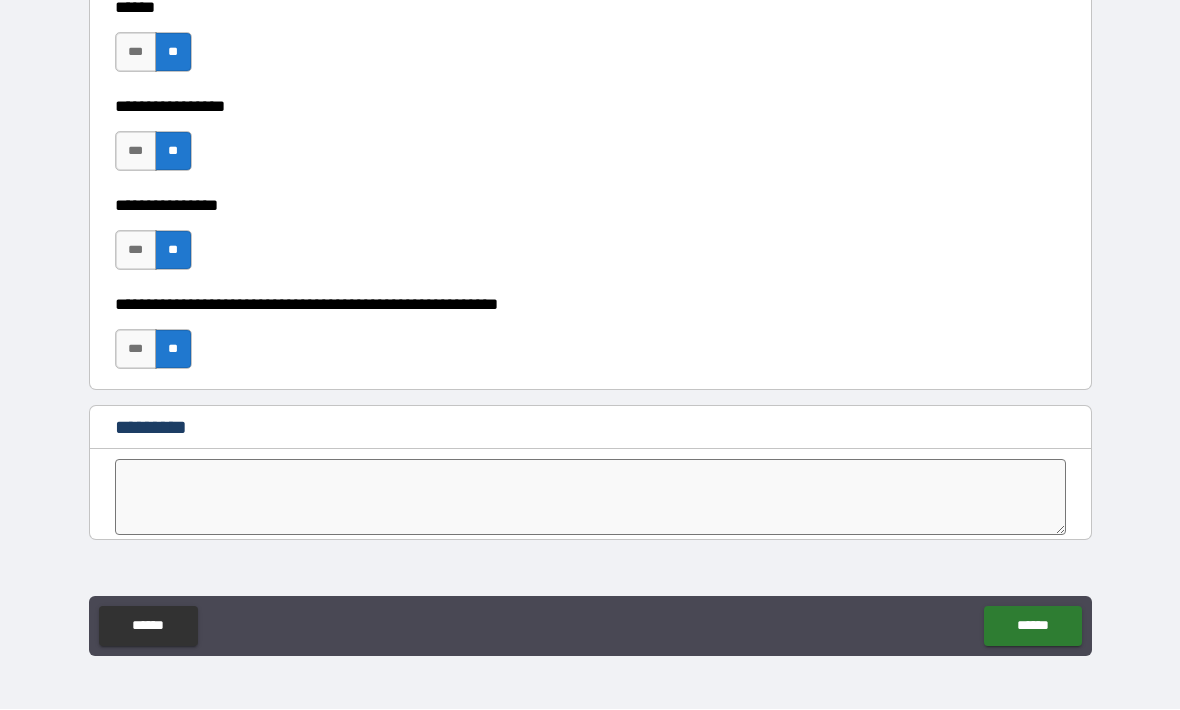 click at bounding box center (591, 498) 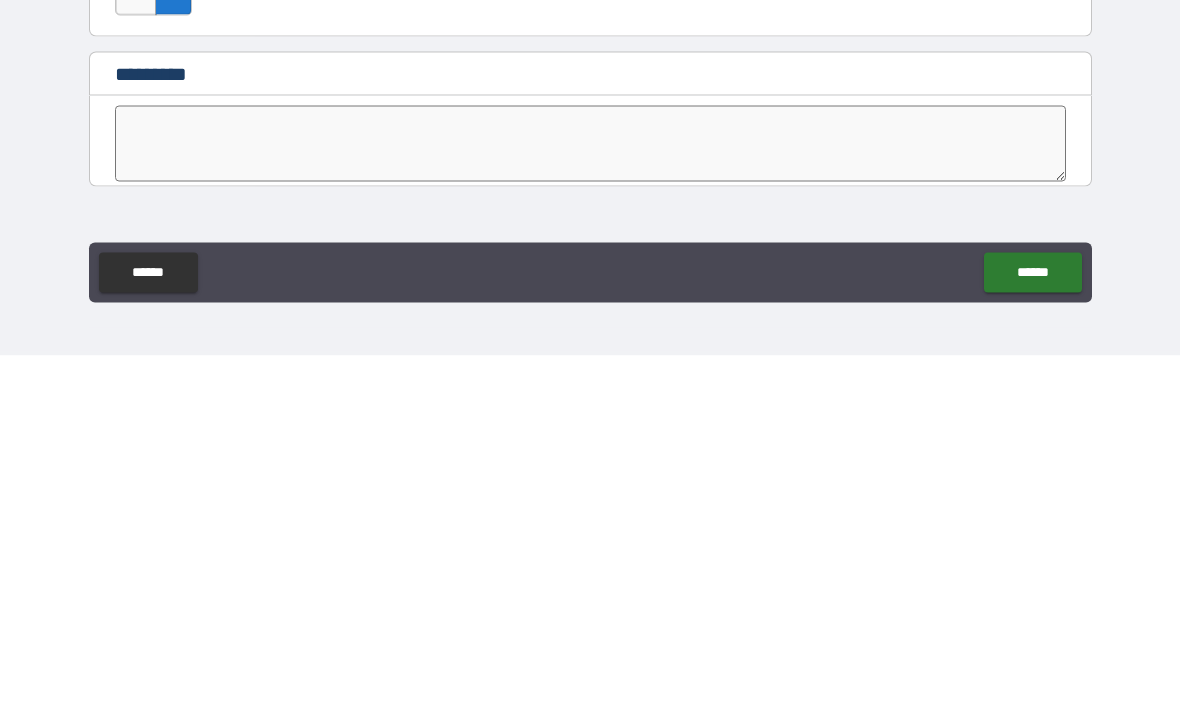 type on "*" 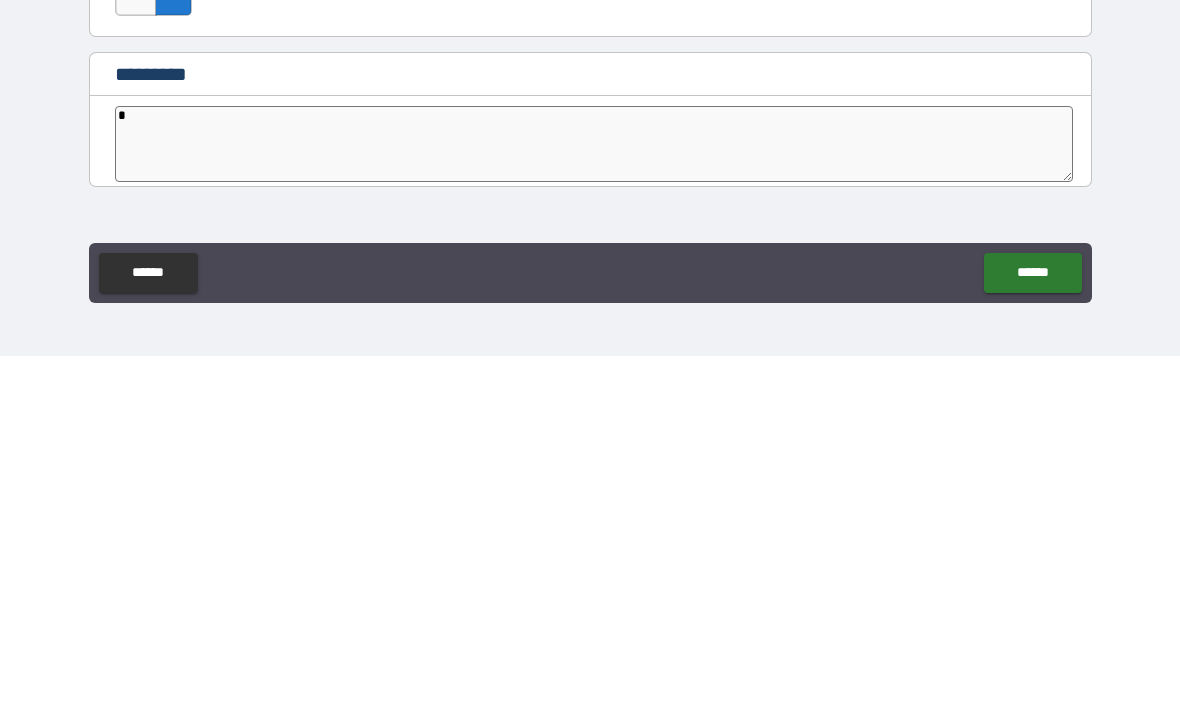 type on "**" 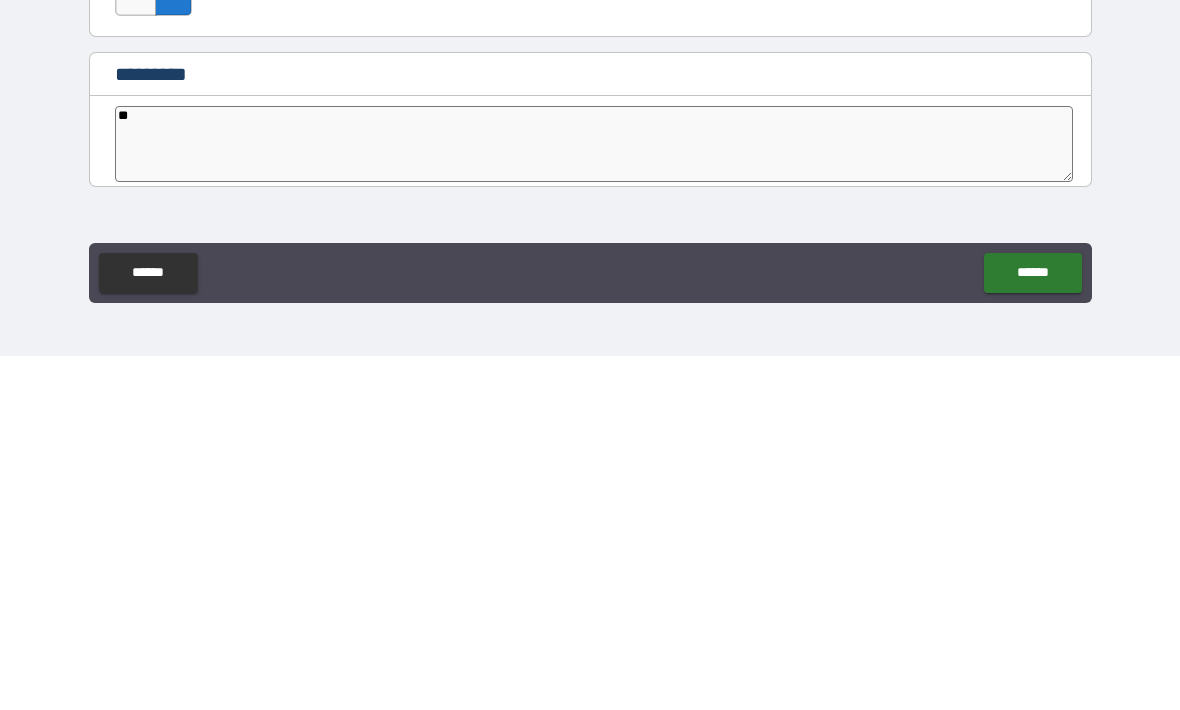 type on "*" 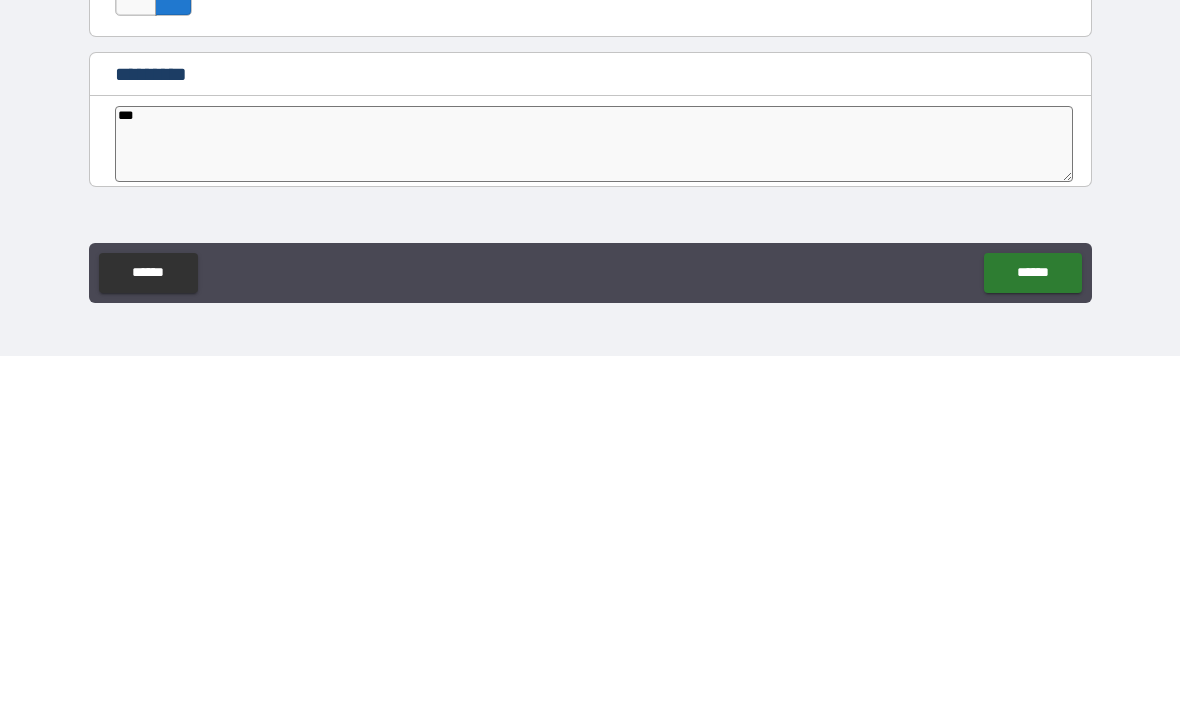 type on "*" 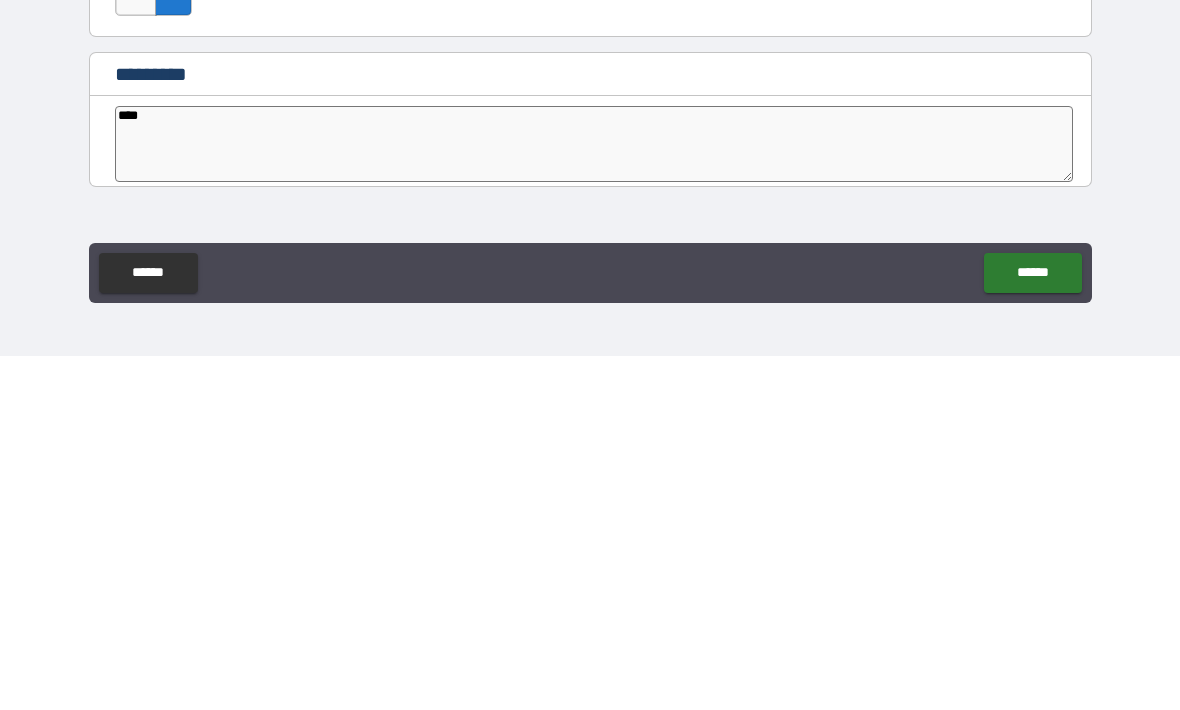type on "*" 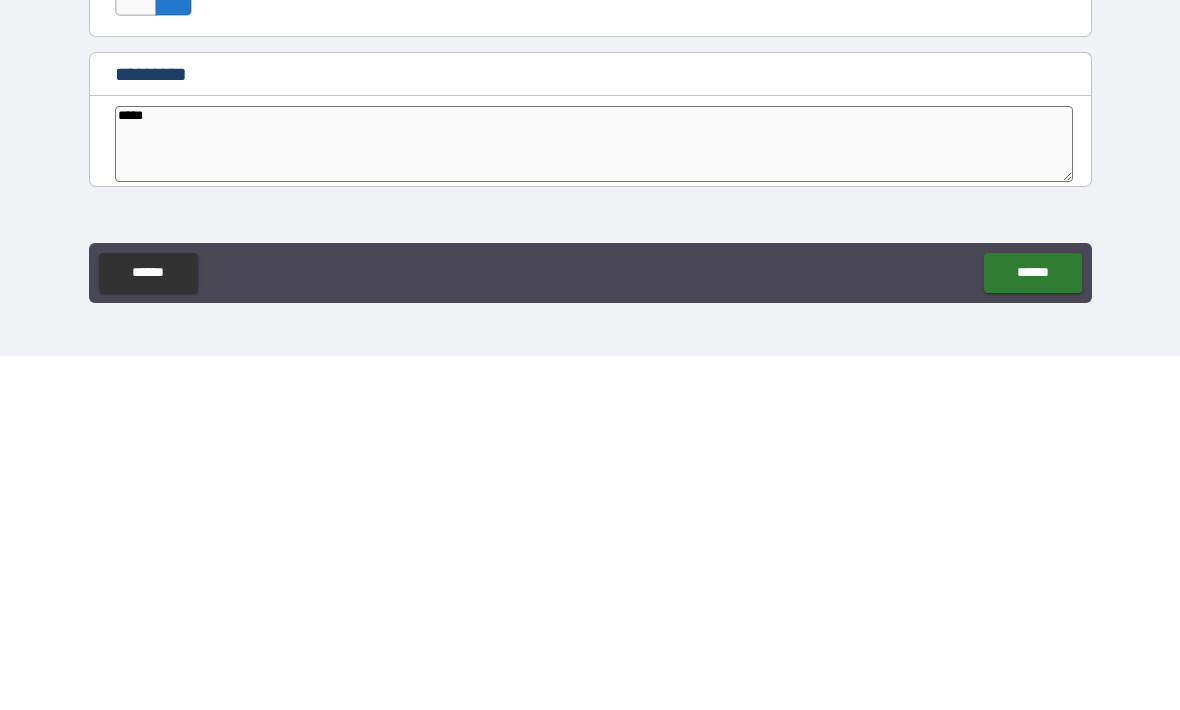 type on "*" 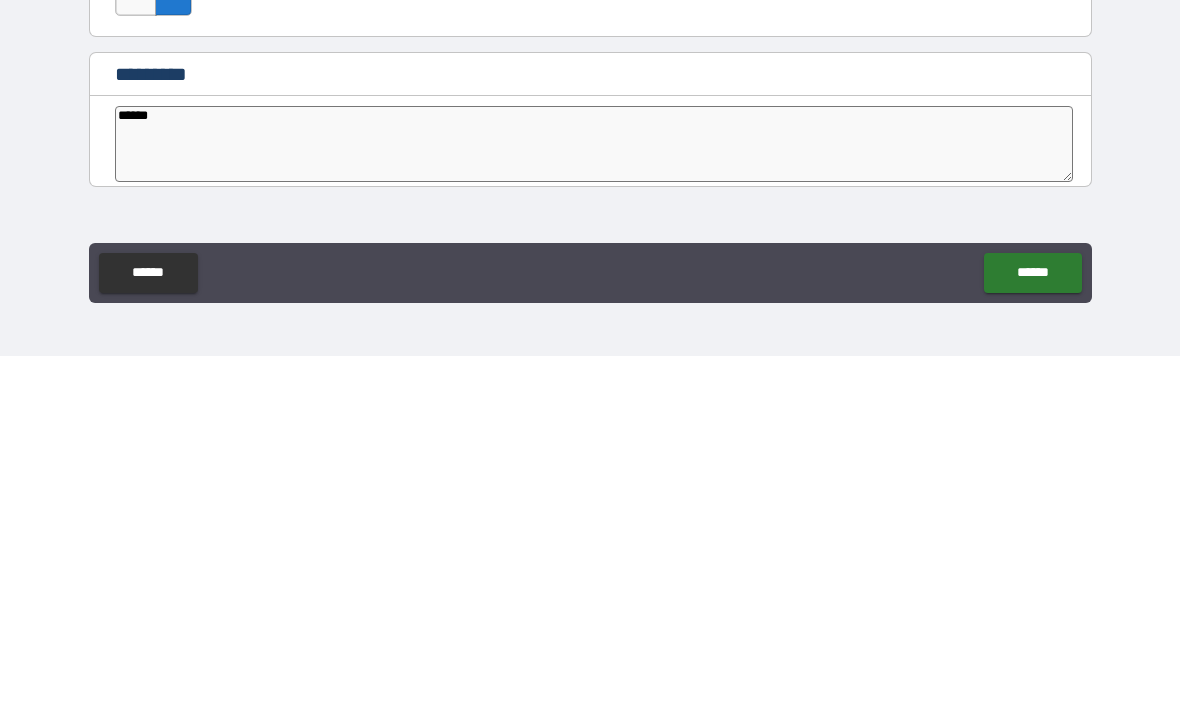 type on "*" 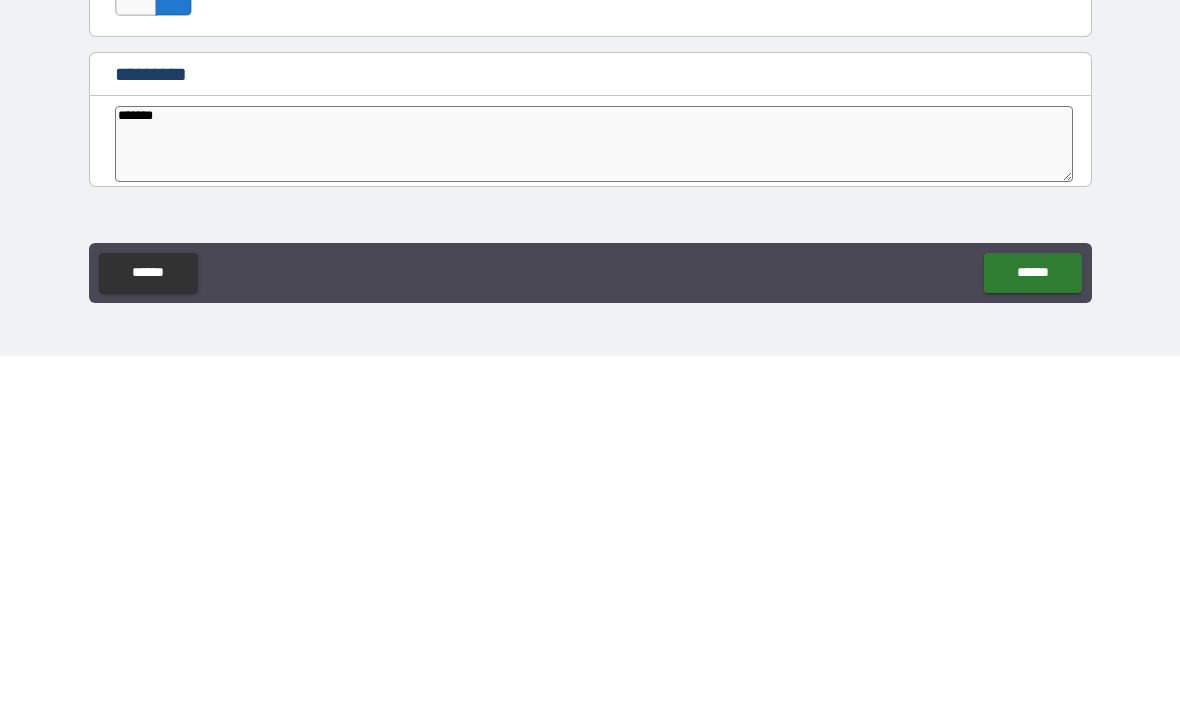 type on "*" 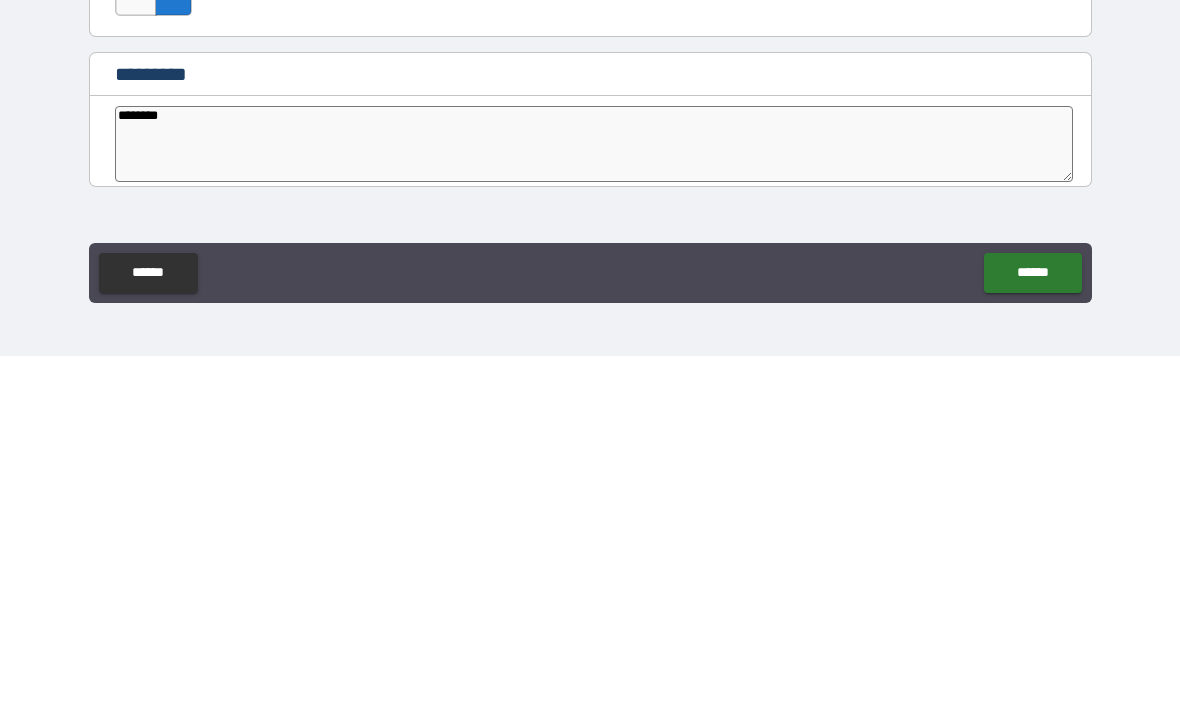 type on "*" 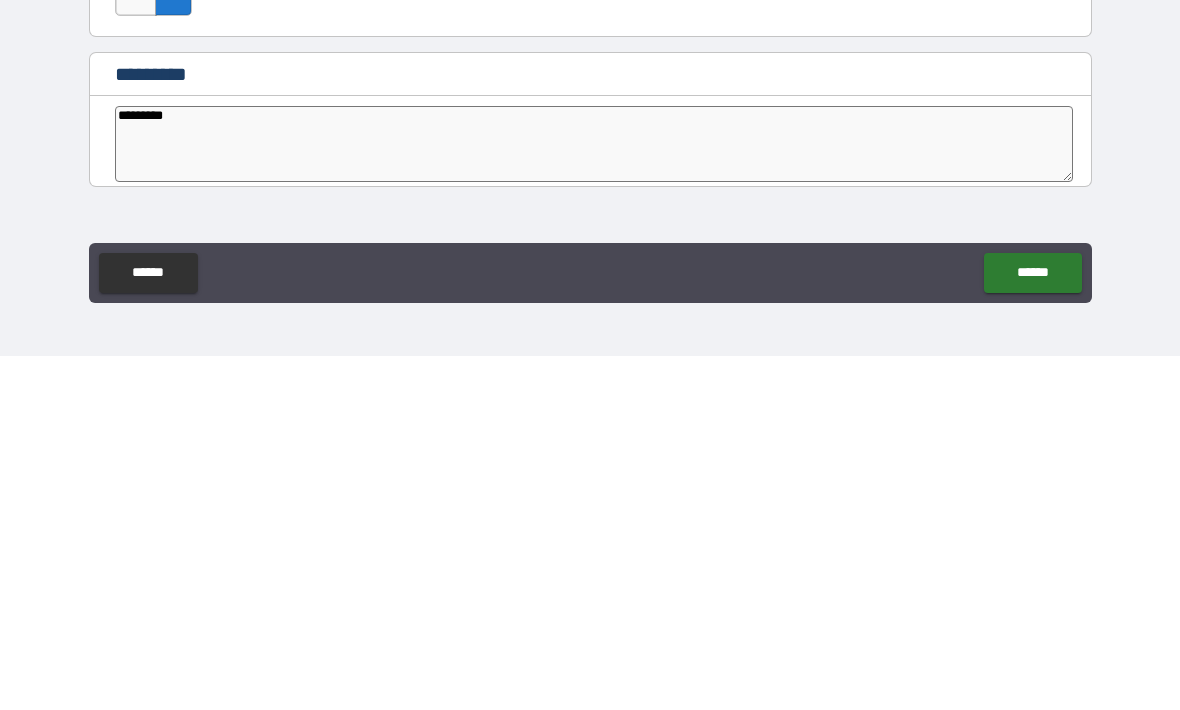 type on "**********" 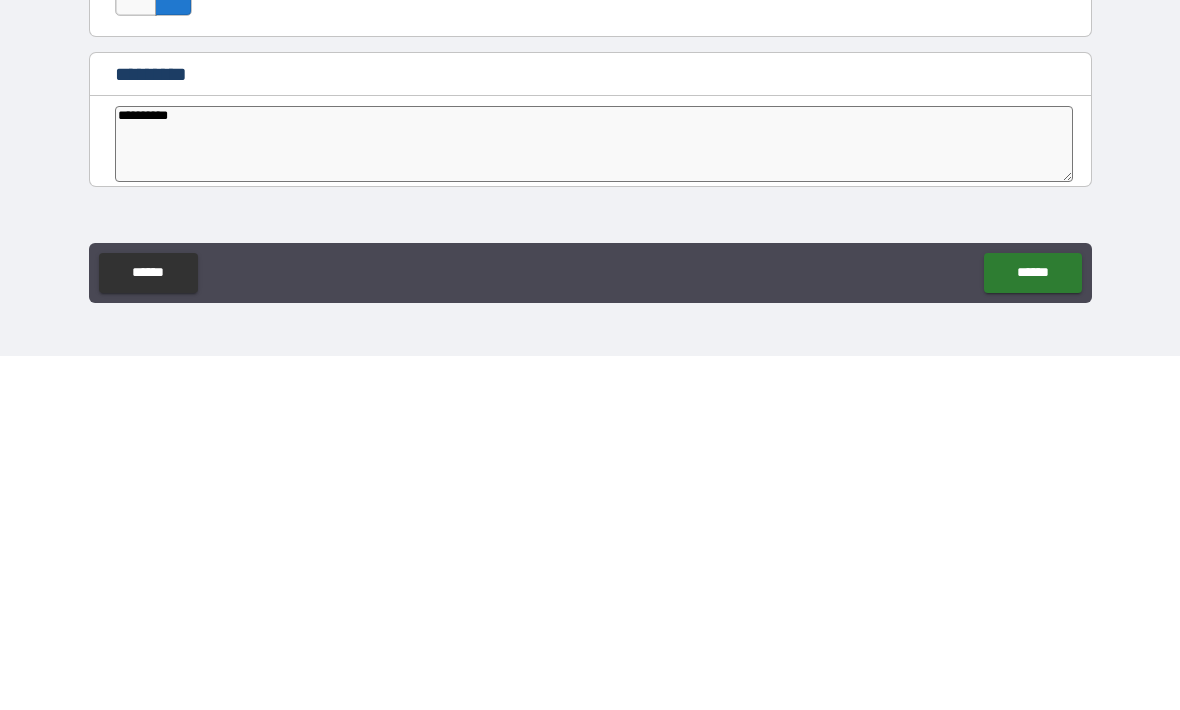 type on "*" 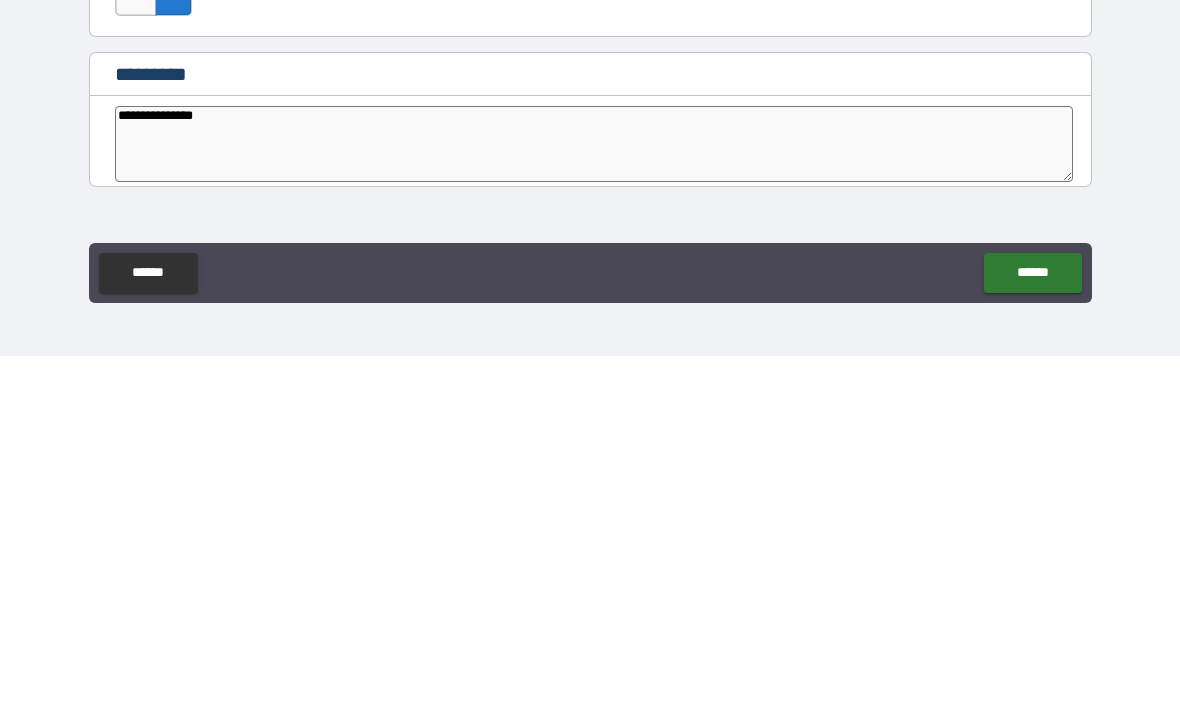type on "**********" 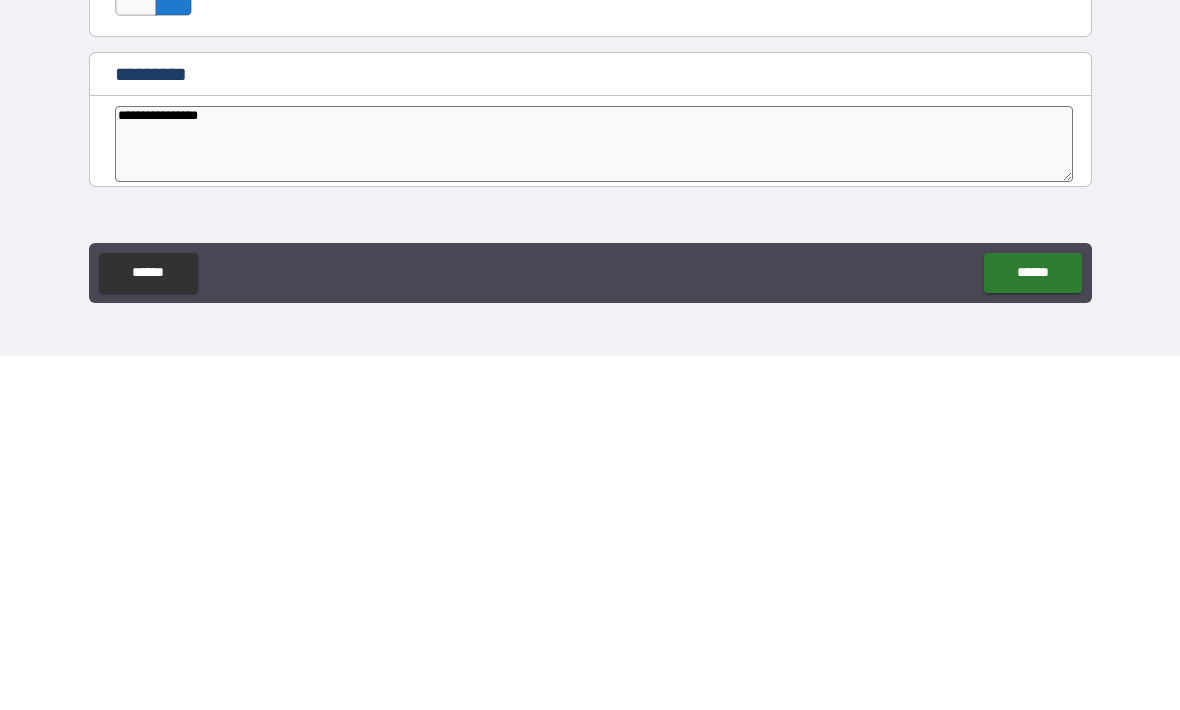 type on "*" 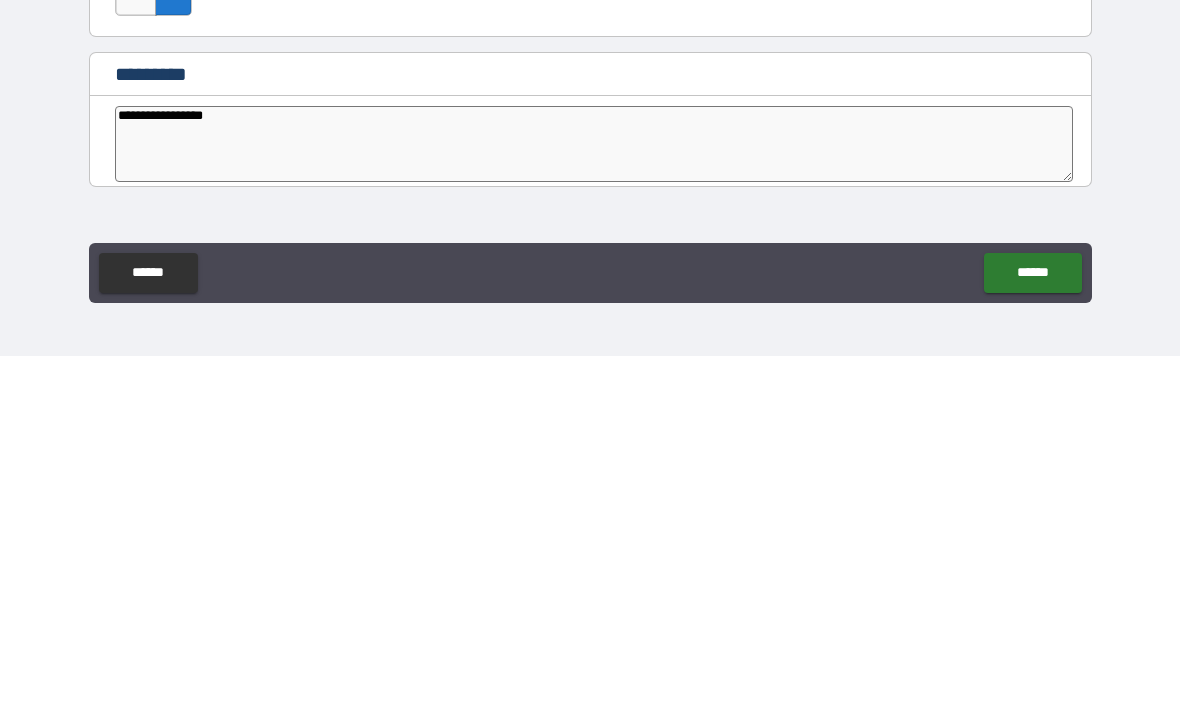 type on "*" 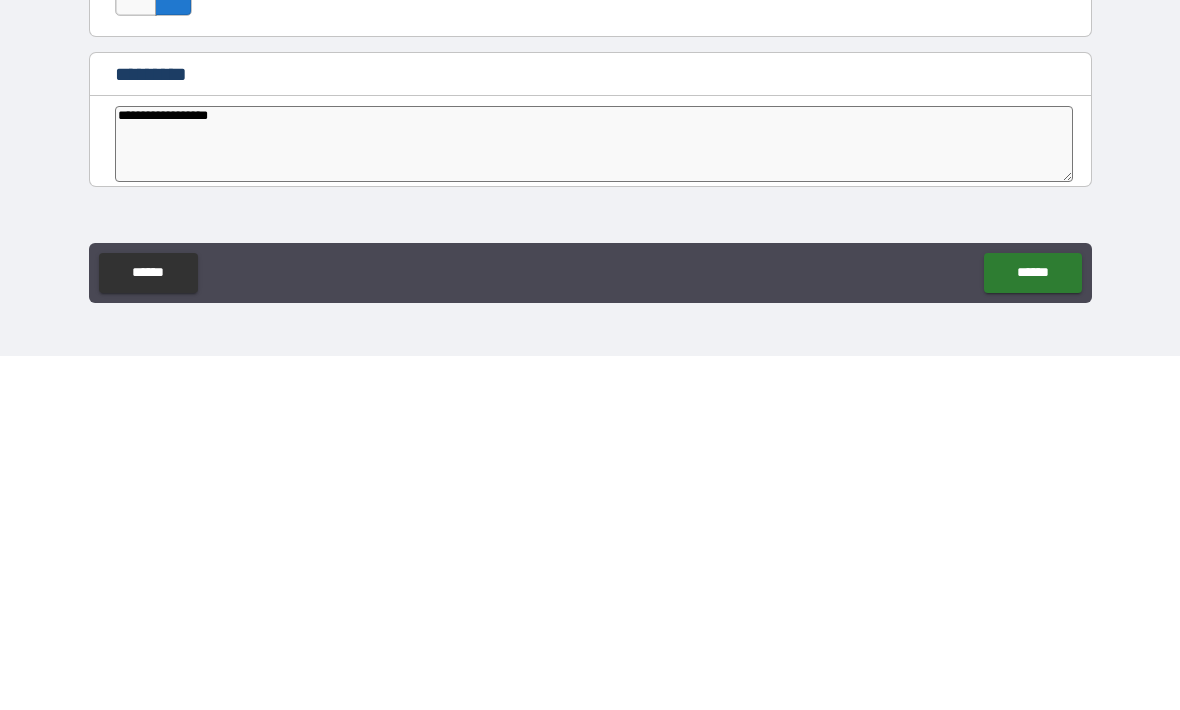 type on "*" 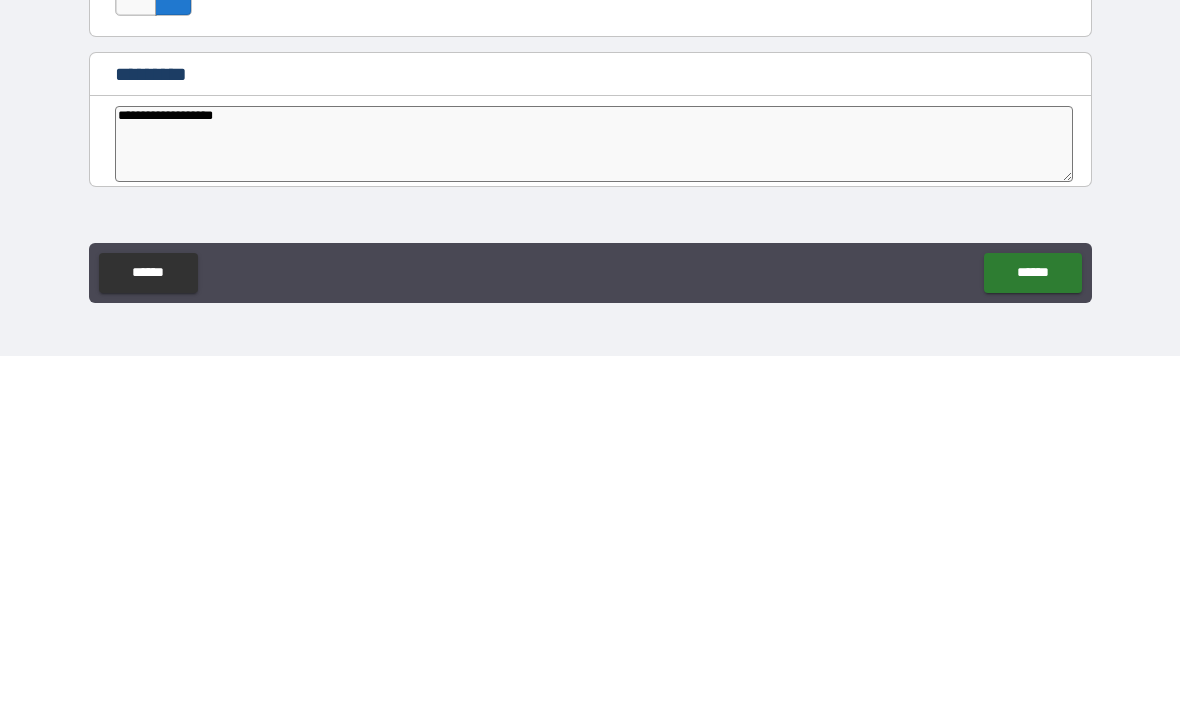 type on "*" 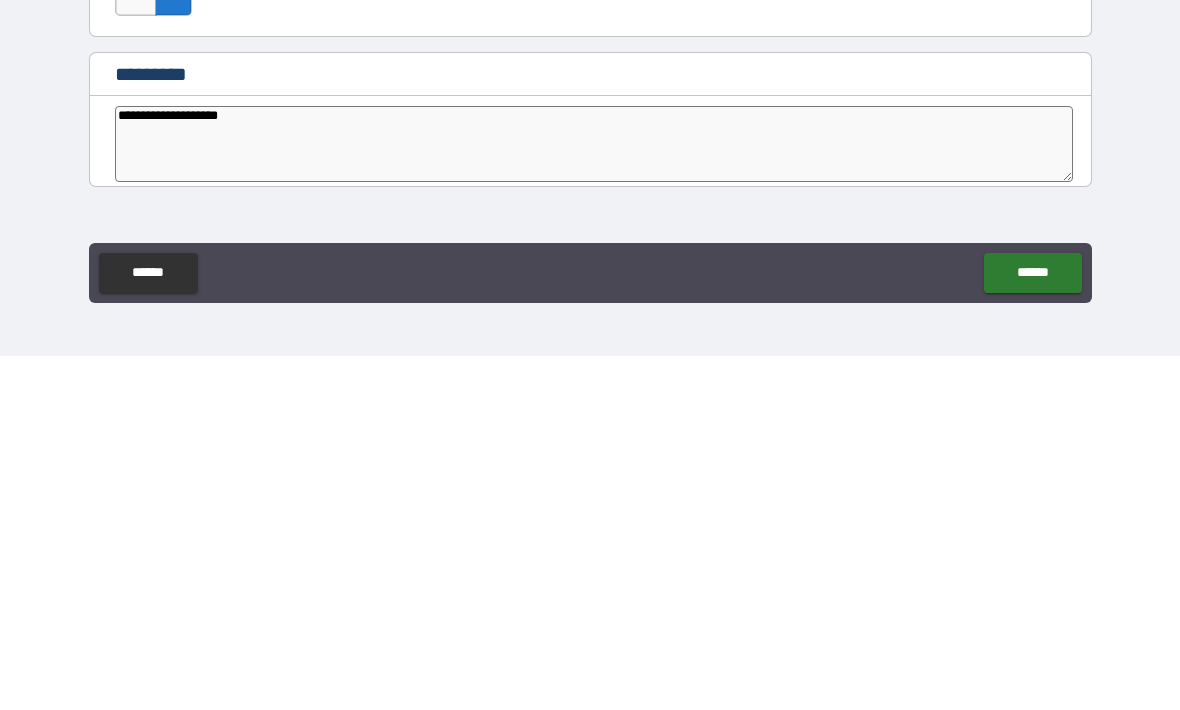 type on "*" 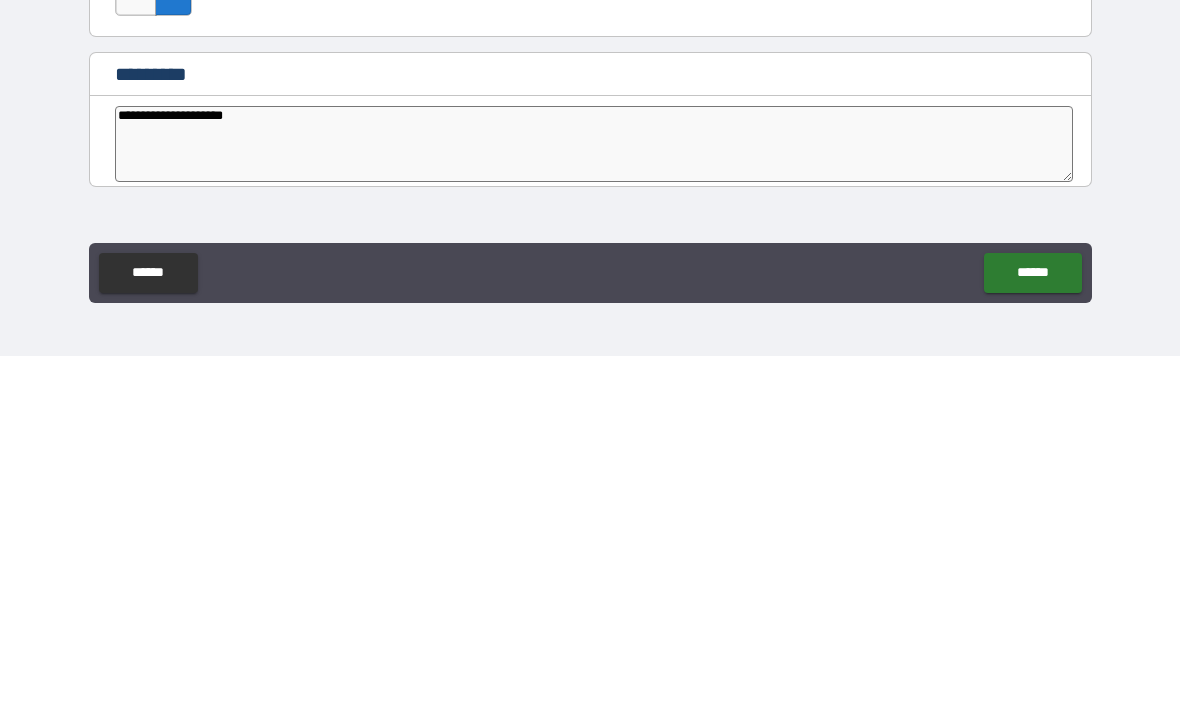 type on "*" 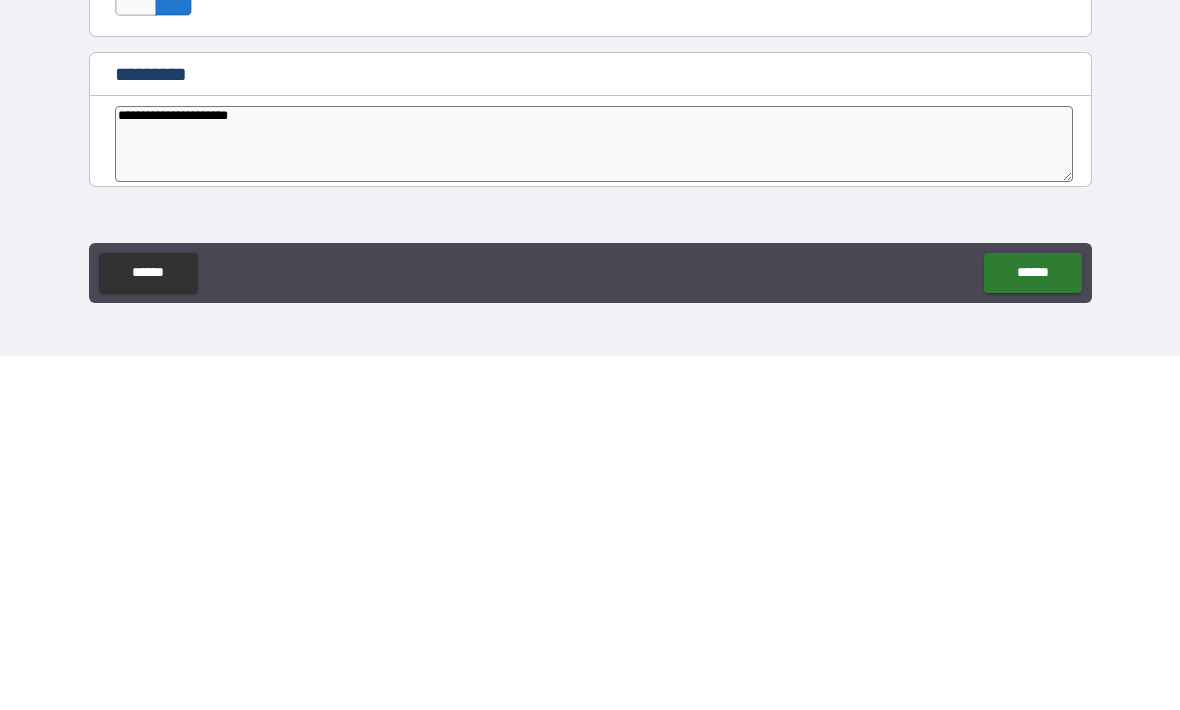 type on "*" 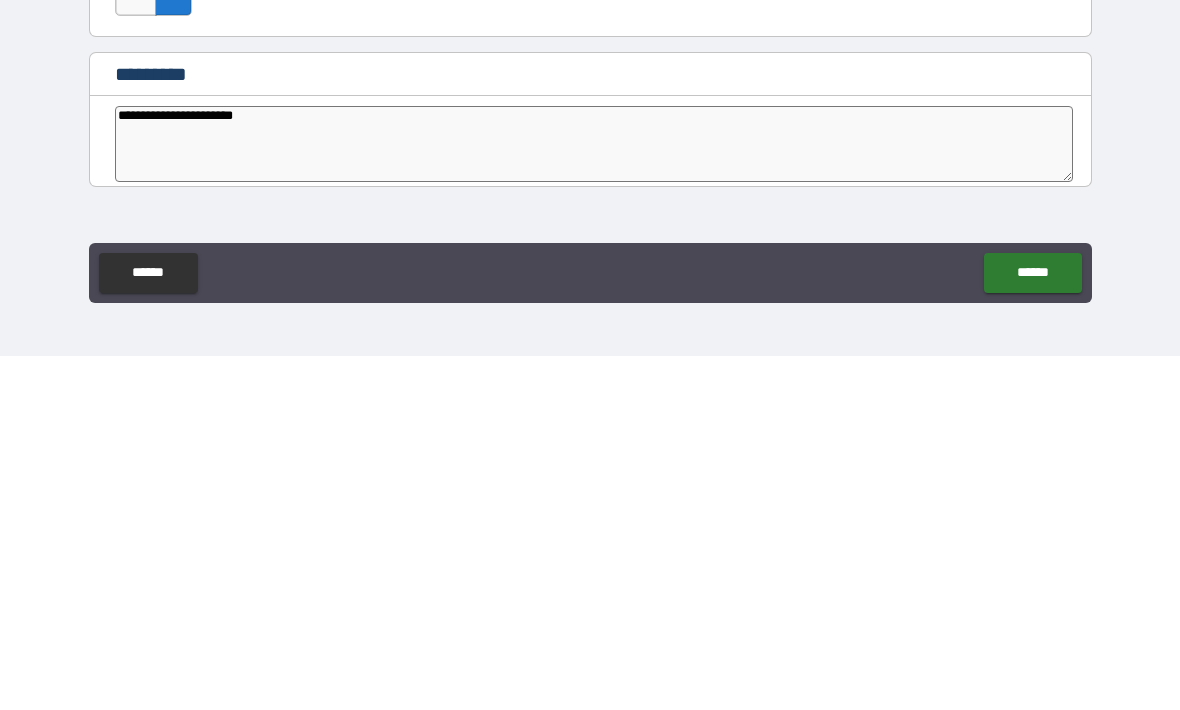 type on "**********" 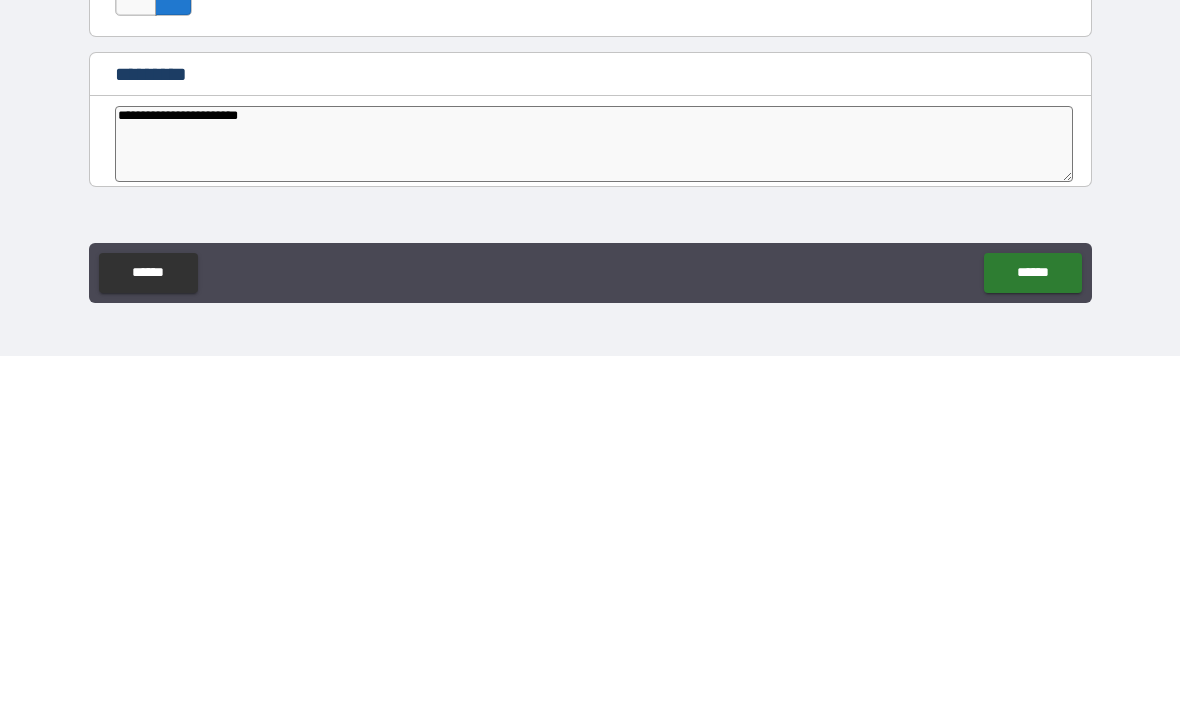 type on "*" 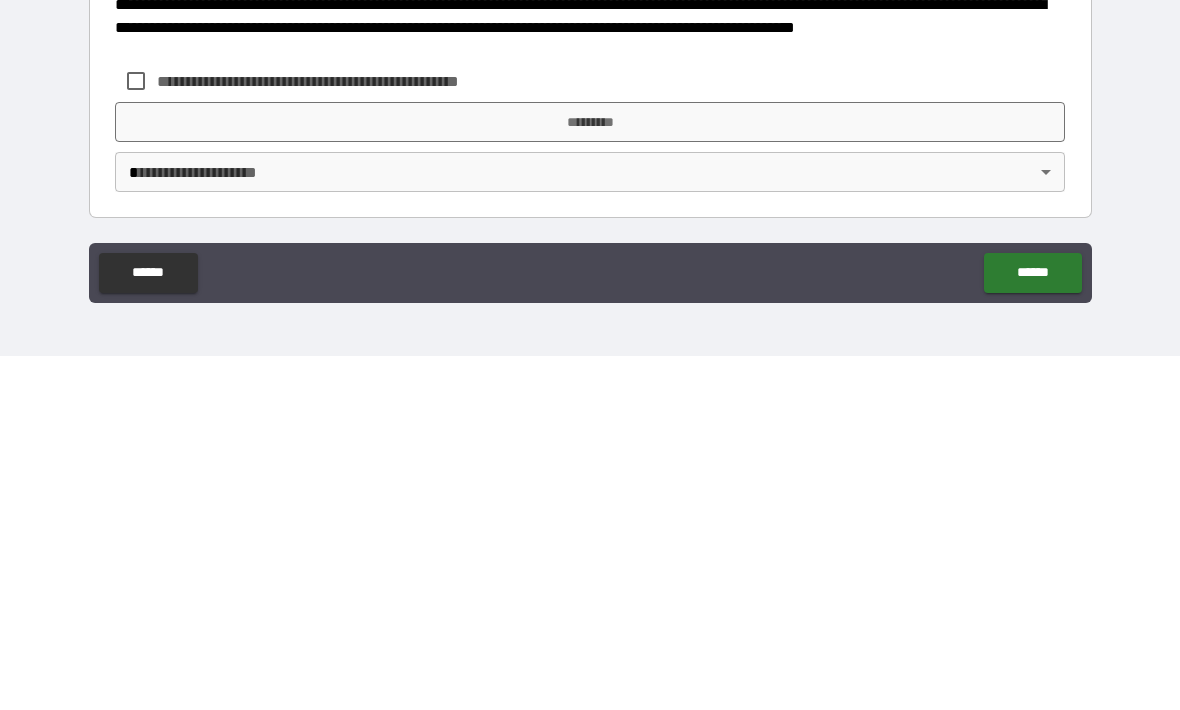 scroll, scrollTop: 10210, scrollLeft: 0, axis: vertical 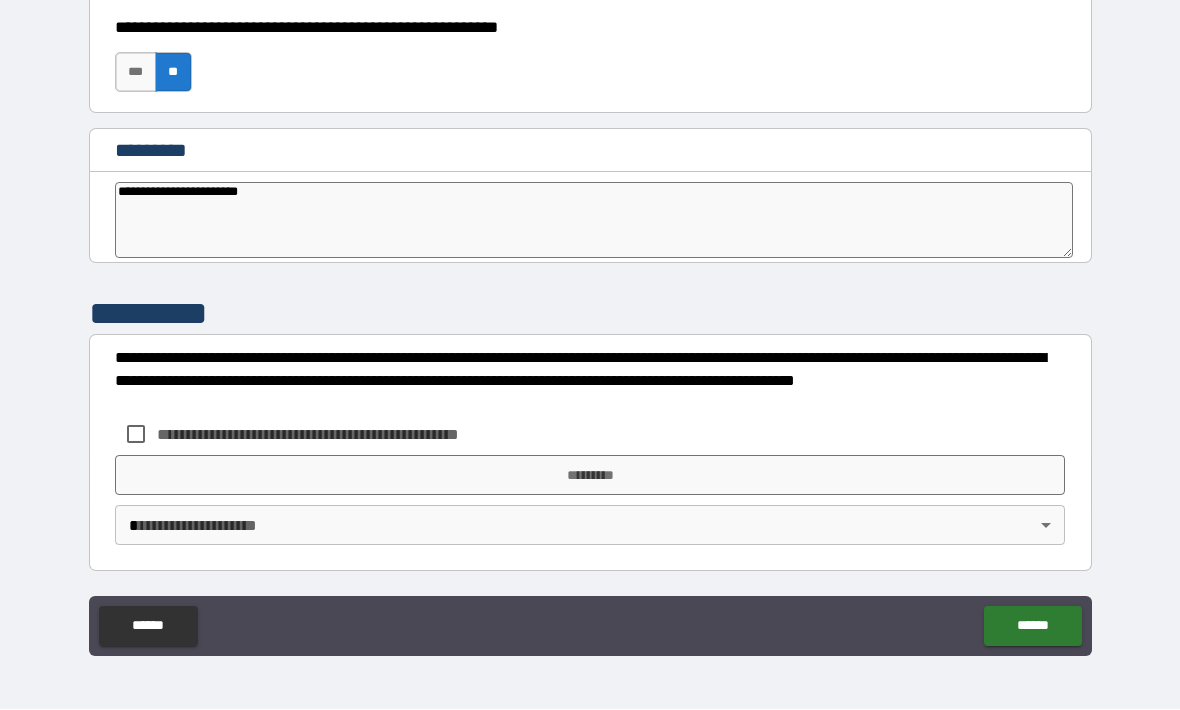 click on "*********" at bounding box center [590, 476] 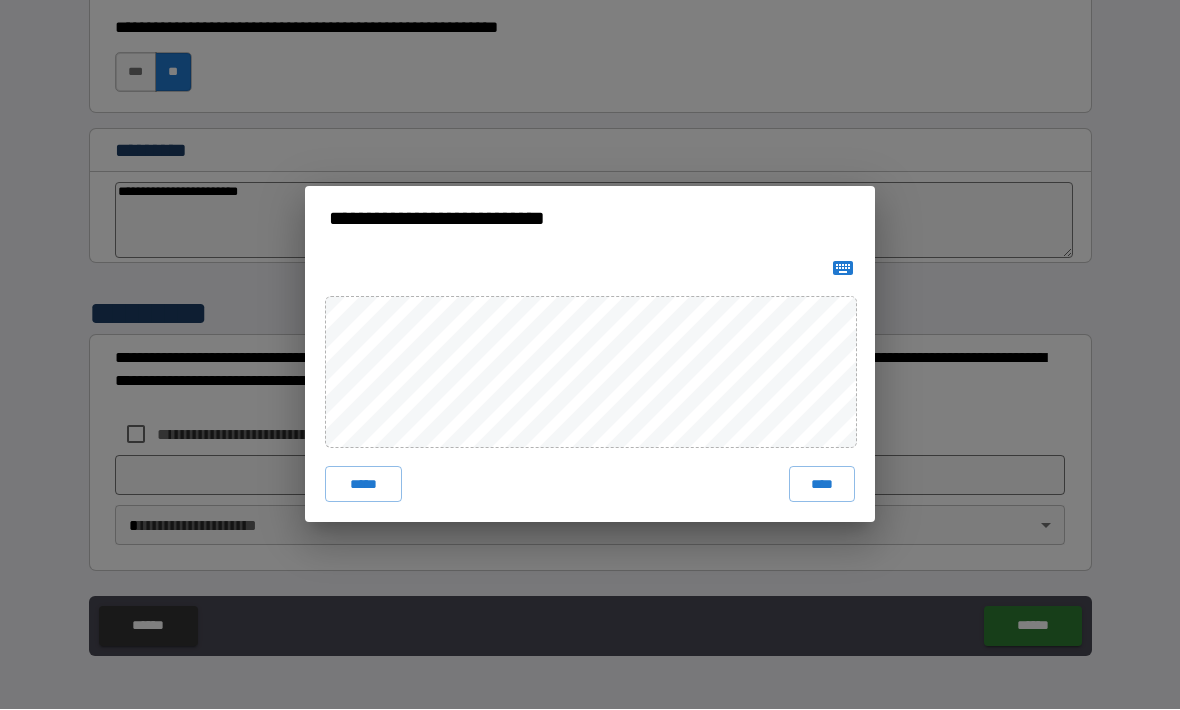 click on "****" at bounding box center [822, 485] 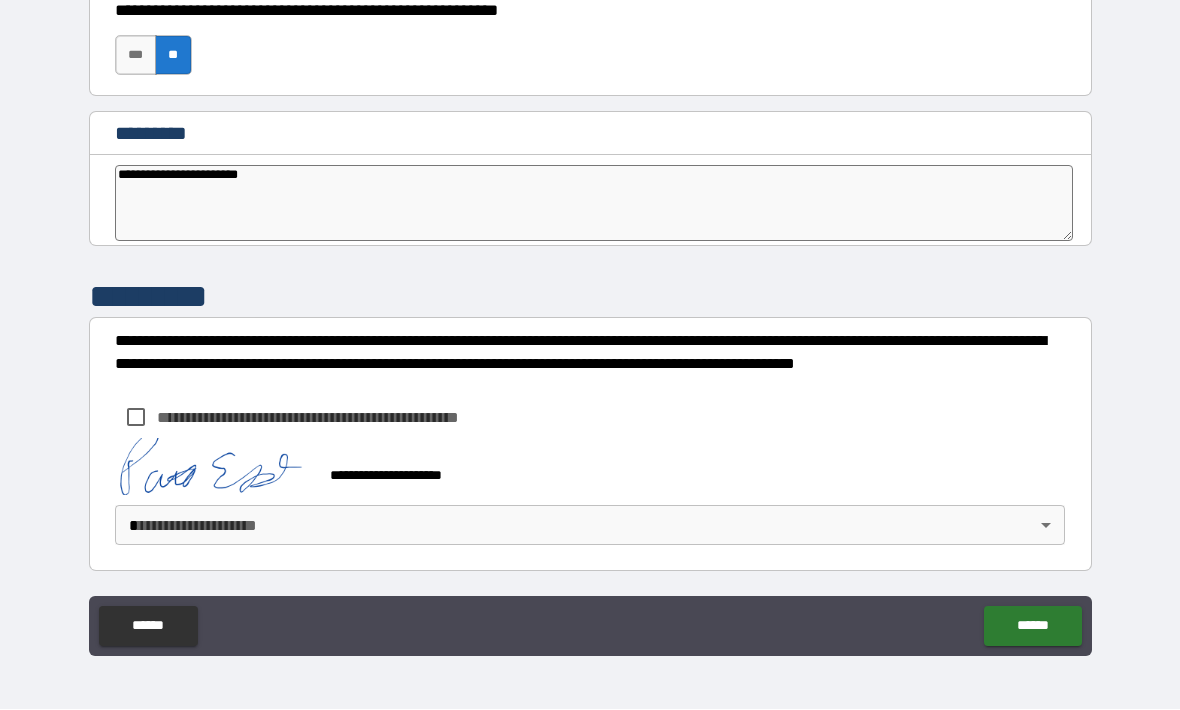 scroll, scrollTop: 10227, scrollLeft: 0, axis: vertical 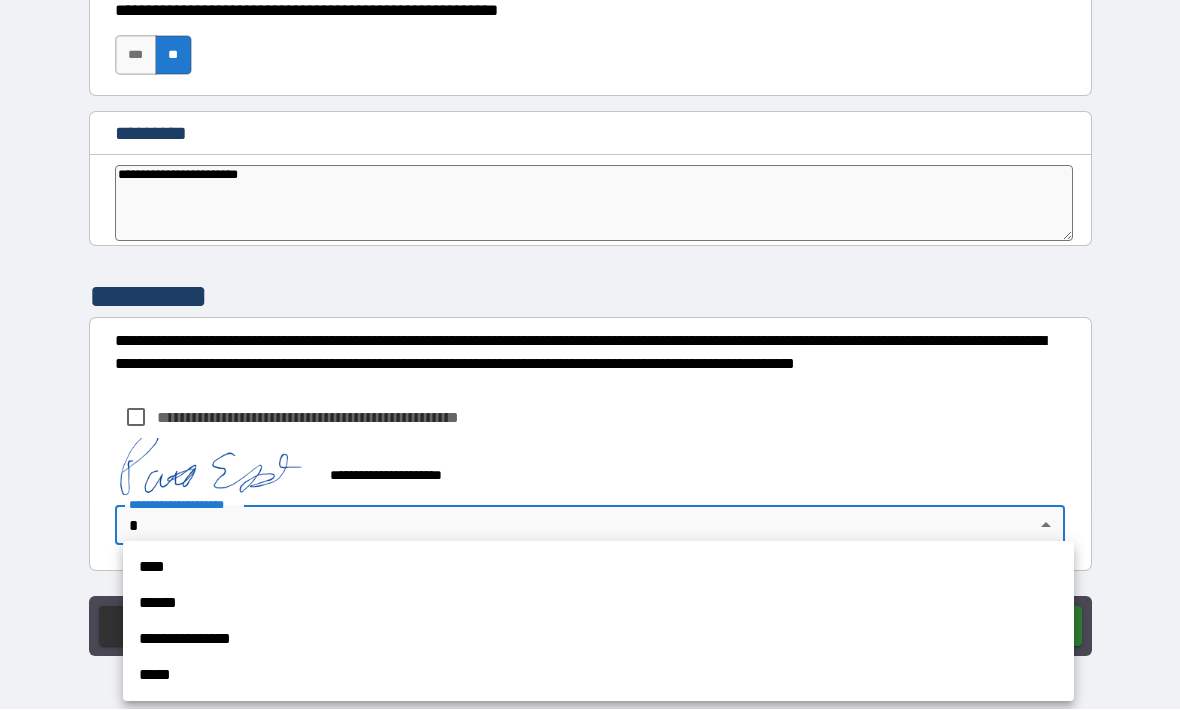 click on "****" at bounding box center [598, 568] 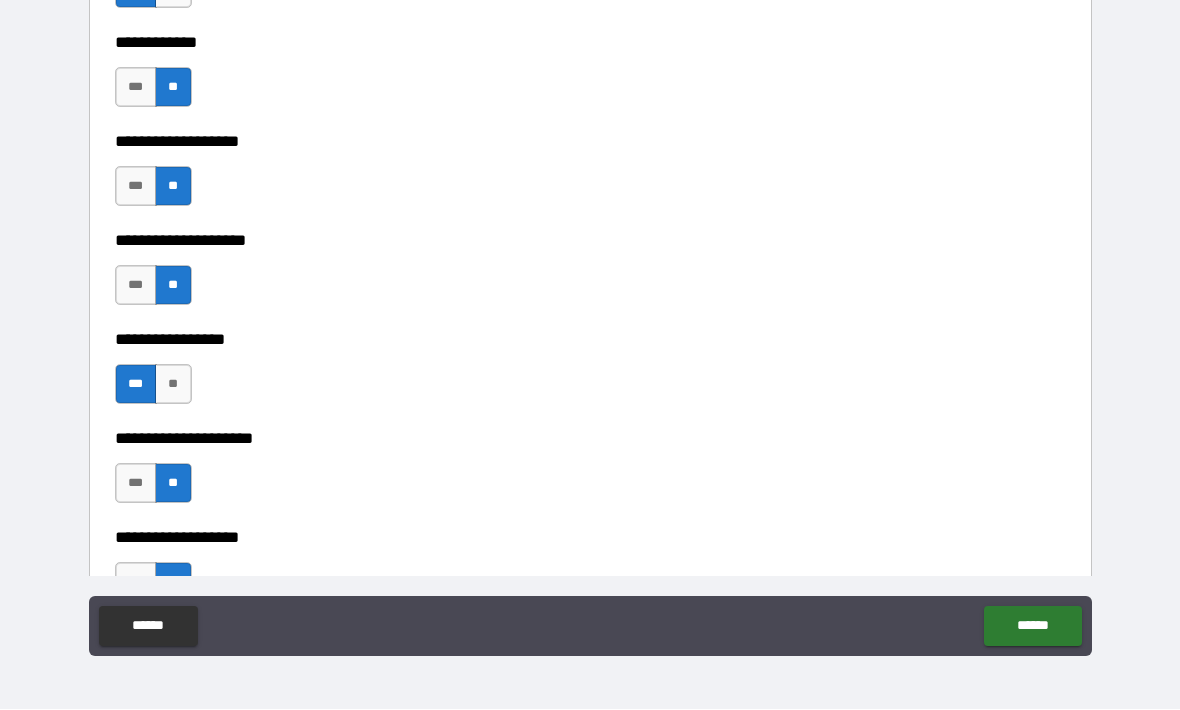 scroll, scrollTop: 7817, scrollLeft: 0, axis: vertical 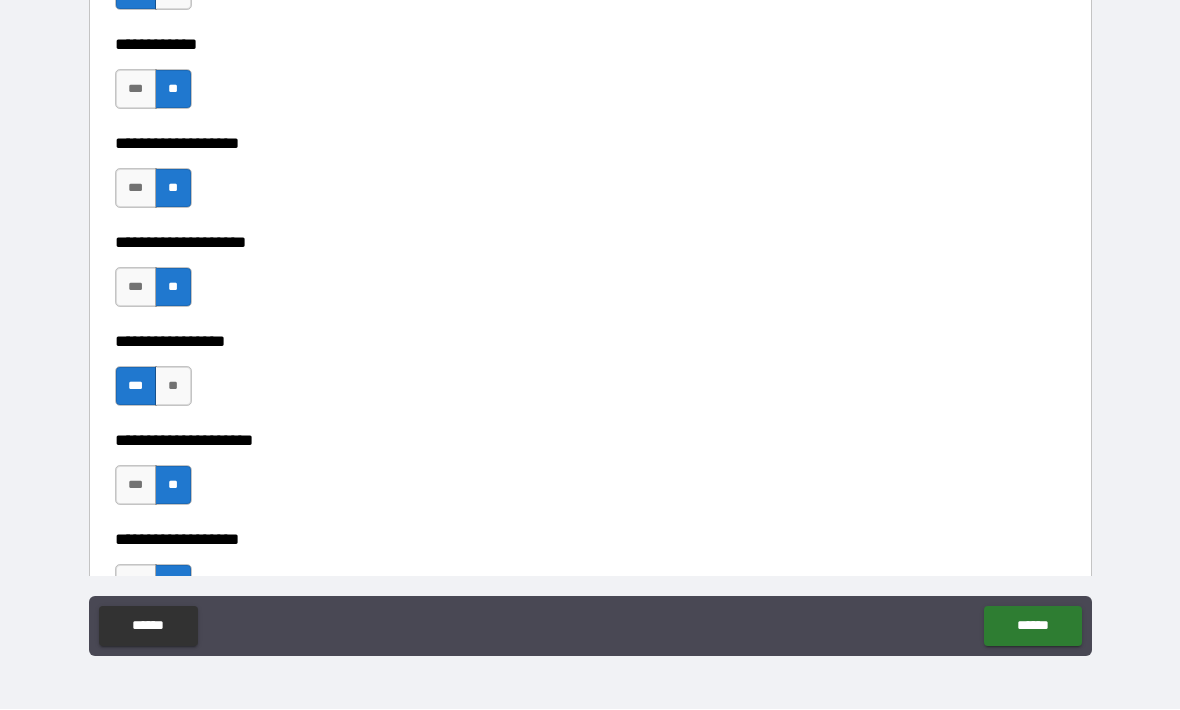 click on "**" at bounding box center [173, 387] 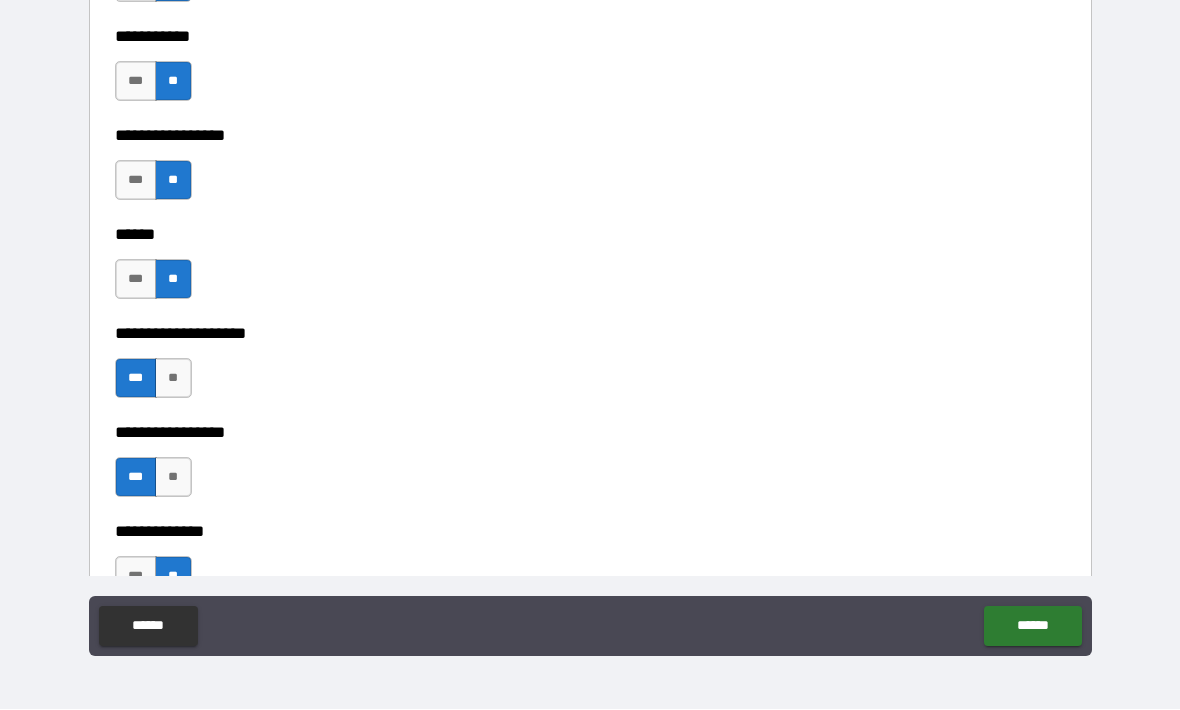 scroll, scrollTop: 6439, scrollLeft: 0, axis: vertical 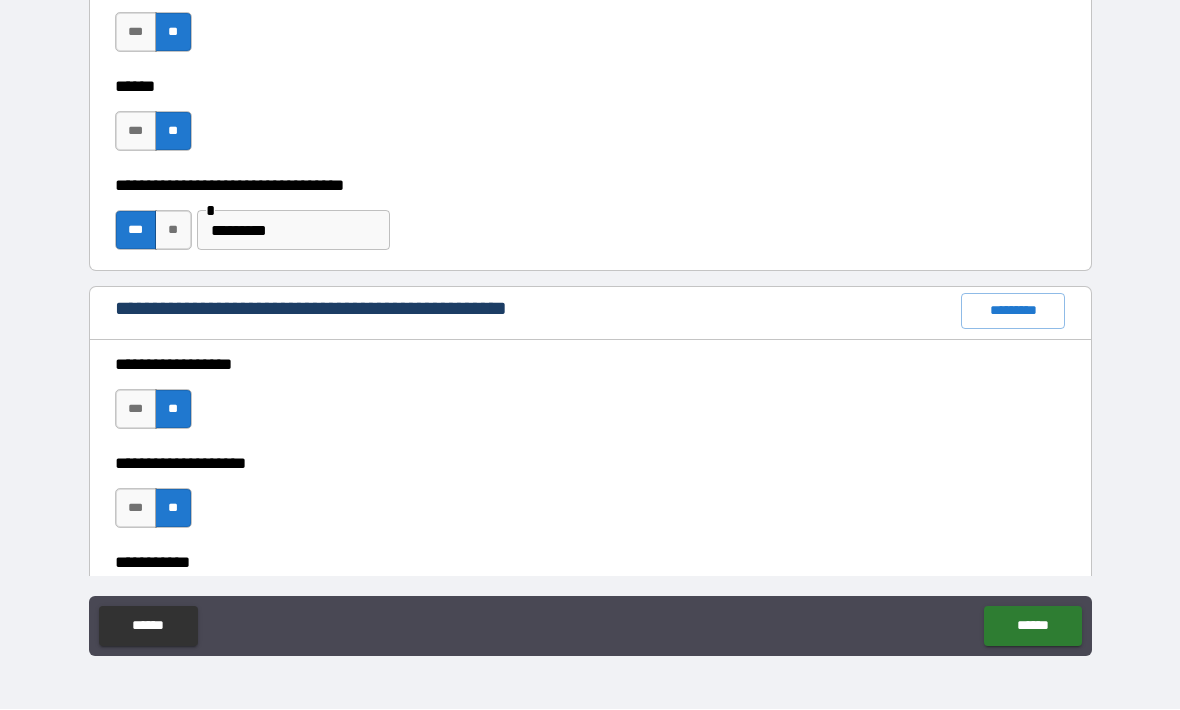 click on "******" at bounding box center [1032, 627] 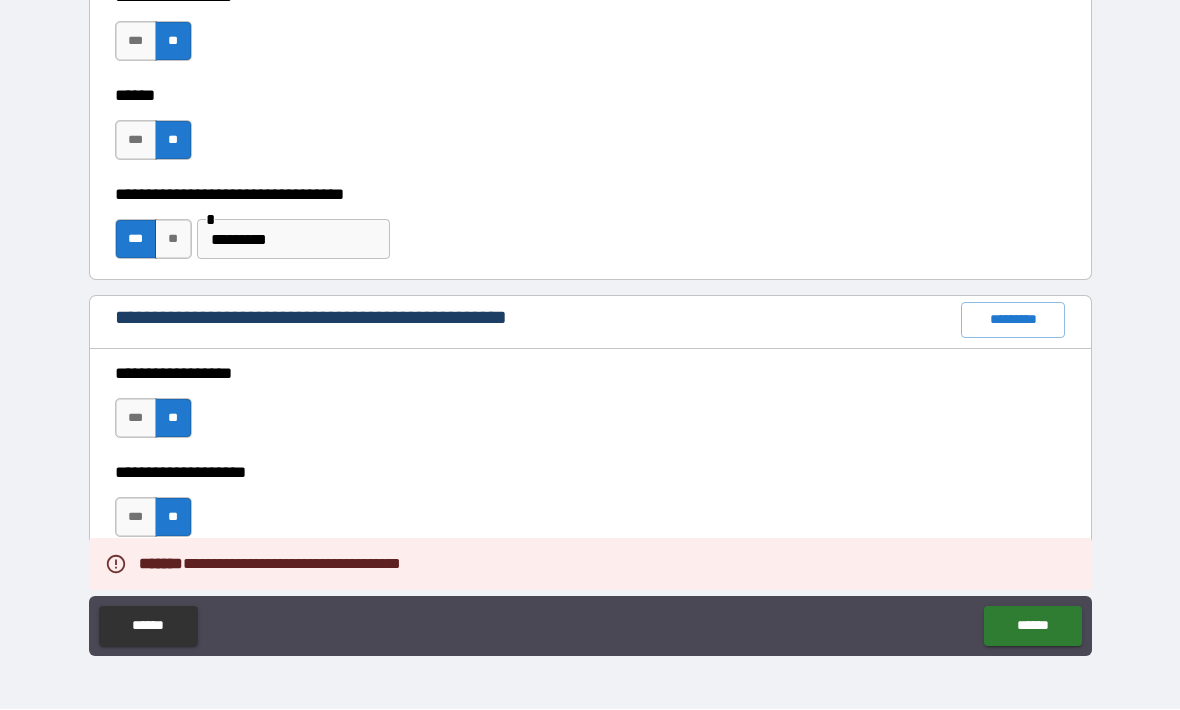 type on "*" 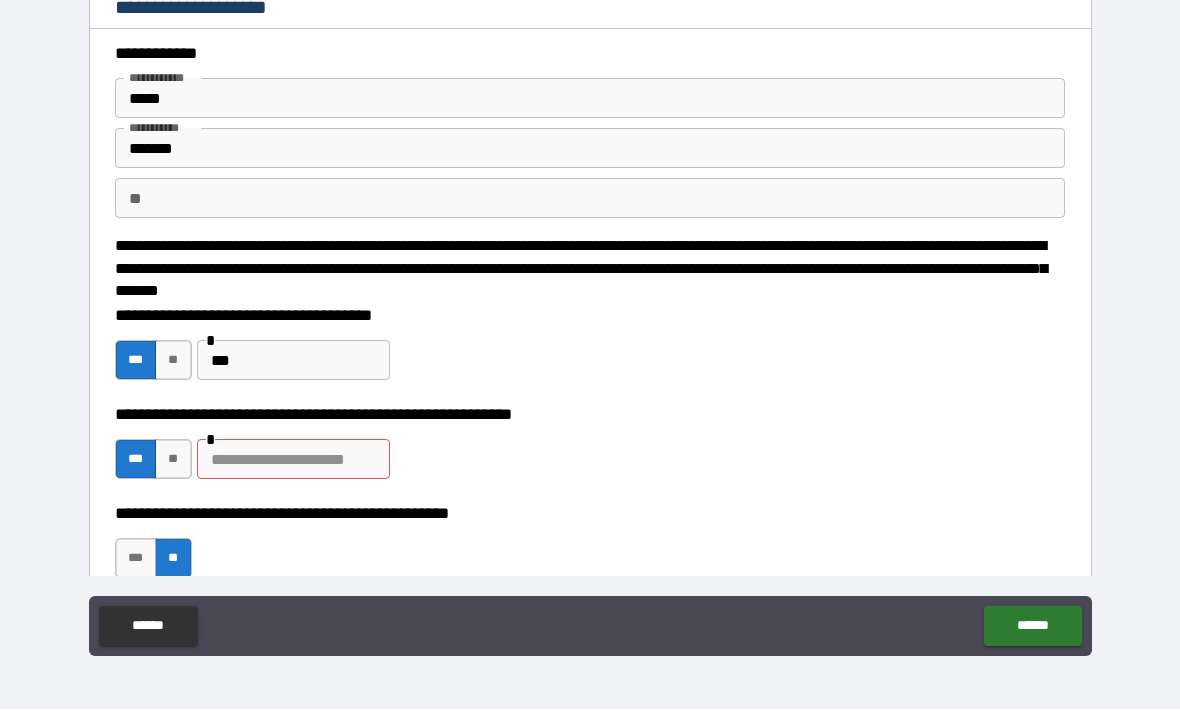 scroll, scrollTop: 0, scrollLeft: 0, axis: both 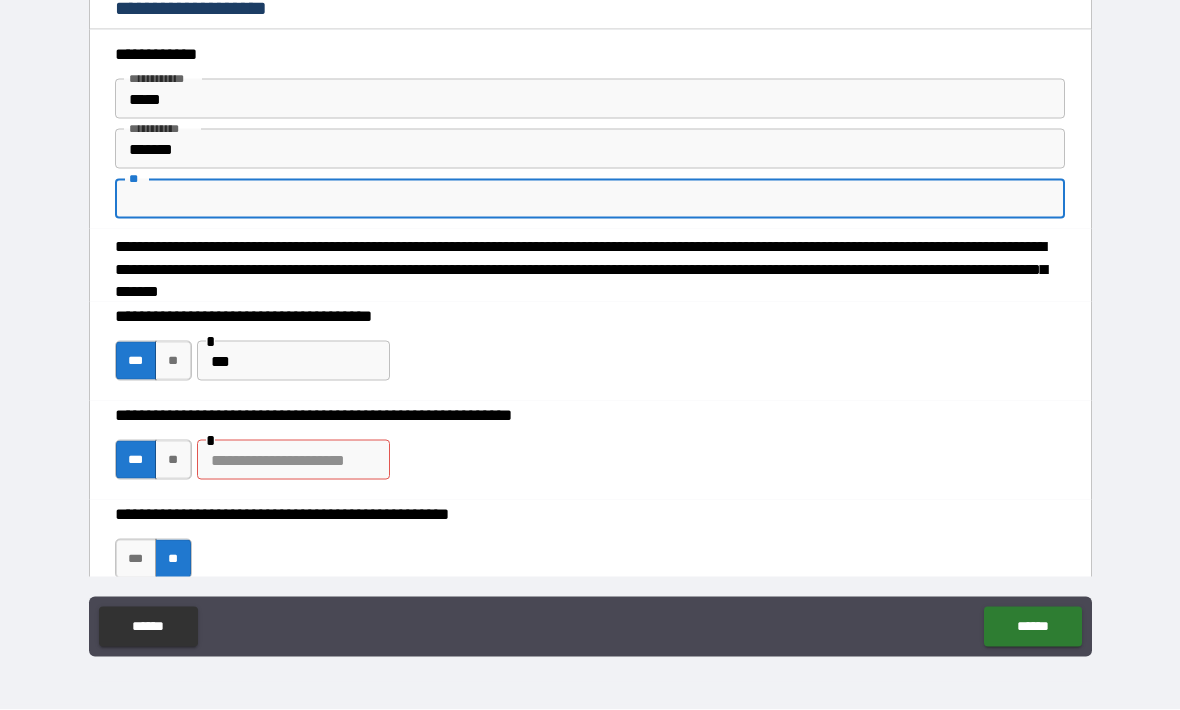 type on "*" 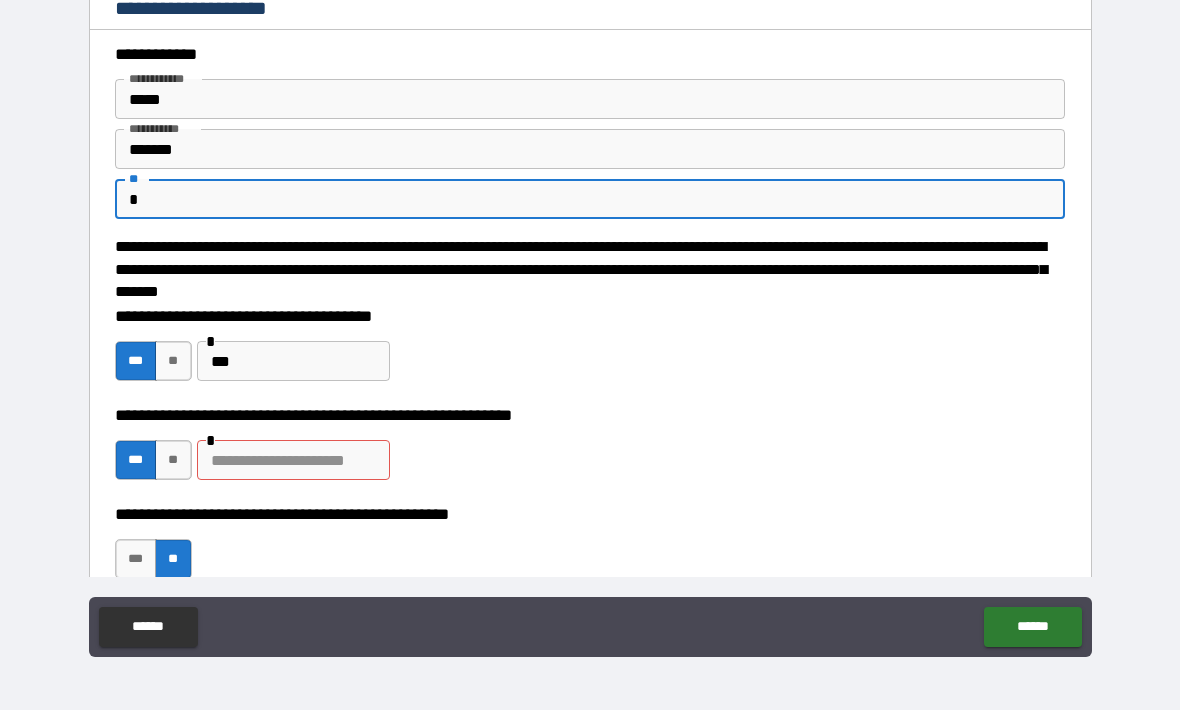 type on "*" 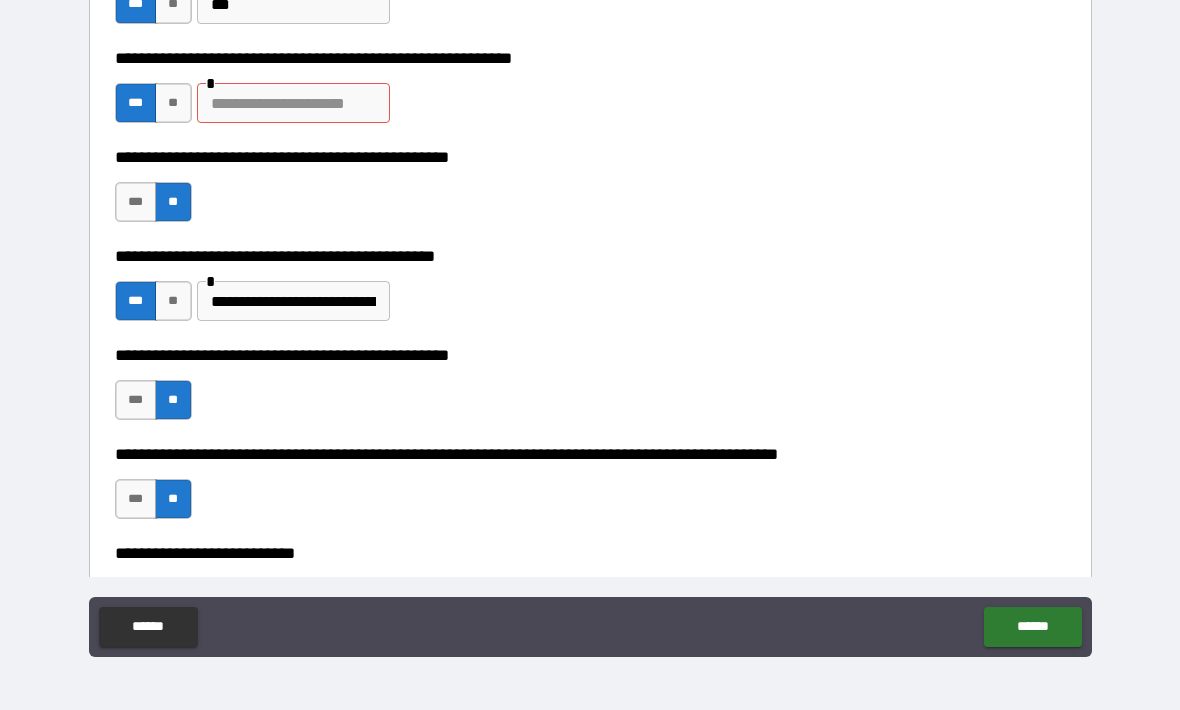 scroll, scrollTop: 349, scrollLeft: 0, axis: vertical 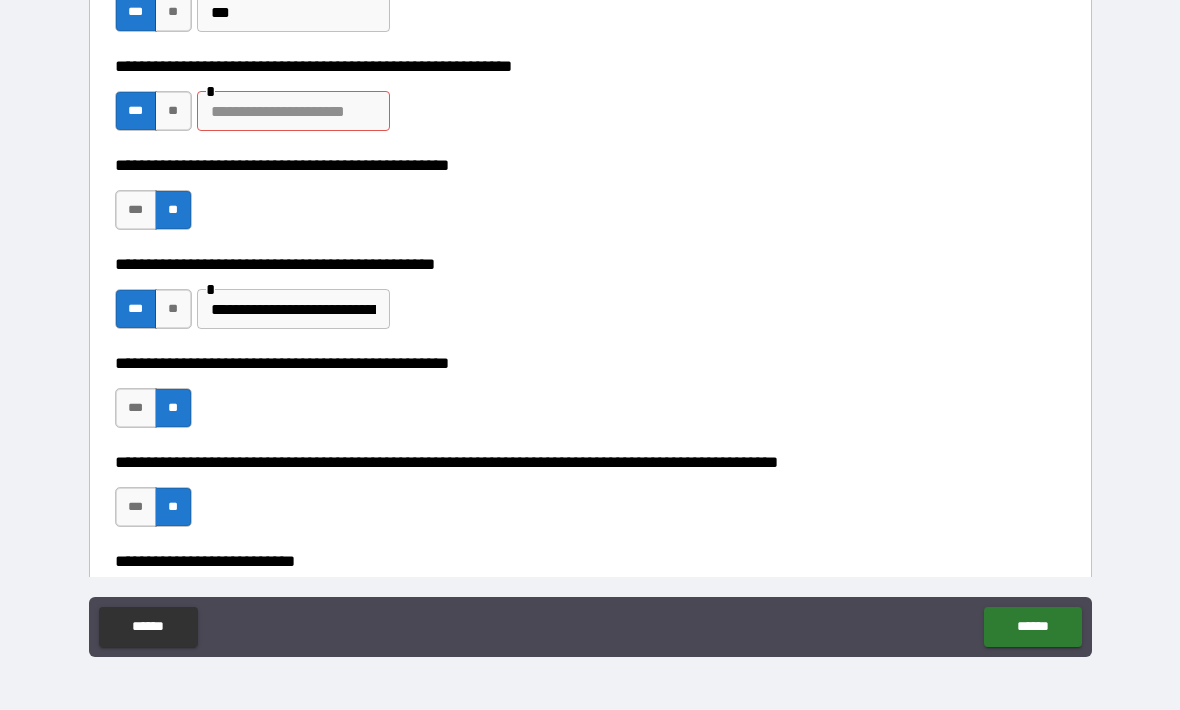 type on "*" 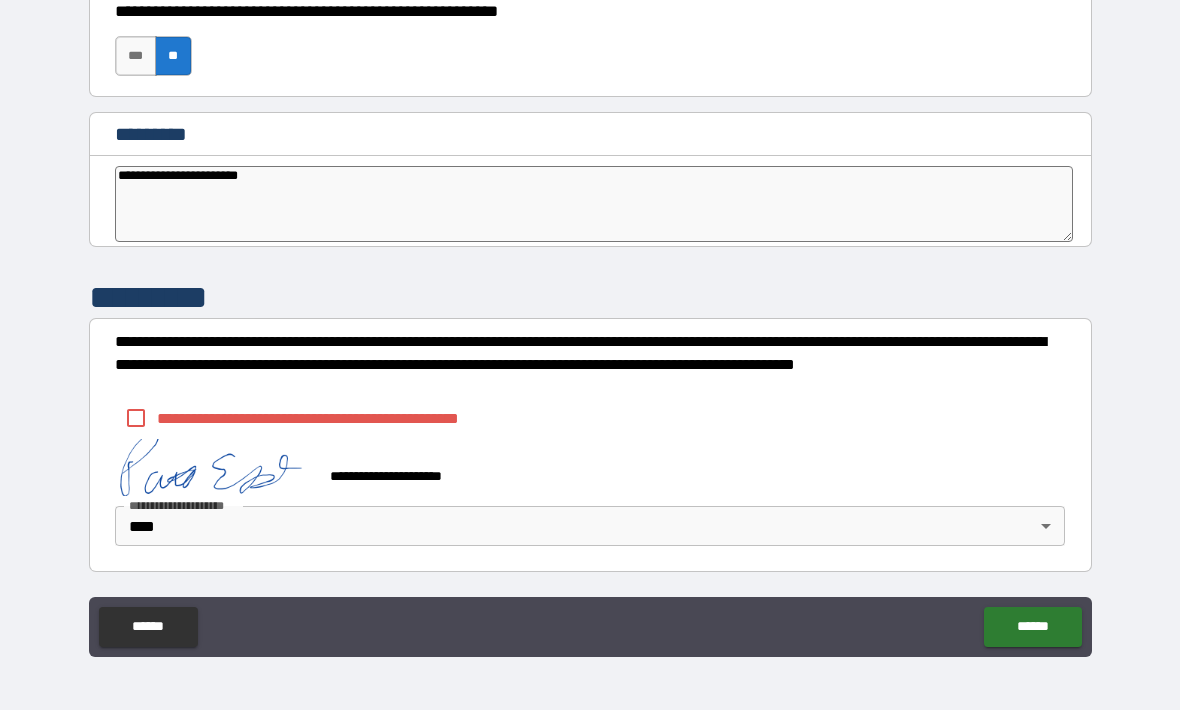 scroll, scrollTop: 10227, scrollLeft: 0, axis: vertical 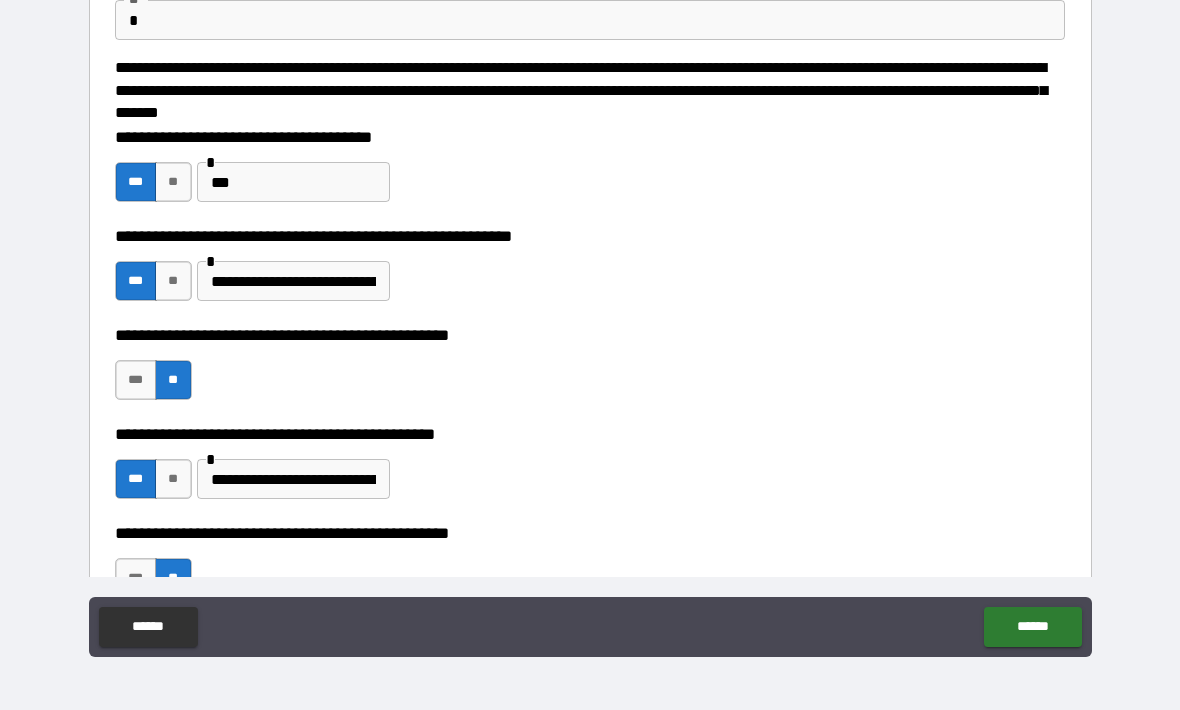 click on "******" at bounding box center (1032, 627) 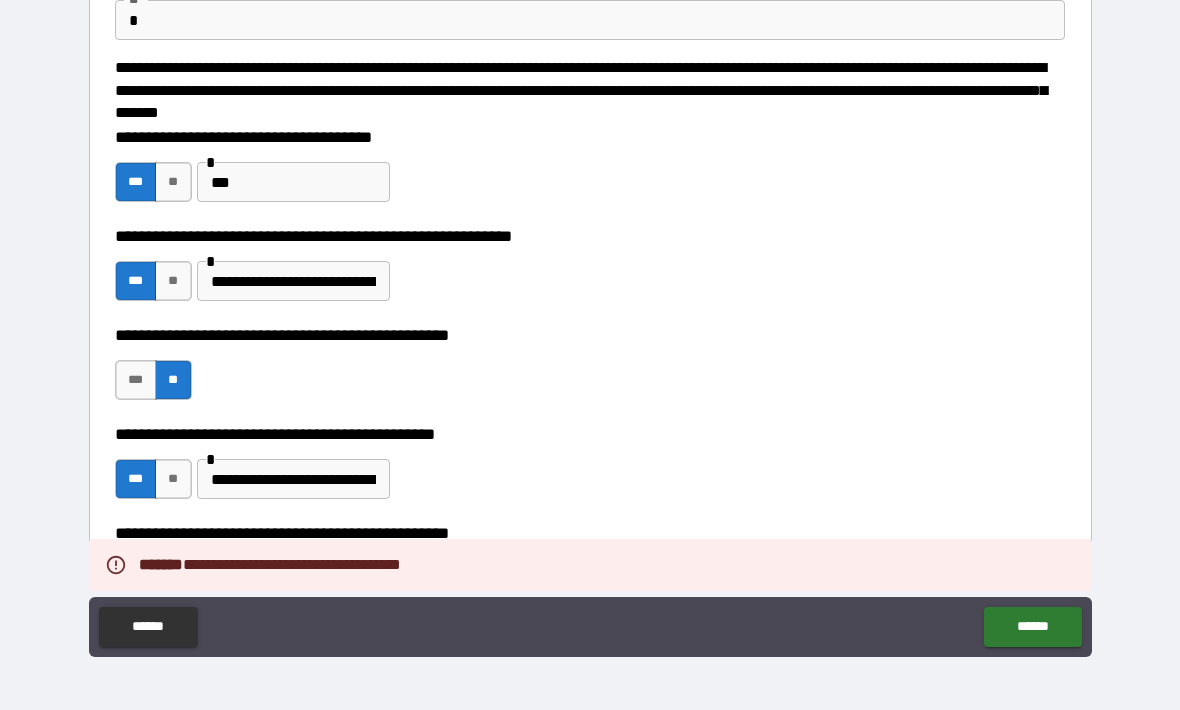 type on "*" 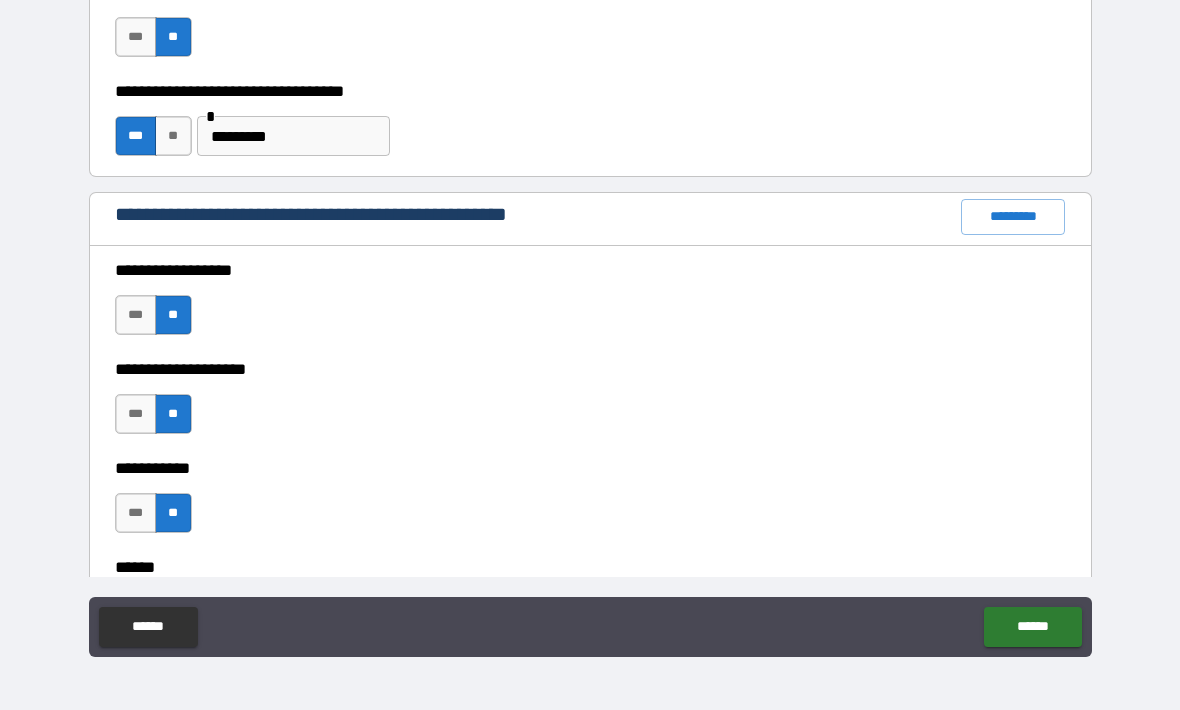 scroll, scrollTop: 2348, scrollLeft: 0, axis: vertical 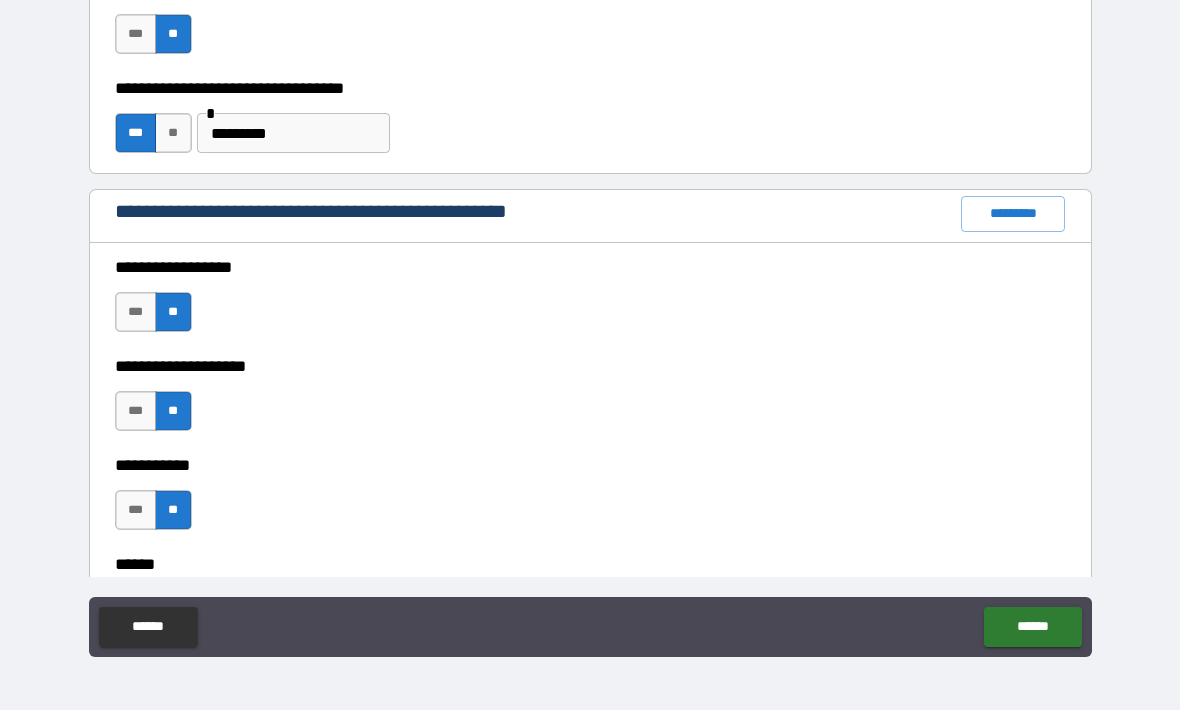 click on "*********" at bounding box center (293, 133) 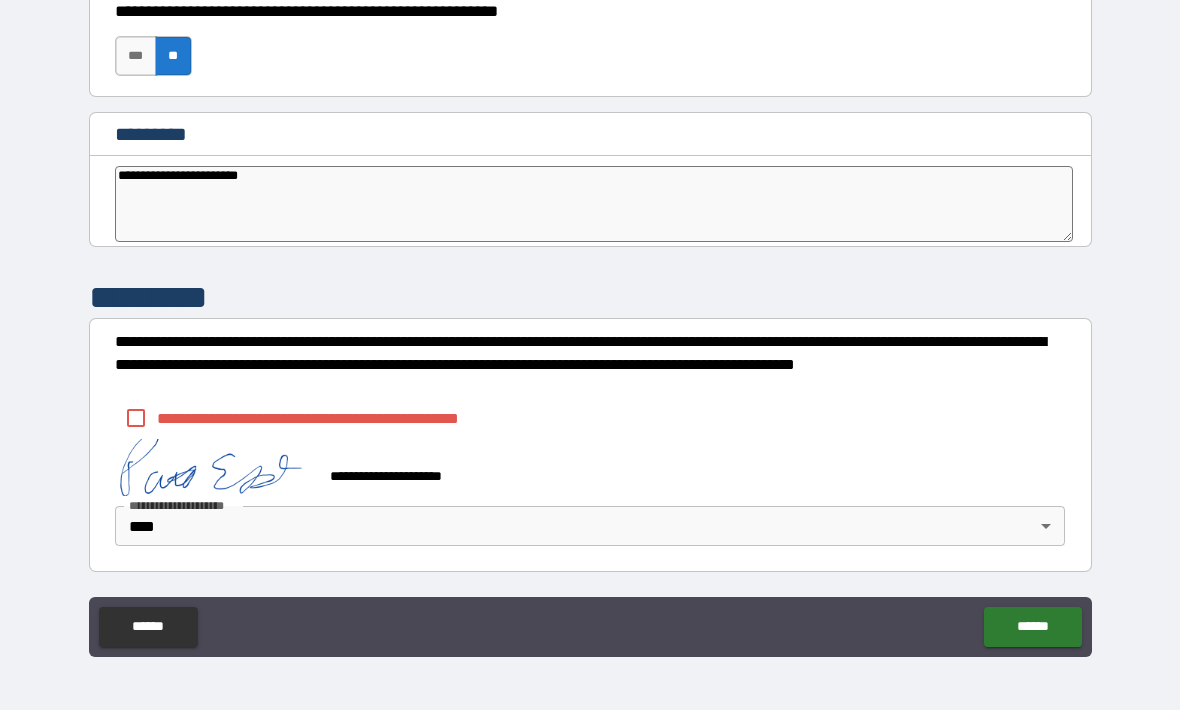 scroll, scrollTop: 10227, scrollLeft: 0, axis: vertical 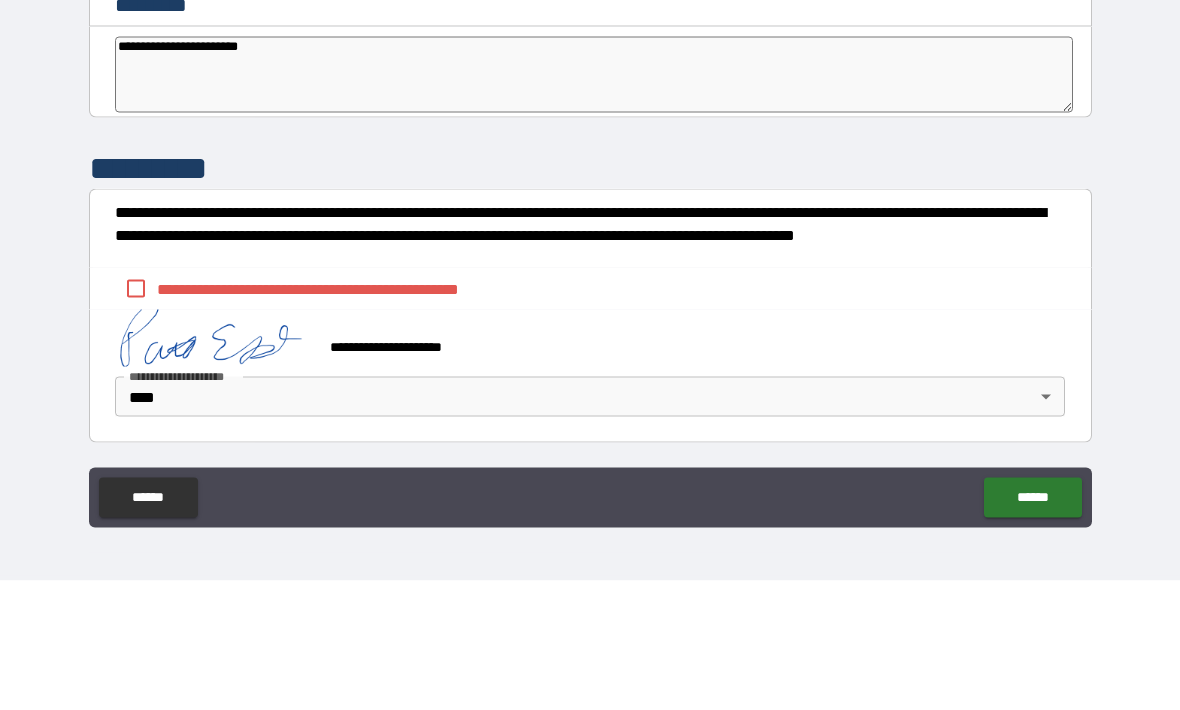 type on "*********" 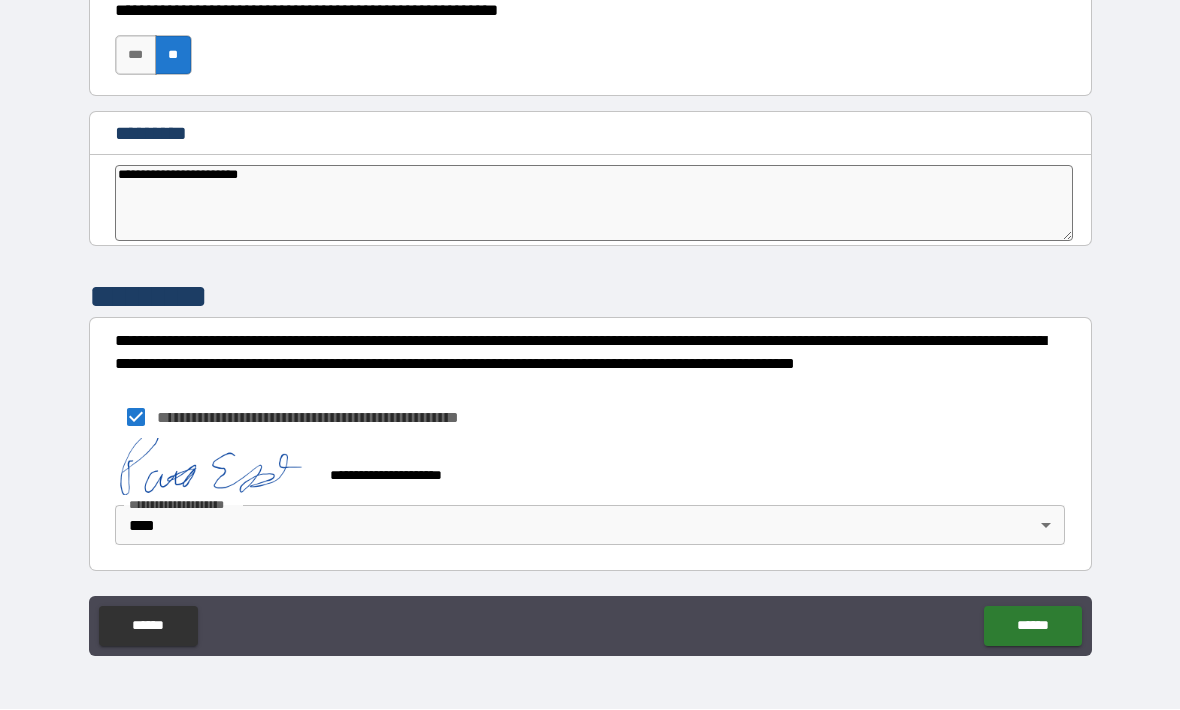 type on "*" 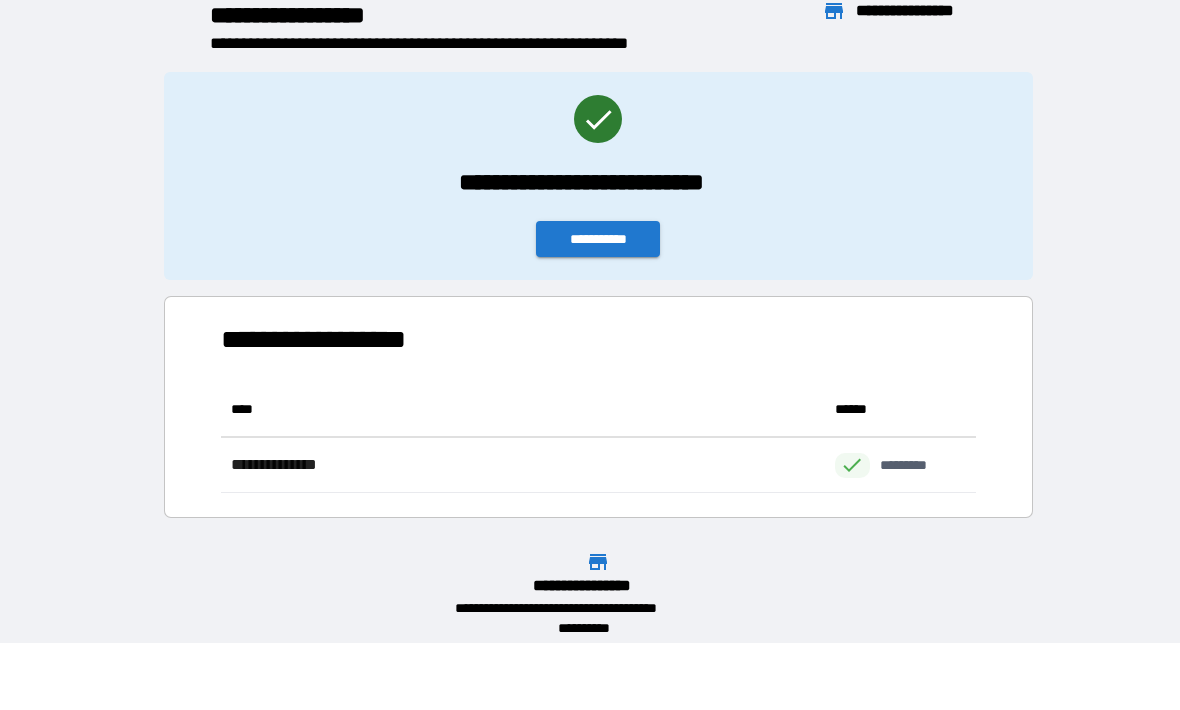 scroll, scrollTop: 111, scrollLeft: 755, axis: both 